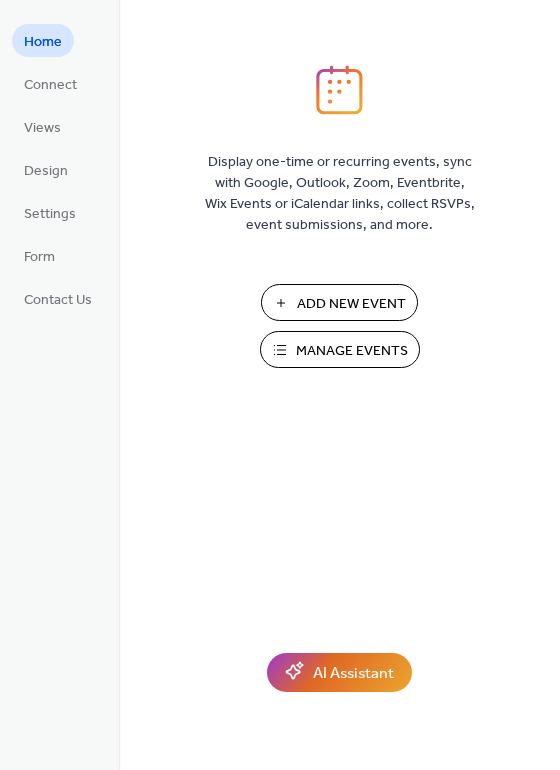 scroll, scrollTop: 0, scrollLeft: 0, axis: both 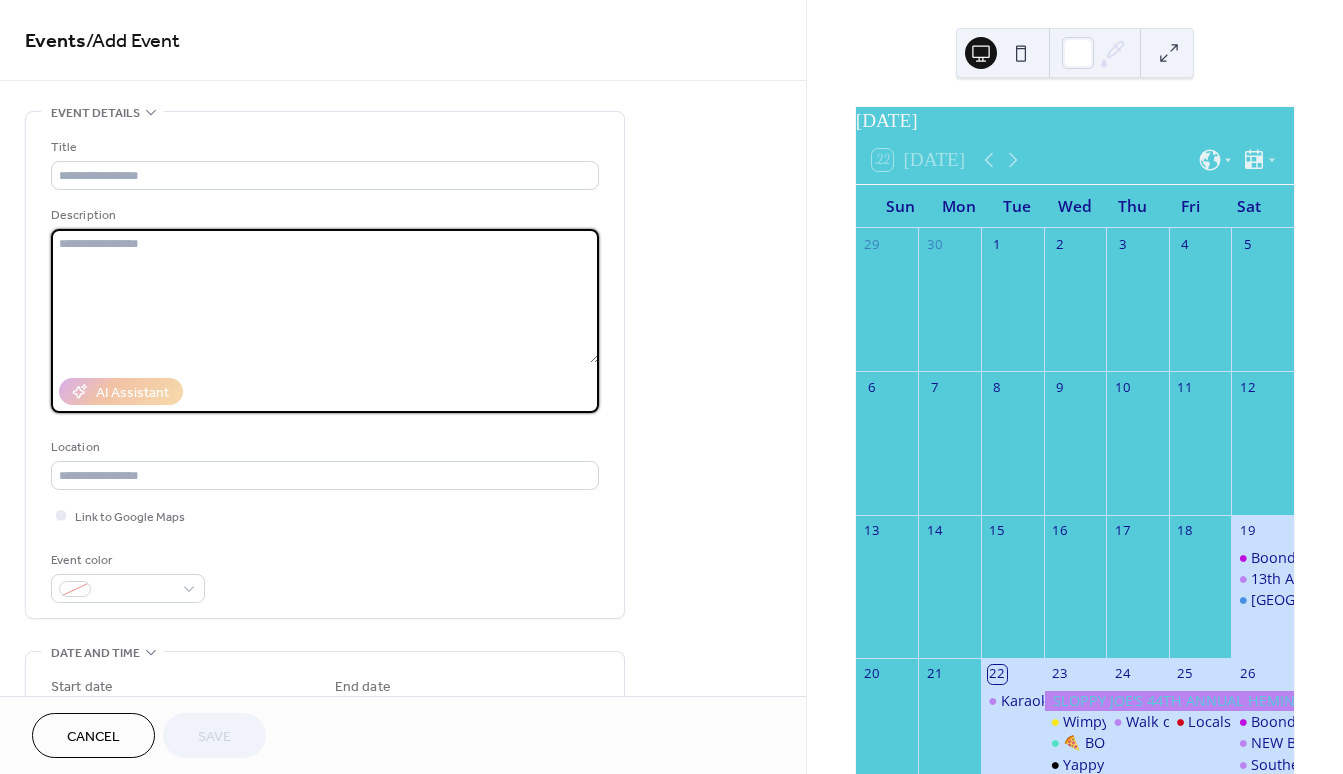 click at bounding box center (325, 296) 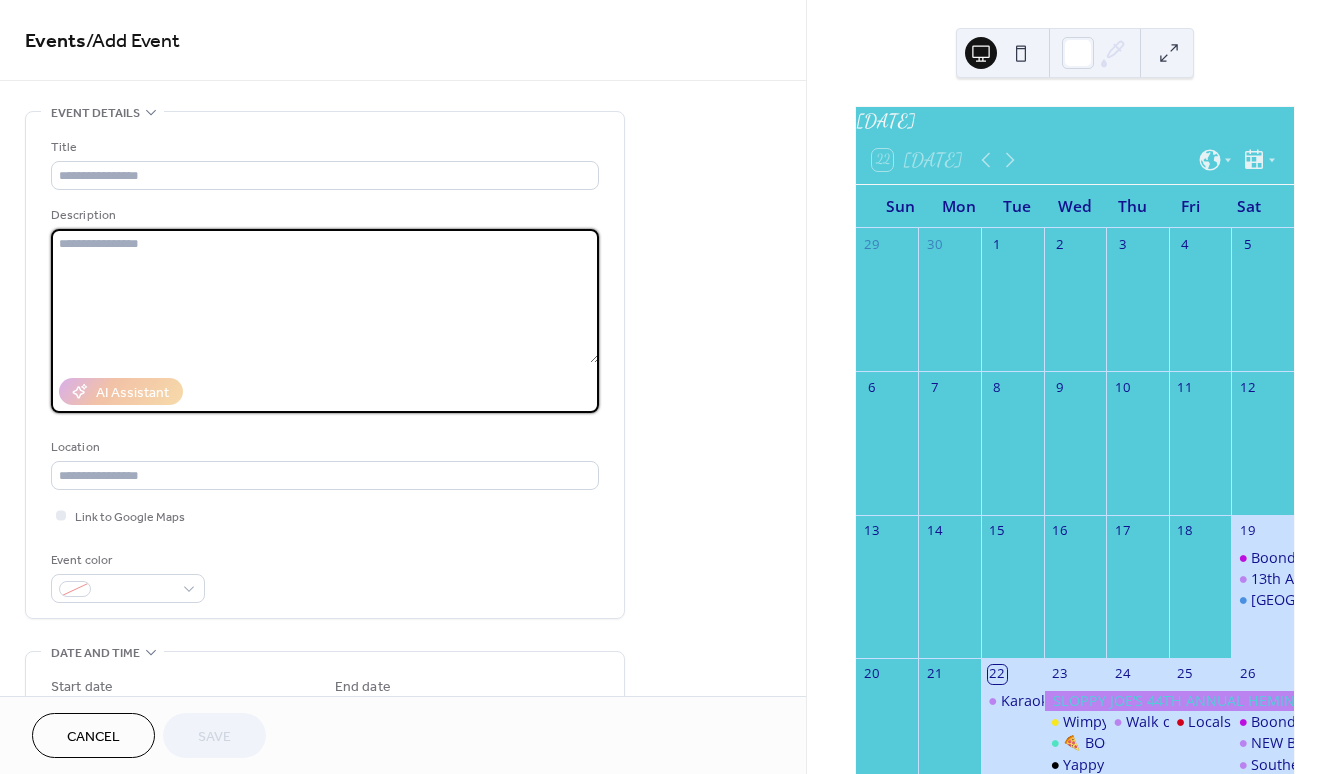 paste on "**********" 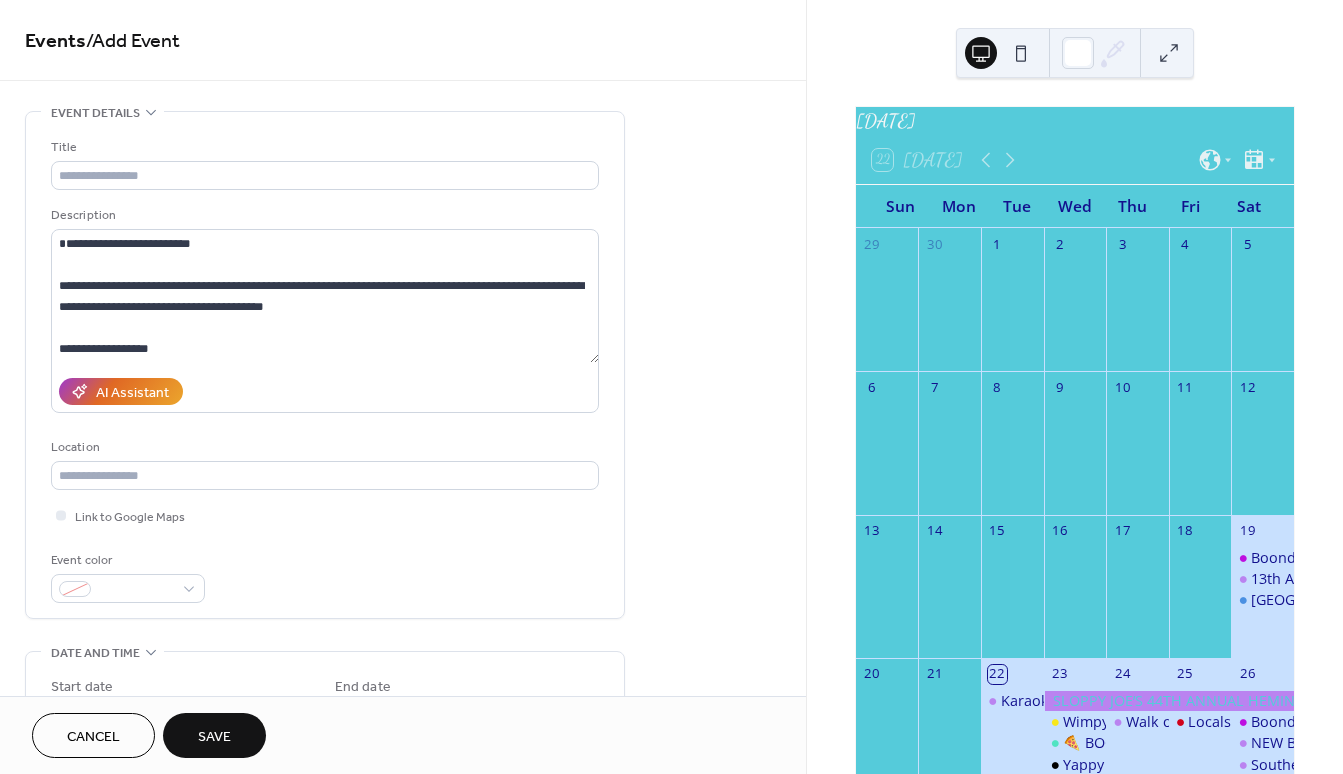 drag, startPoint x: 230, startPoint y: 266, endPoint x: 145, endPoint y: 42, distance: 239.58505 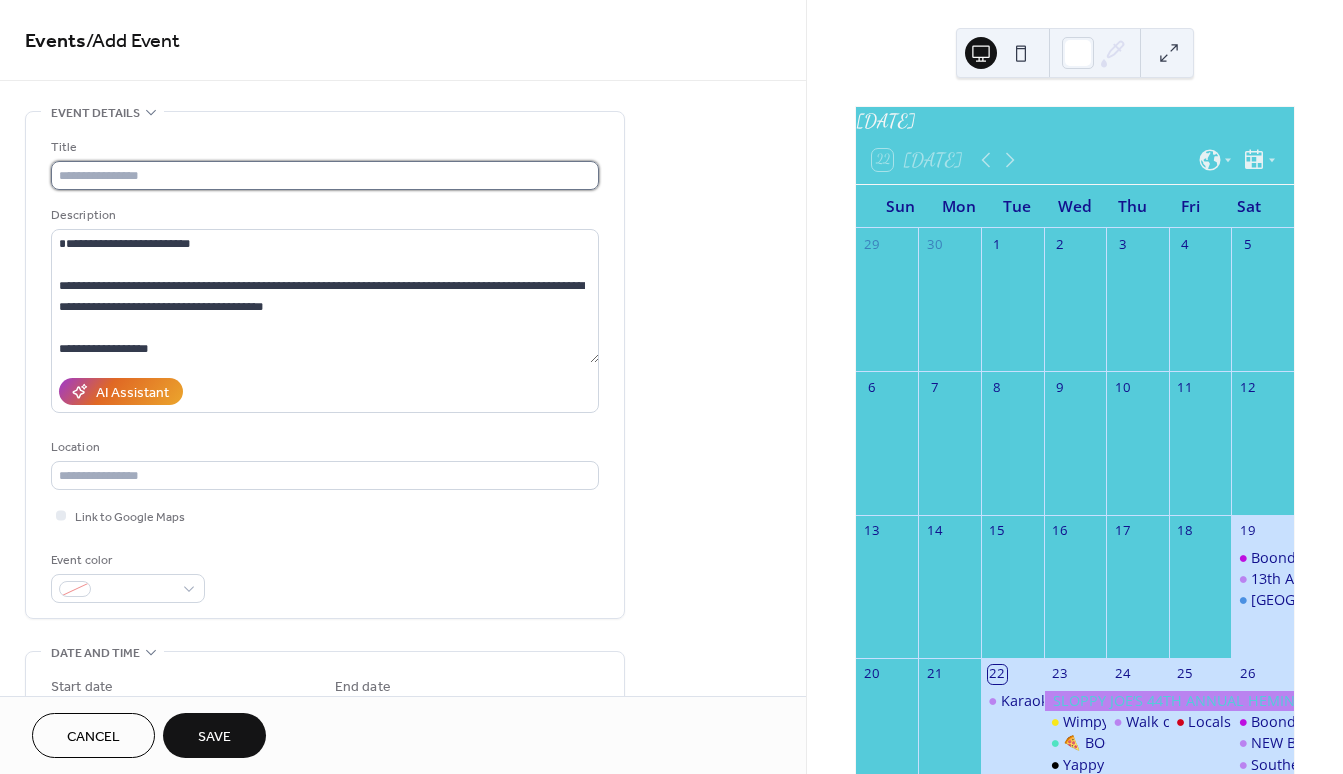 click at bounding box center [325, 175] 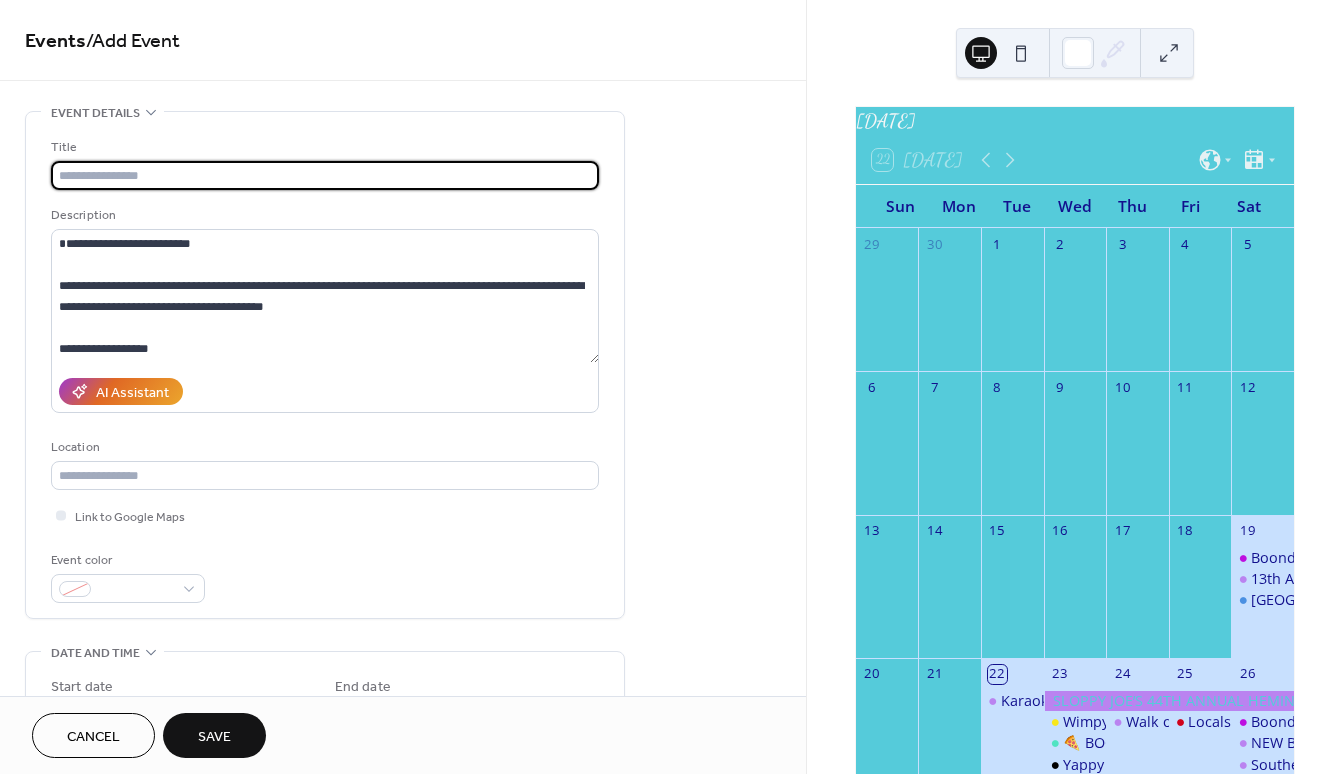 paste on "**********" 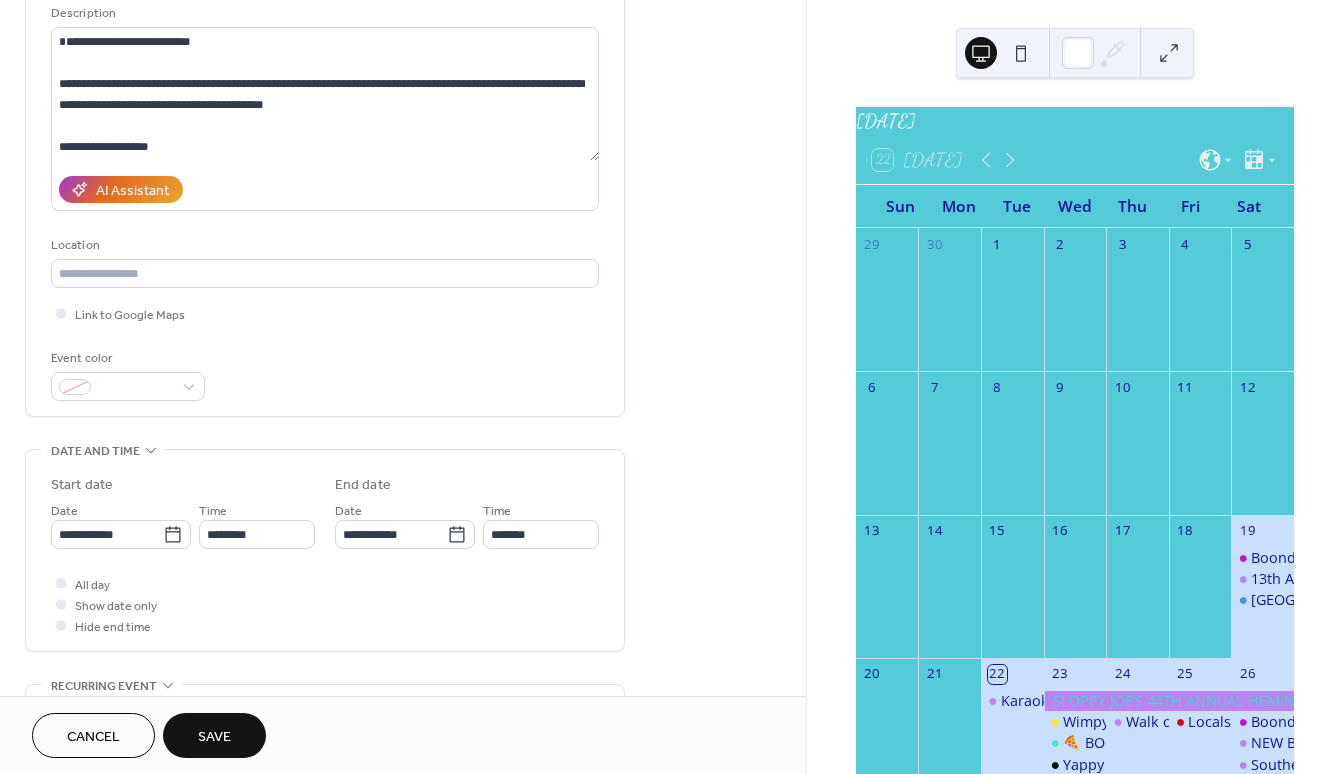 scroll, scrollTop: 347, scrollLeft: 0, axis: vertical 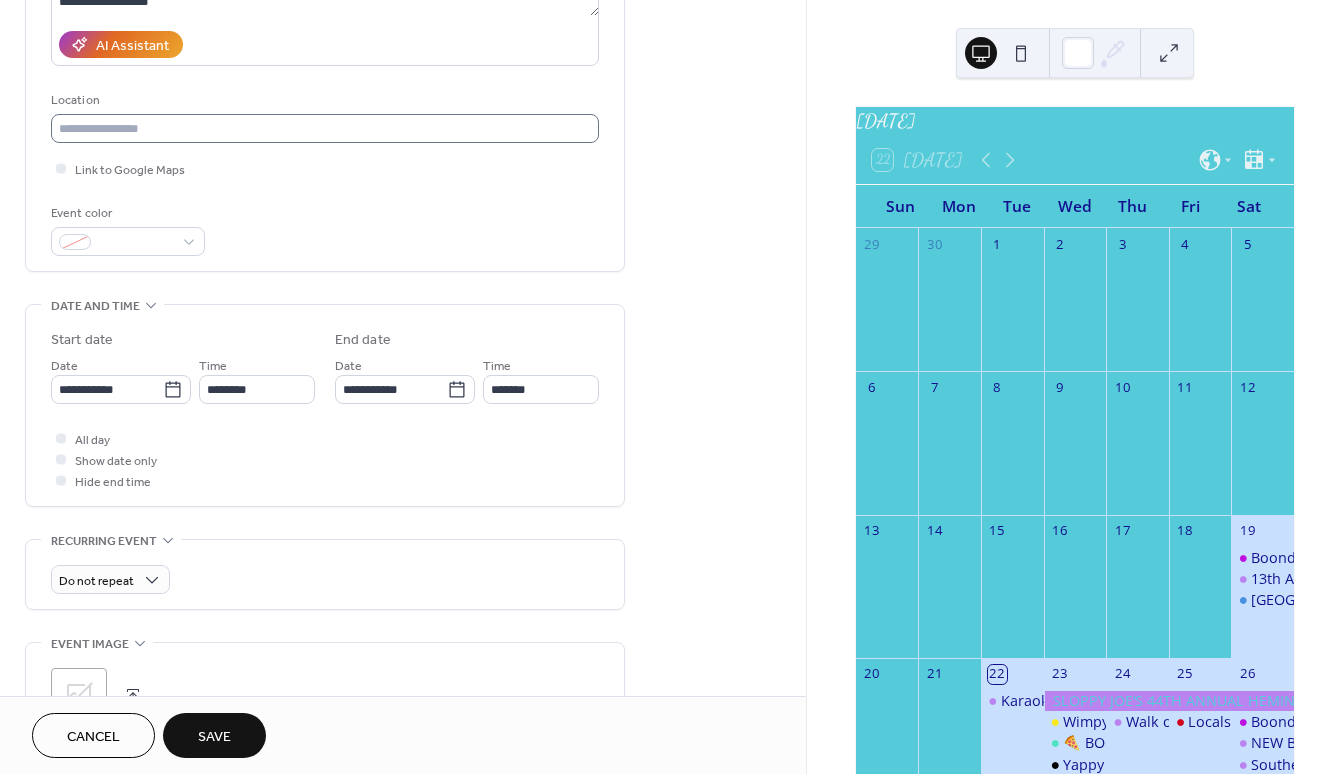 type on "**********" 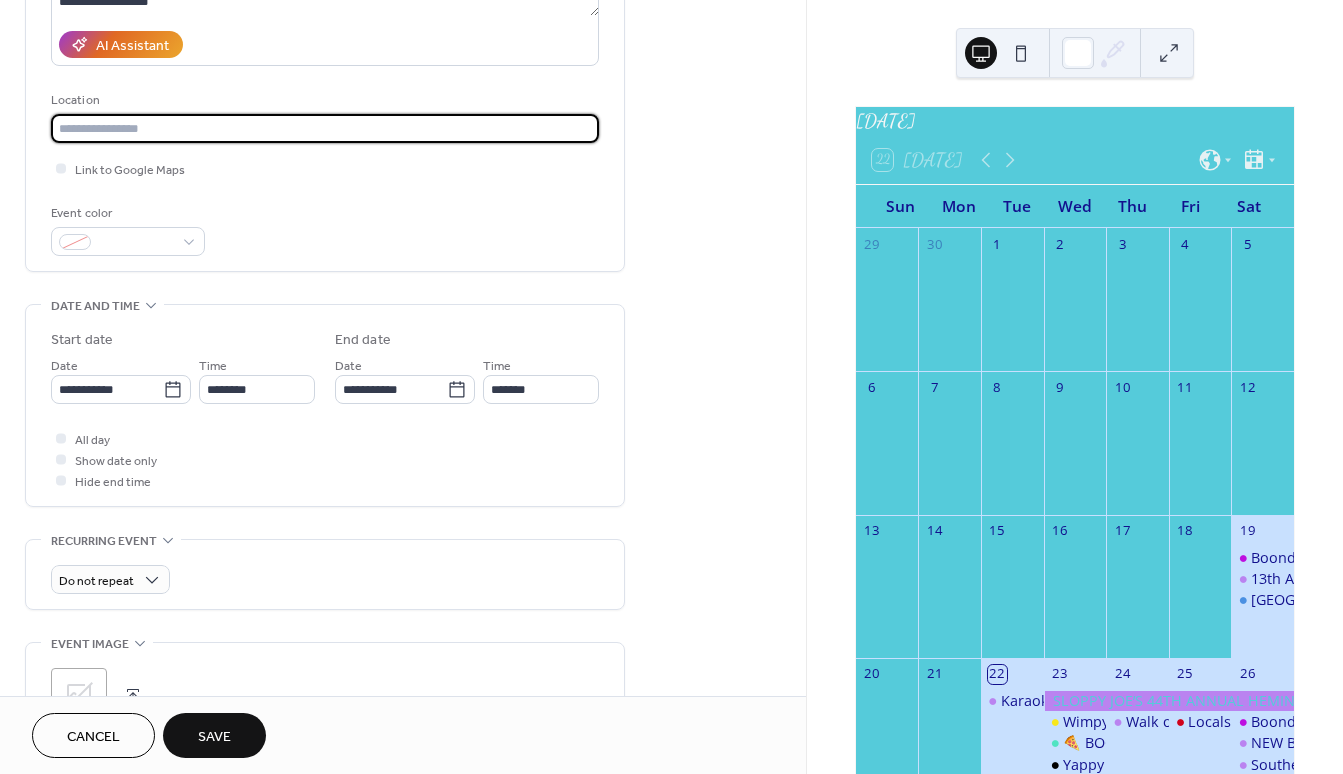 click at bounding box center (325, 128) 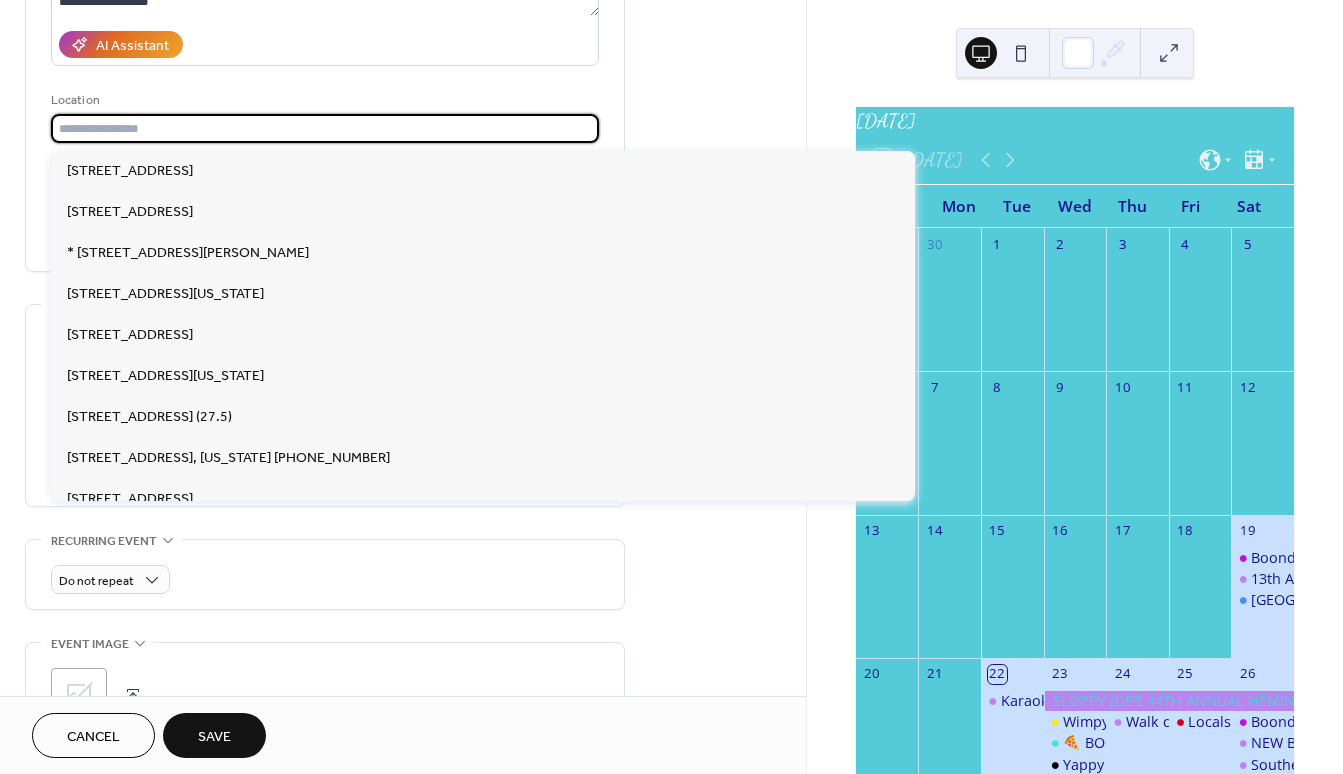 click at bounding box center (325, 128) 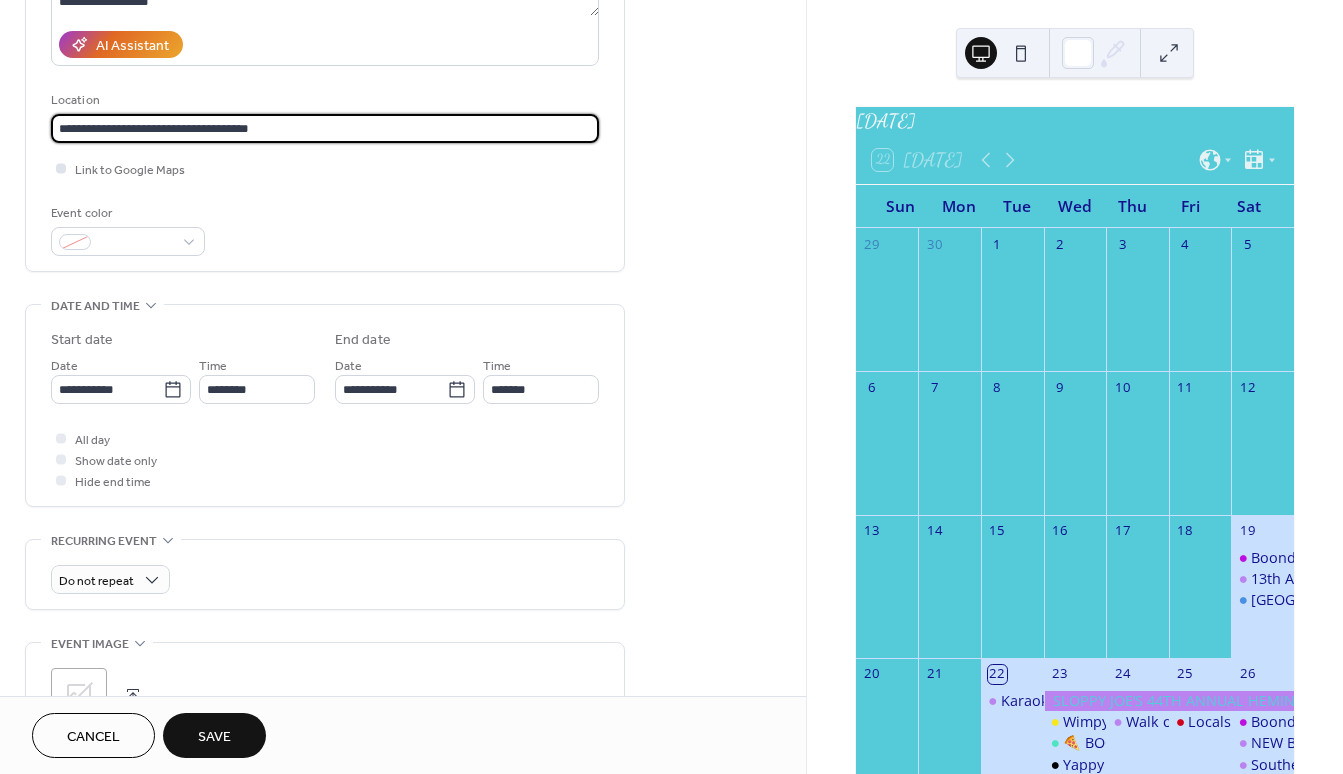 type on "**********" 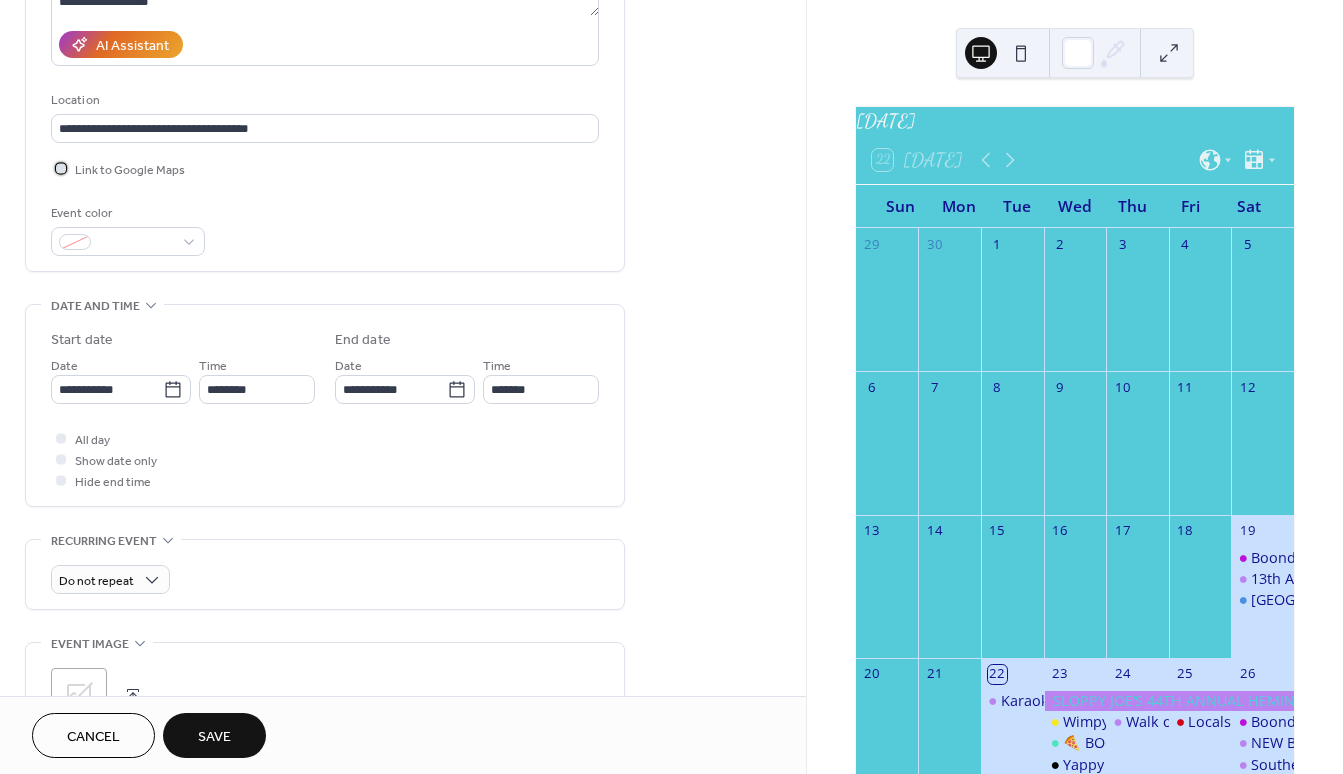 click at bounding box center [61, 168] 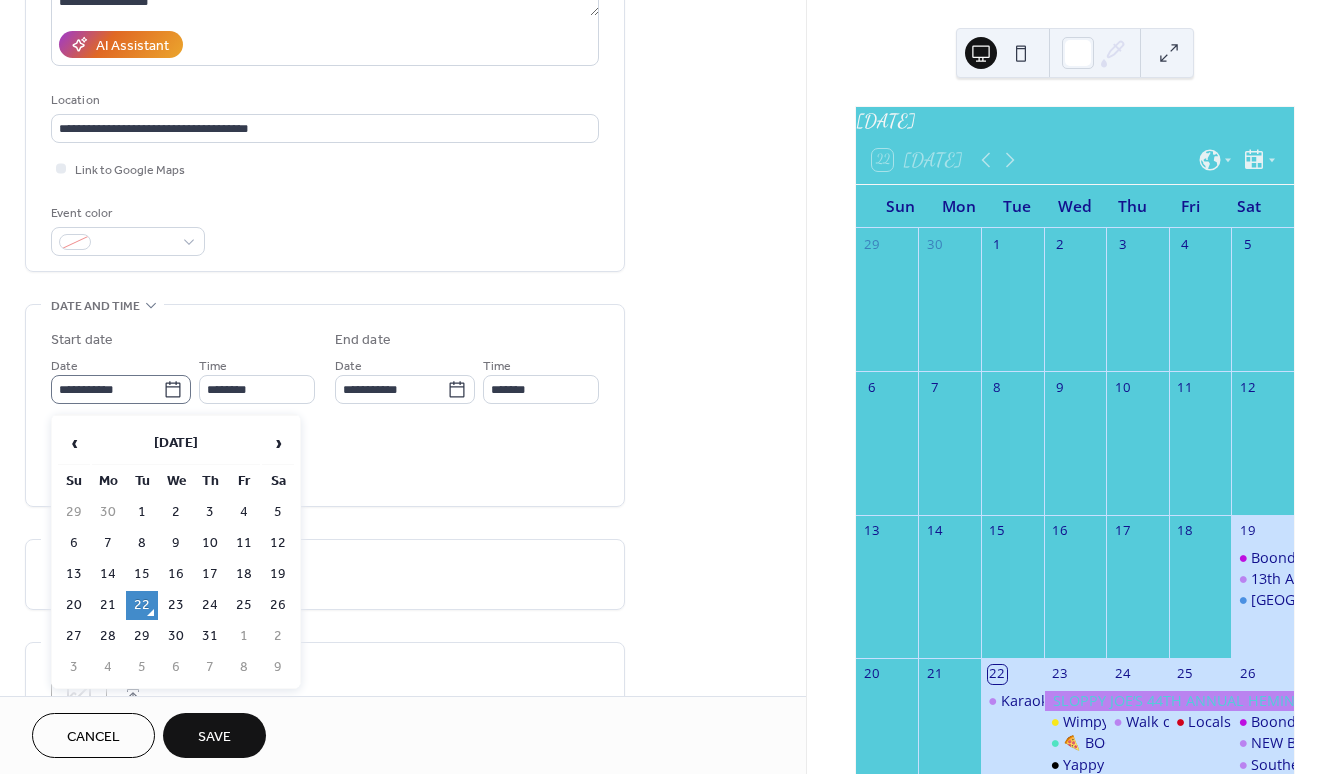 click 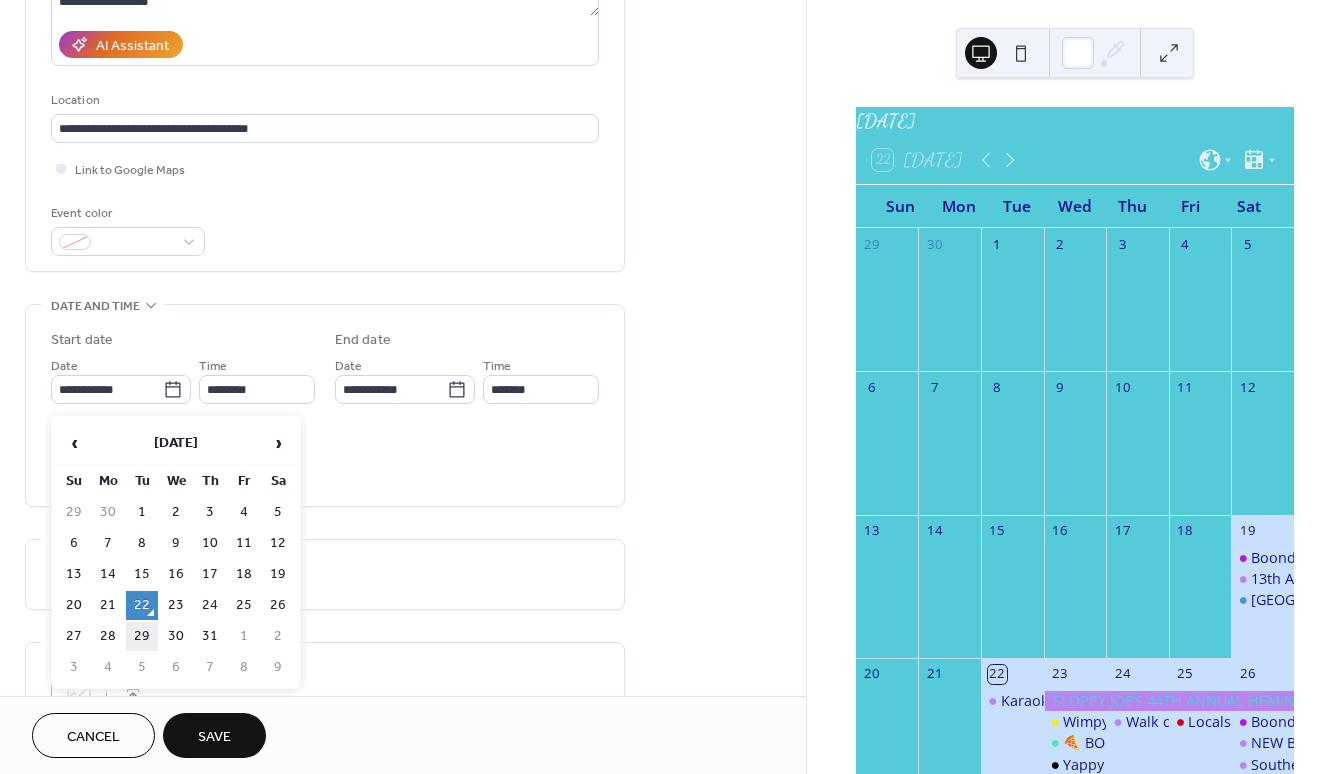 click on "29" at bounding box center [142, 636] 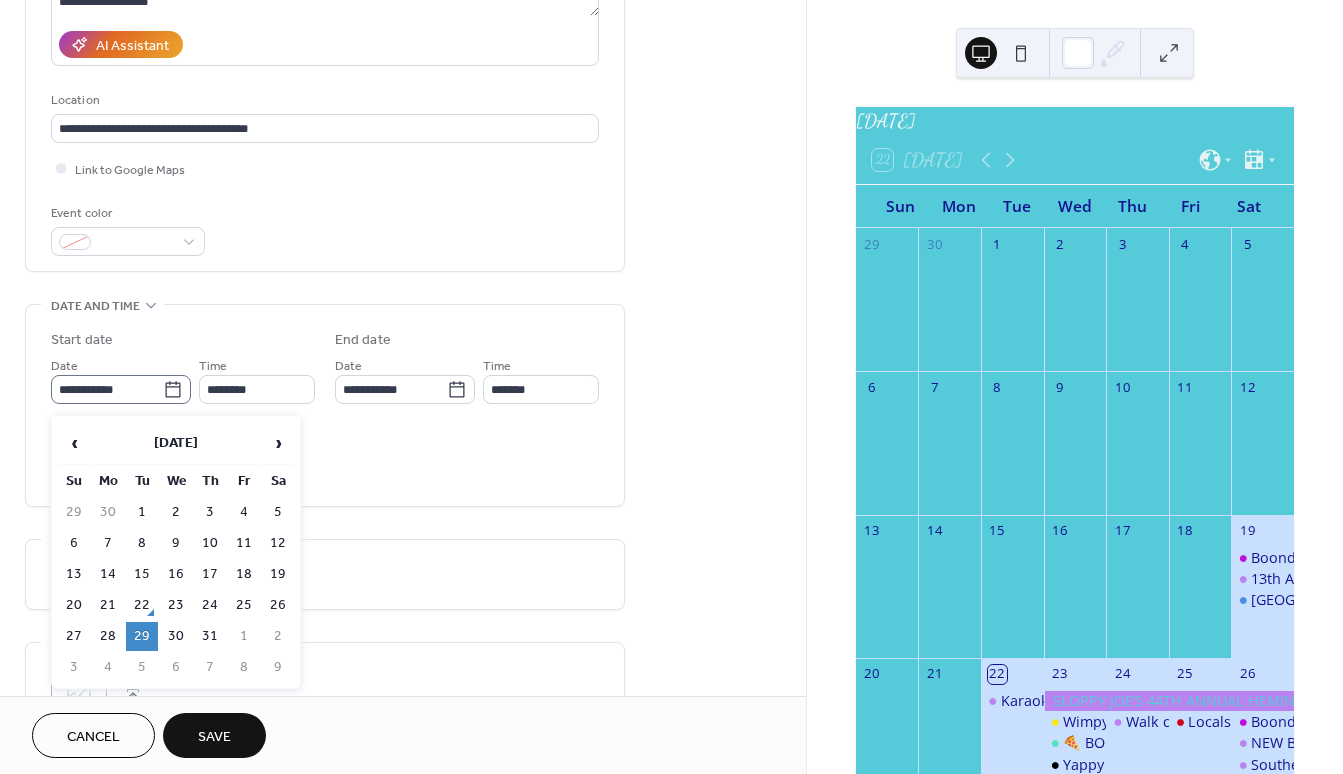 click 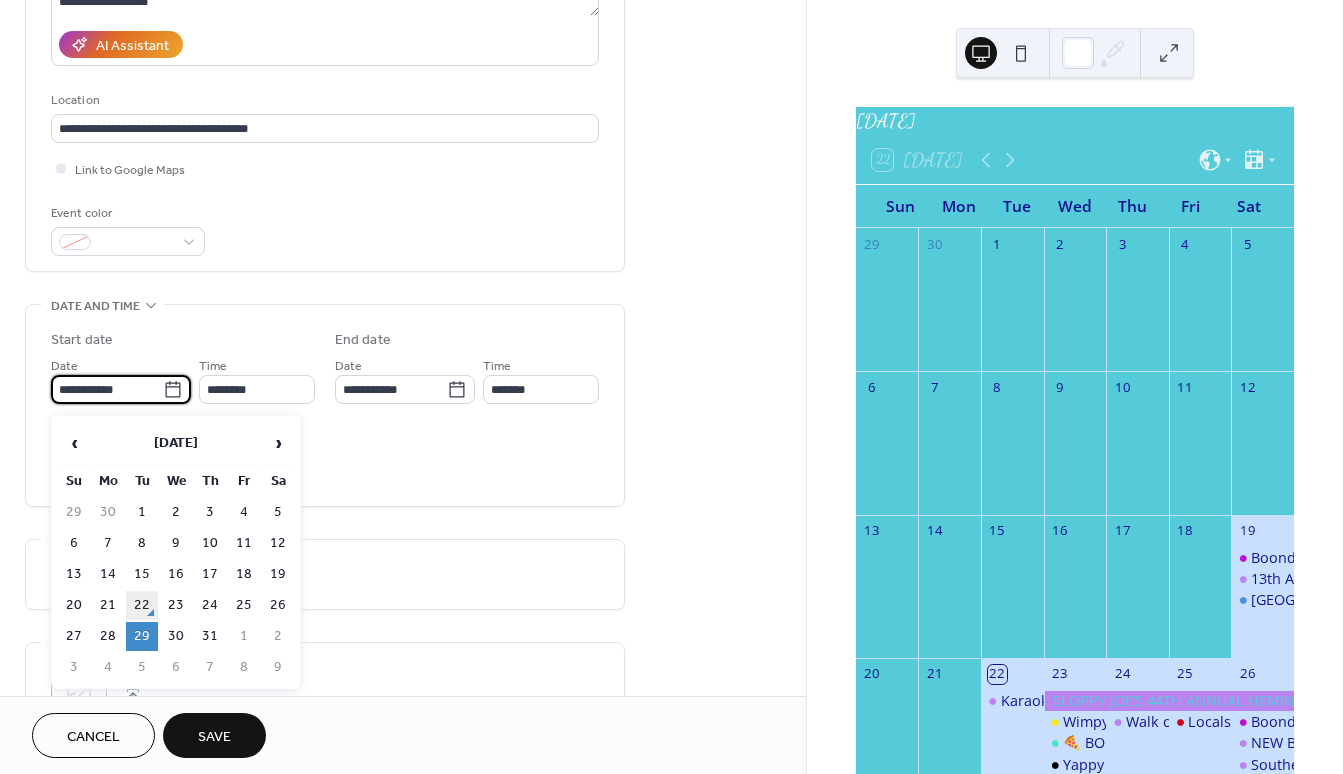 click on "22" at bounding box center (142, 605) 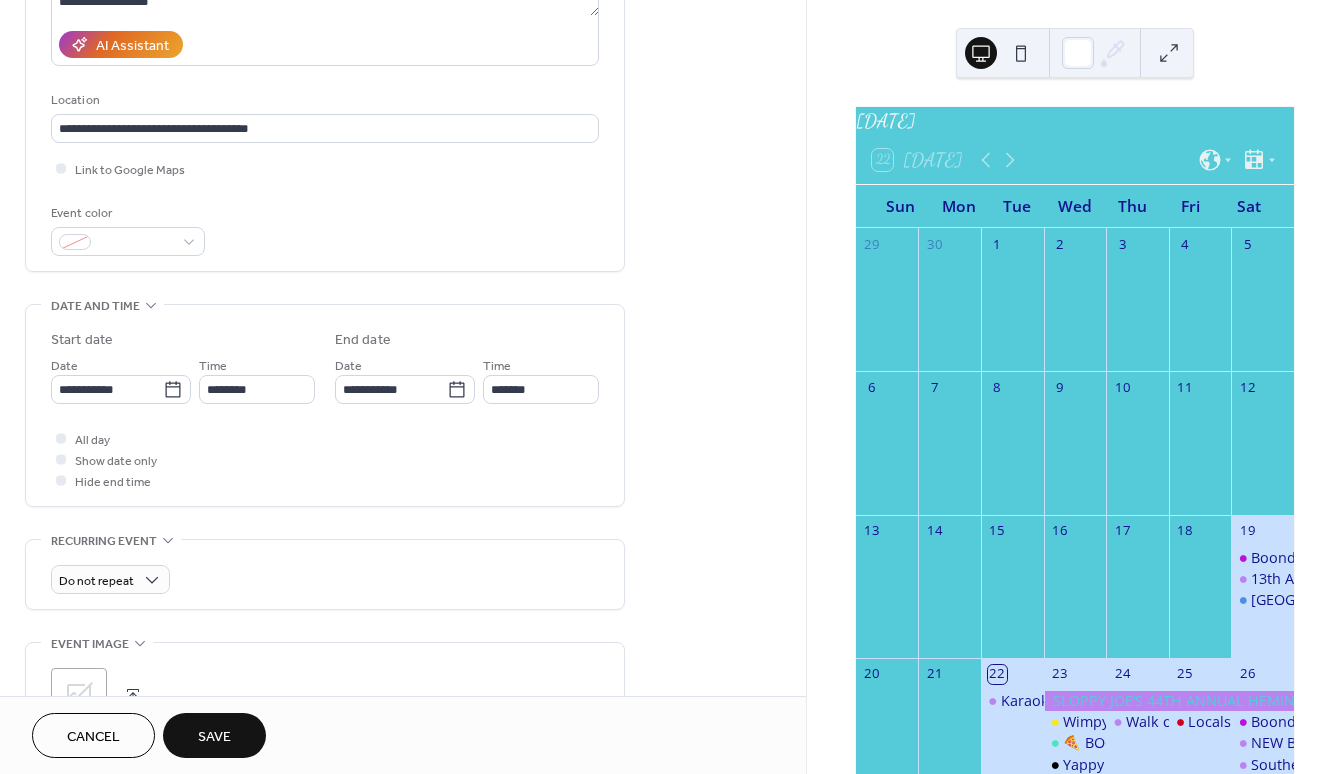 type on "**********" 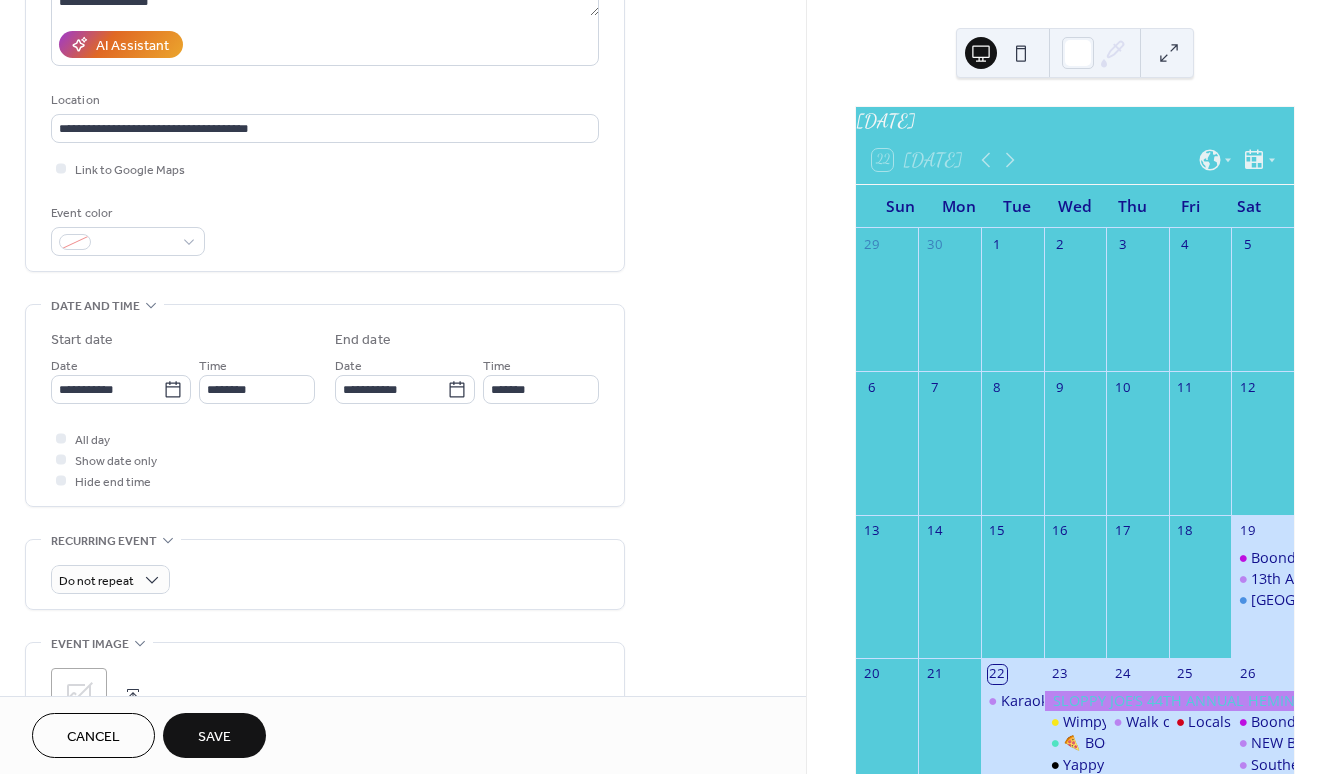 type on "**********" 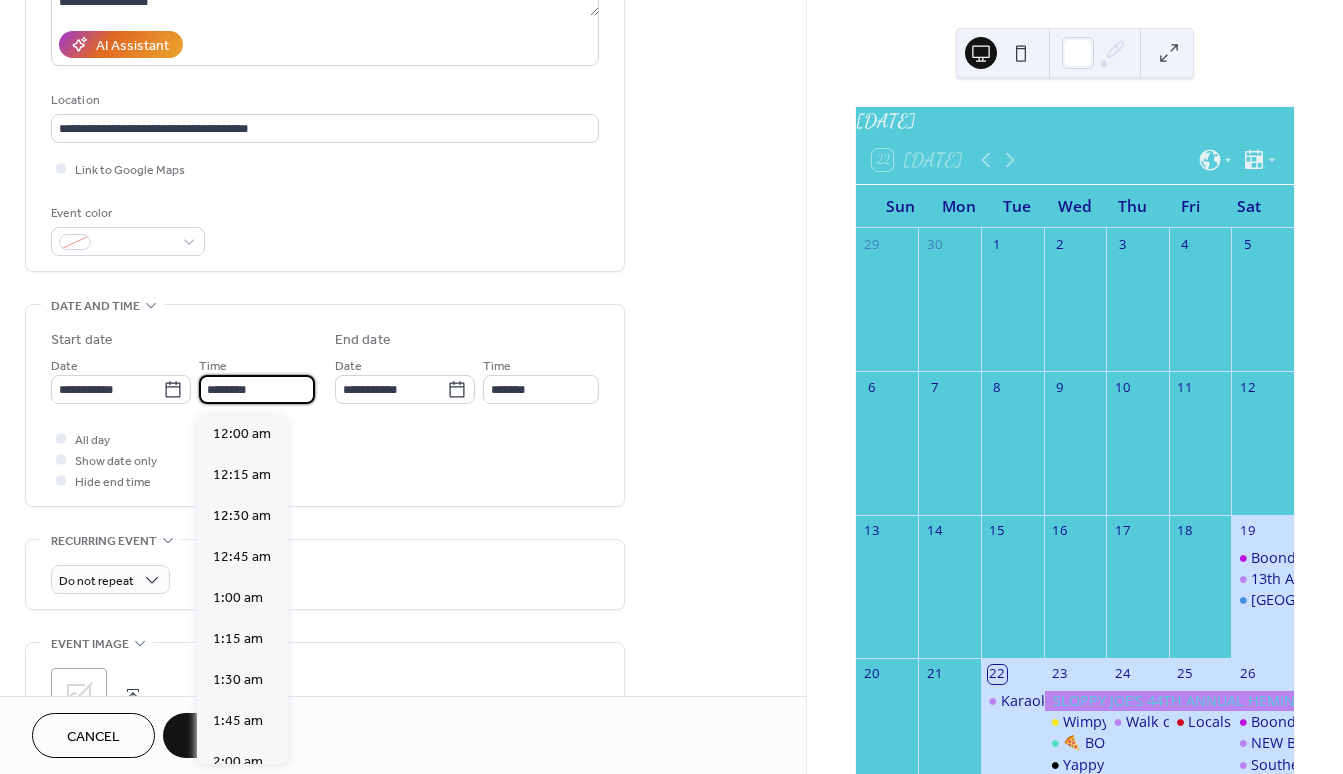 click on "********" at bounding box center [257, 389] 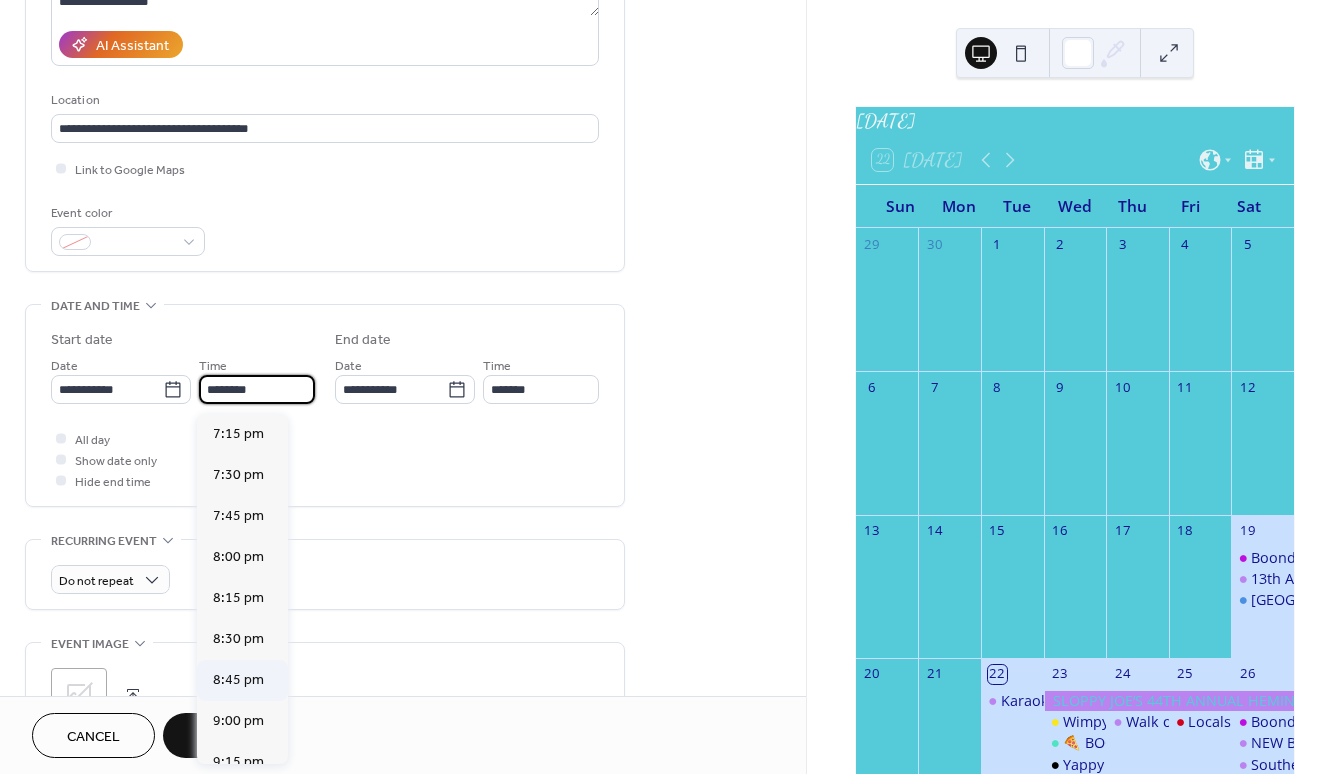 scroll, scrollTop: 2834, scrollLeft: 0, axis: vertical 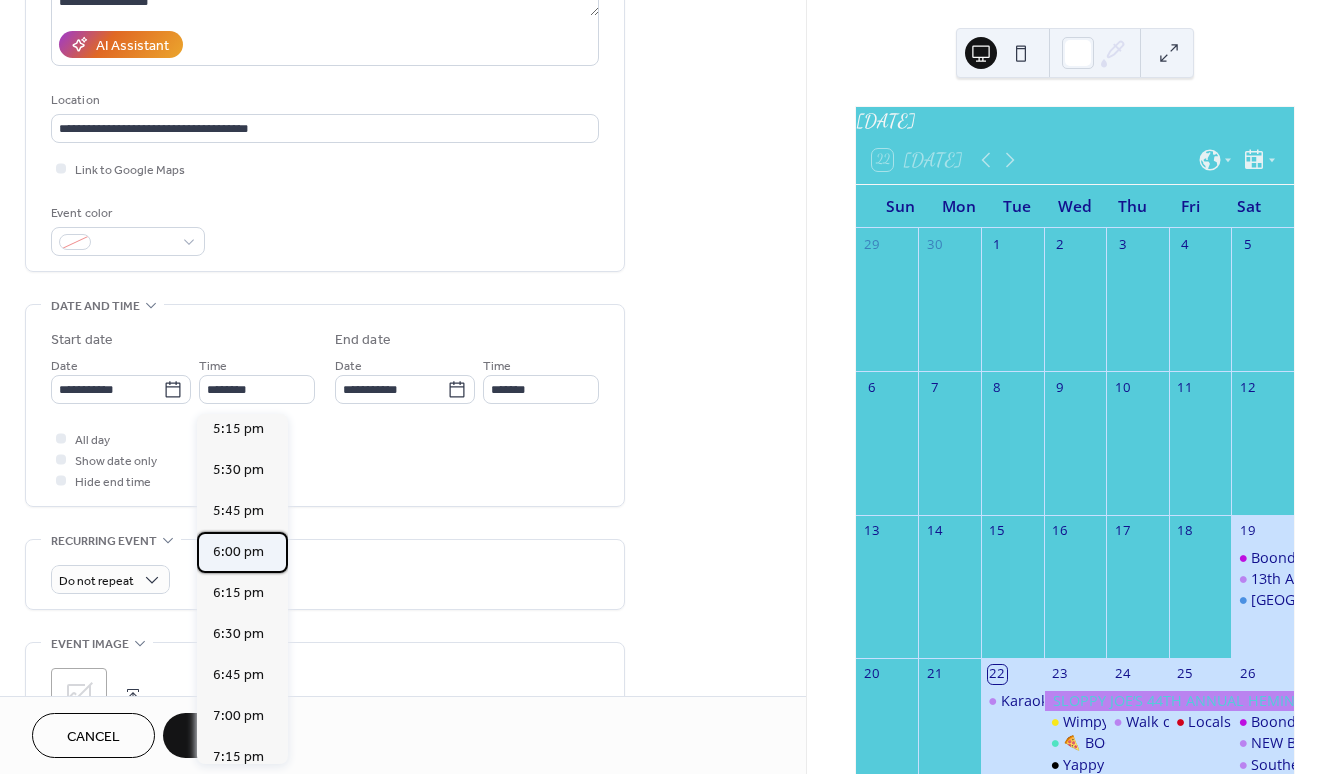 click on "6:00 pm" at bounding box center (238, 552) 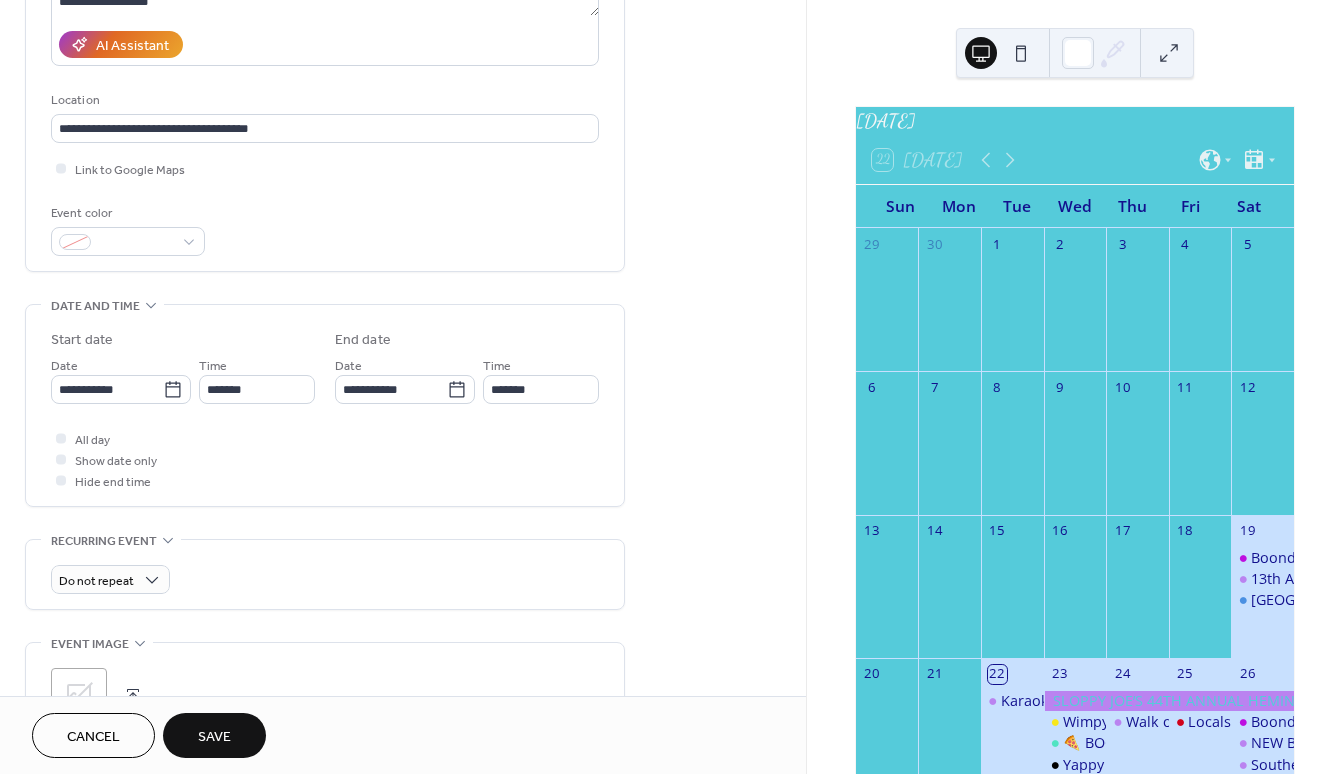 type on "*******" 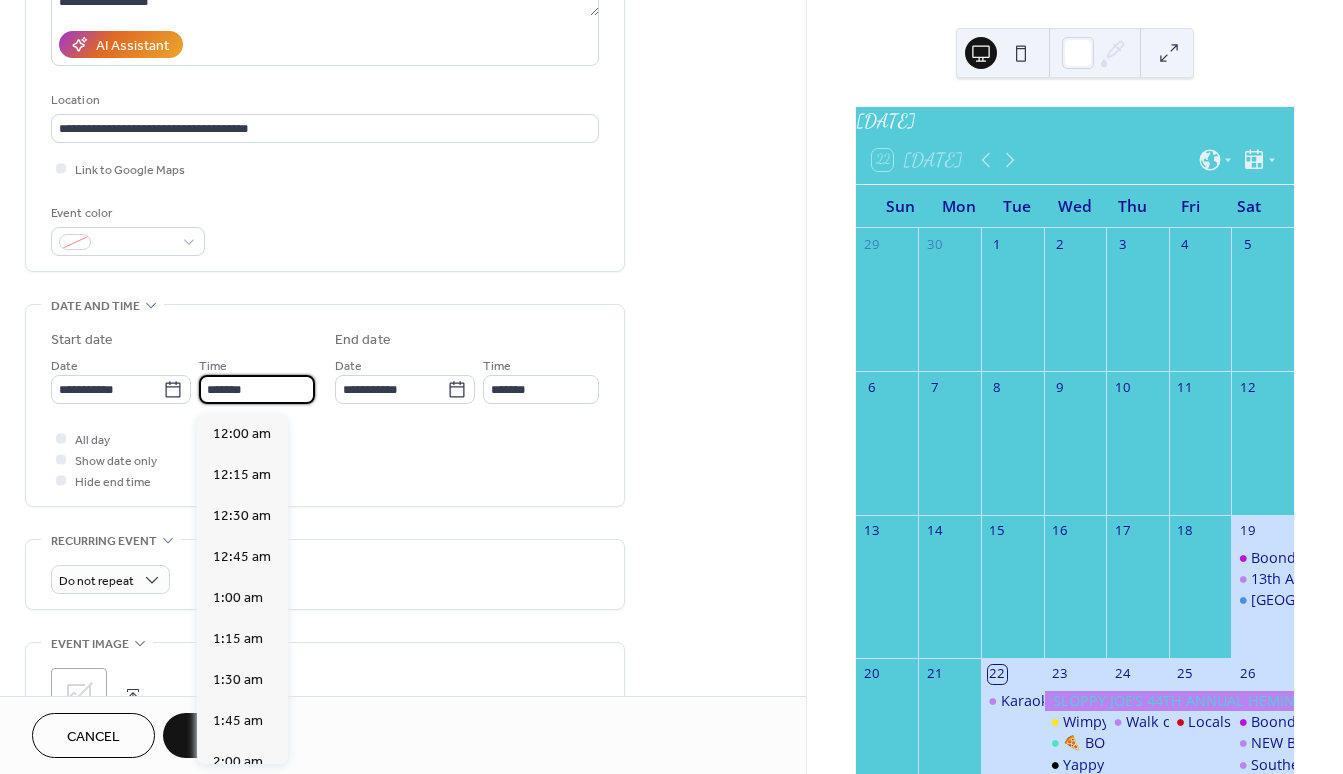 scroll, scrollTop: 2952, scrollLeft: 0, axis: vertical 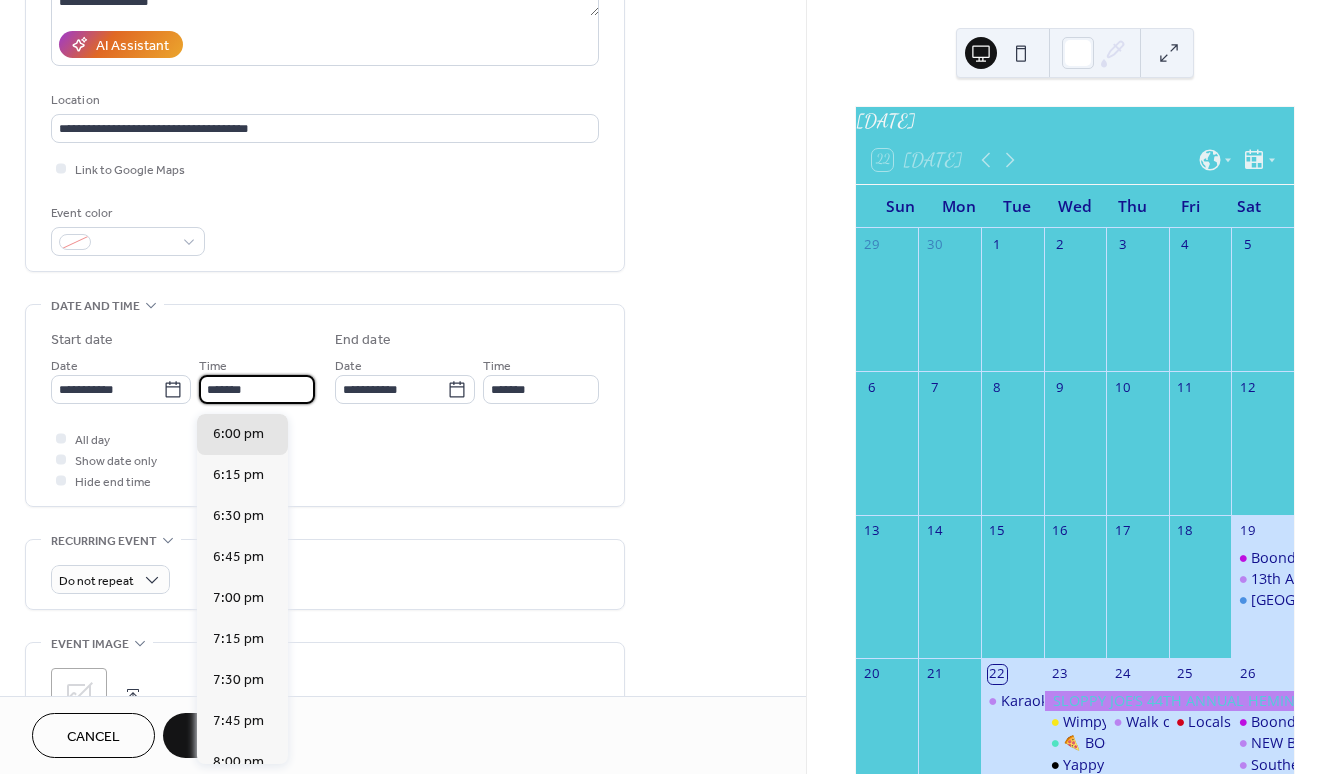 drag, startPoint x: 220, startPoint y: 393, endPoint x: 232, endPoint y: 393, distance: 12 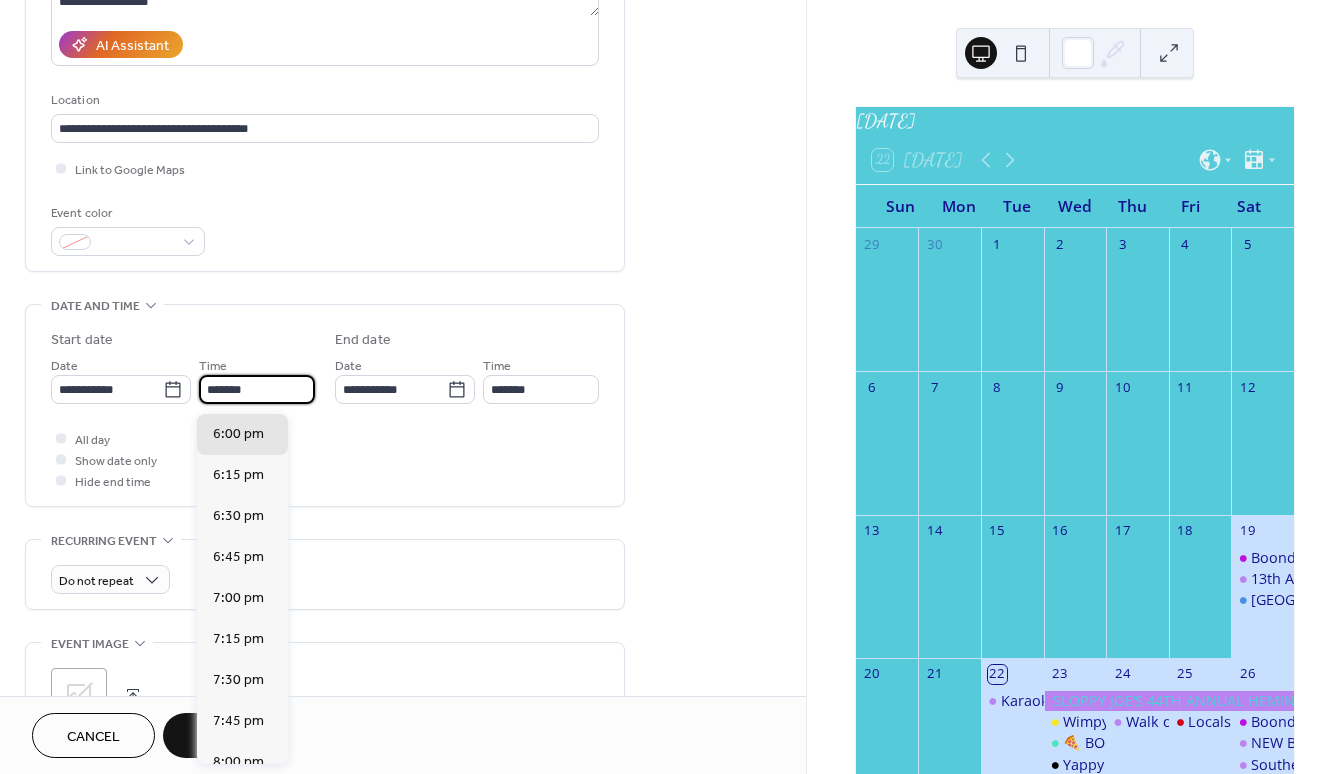 click on "*******" at bounding box center (257, 389) 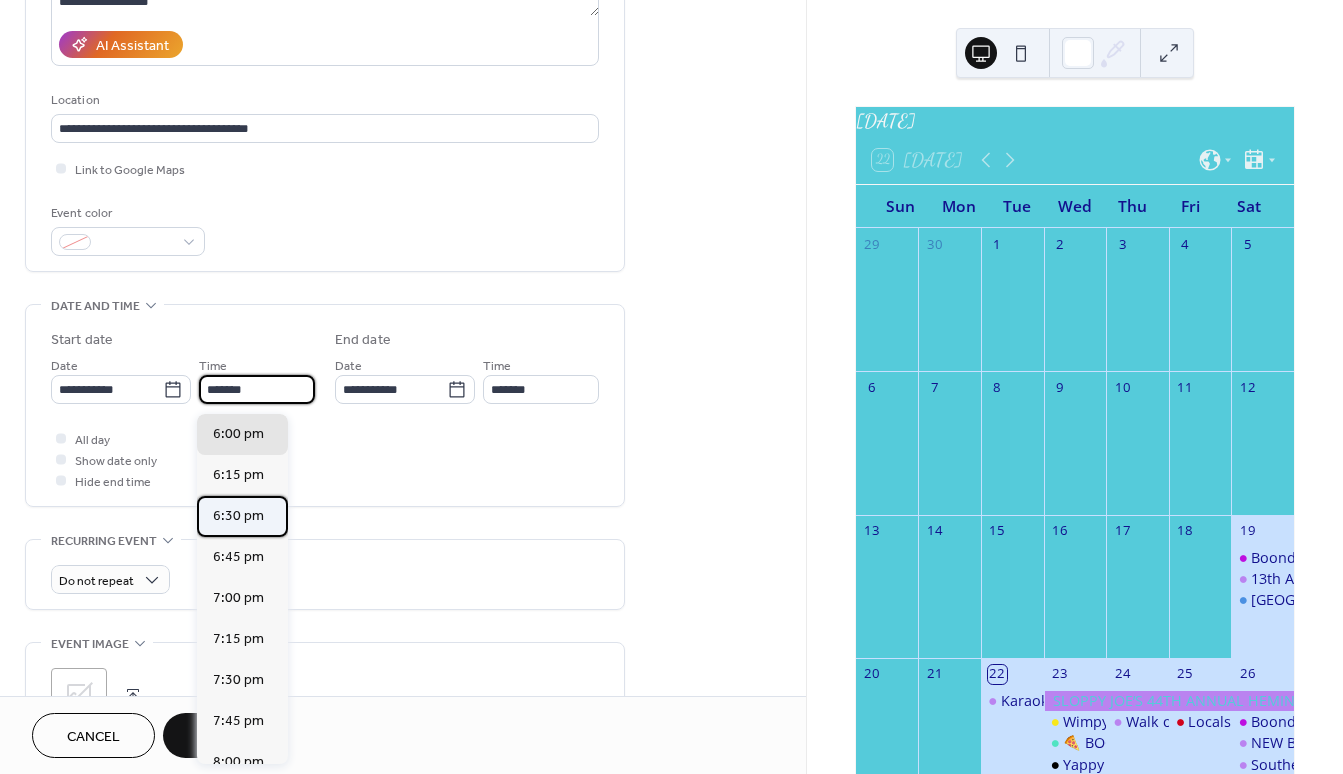 click on "6:30 pm" at bounding box center [238, 516] 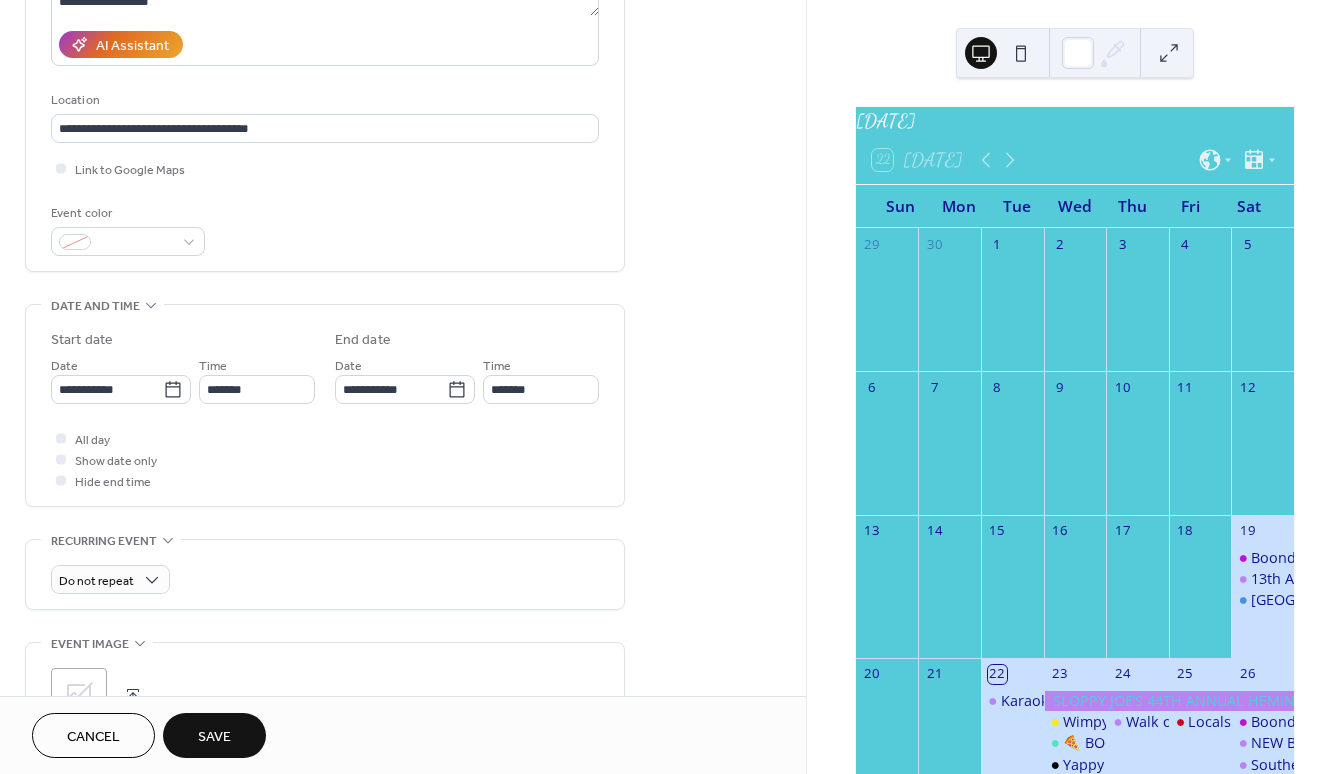type on "*******" 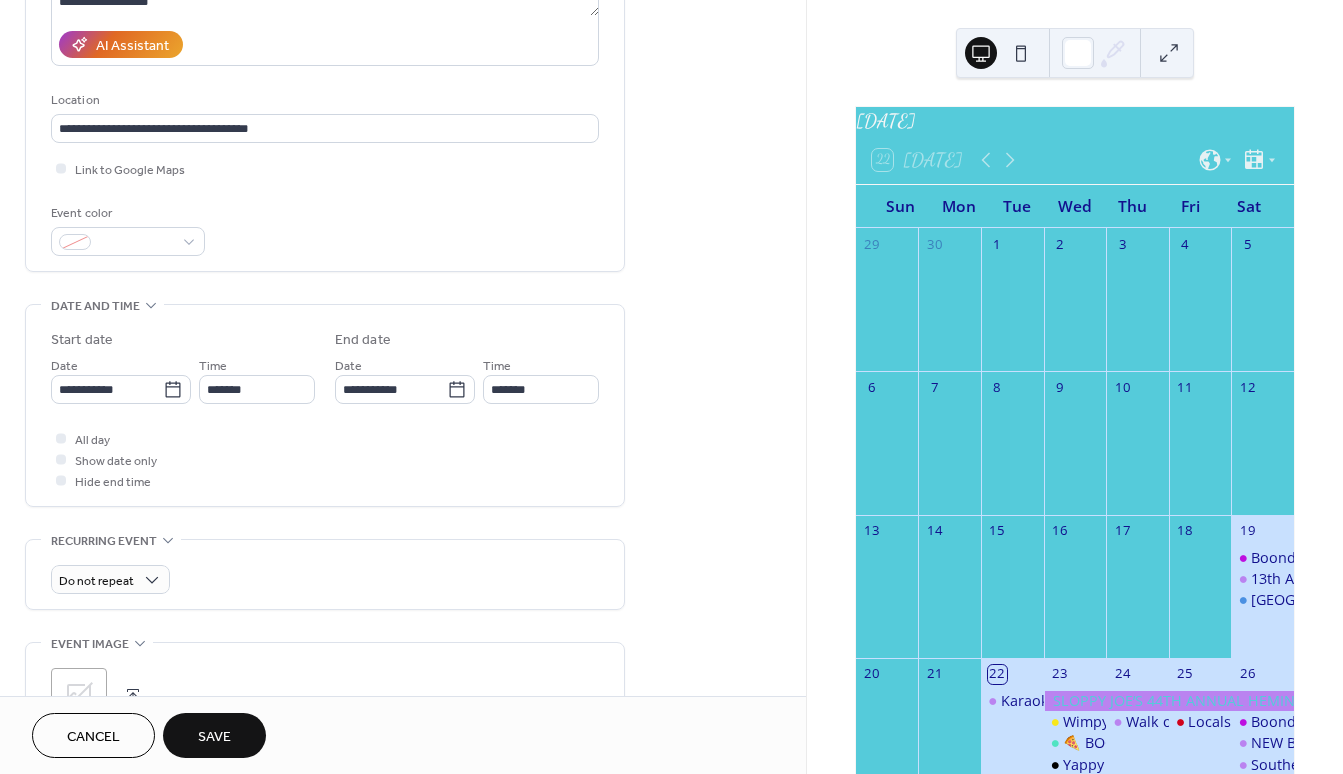 type on "*******" 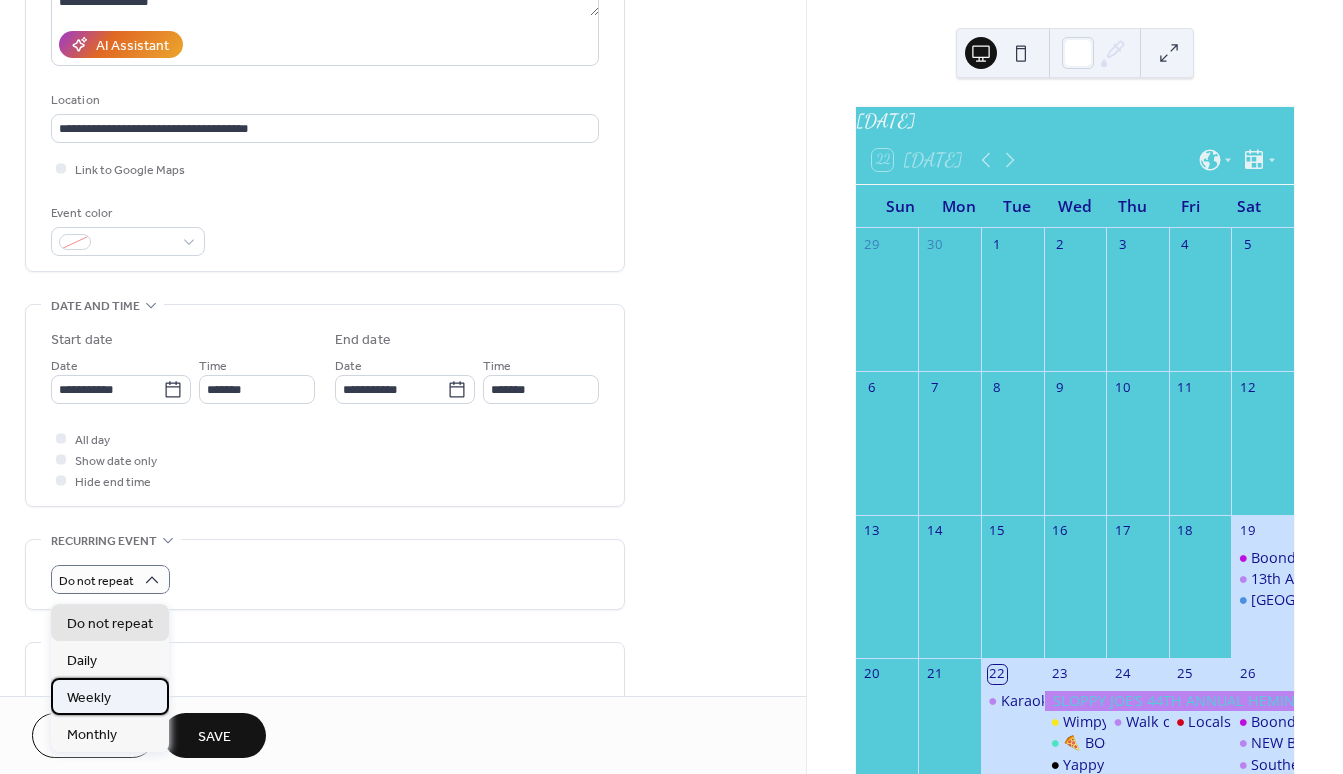 click on "Weekly" at bounding box center [110, 696] 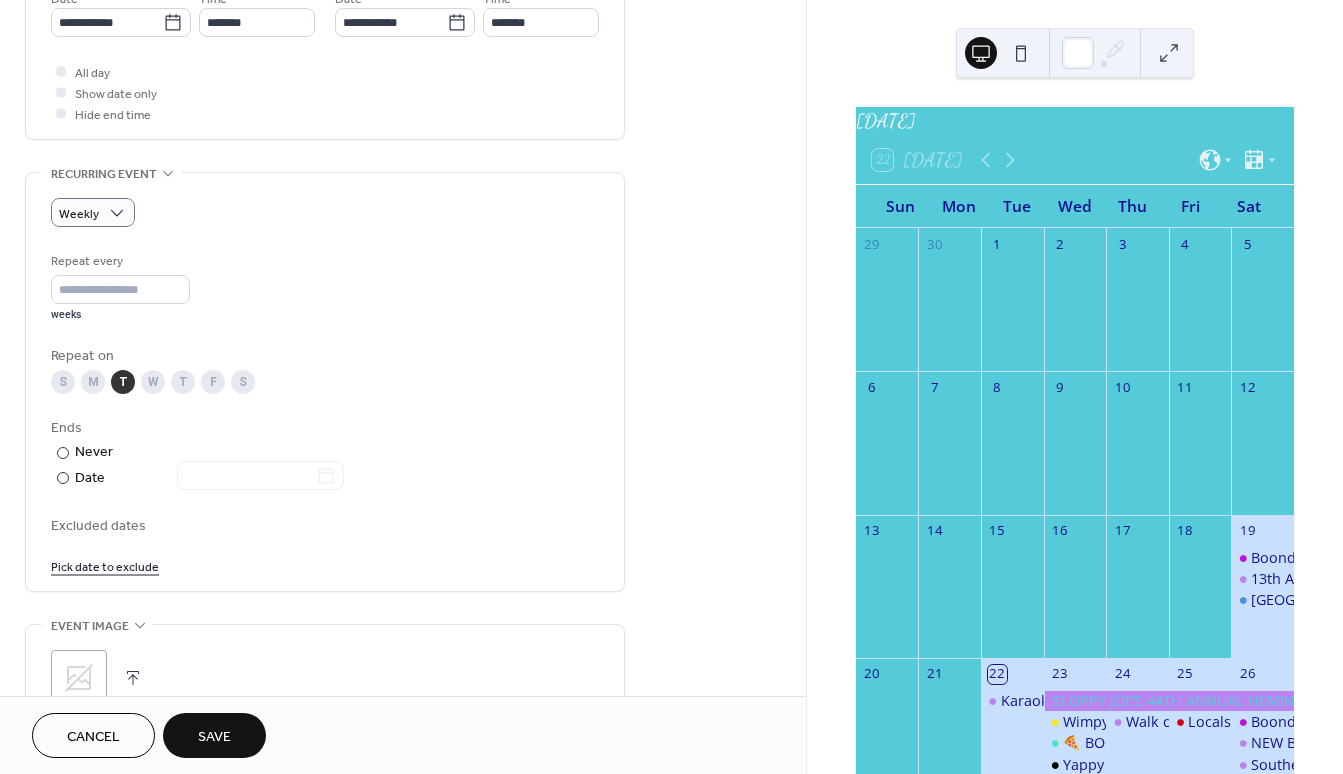 scroll, scrollTop: 992, scrollLeft: 0, axis: vertical 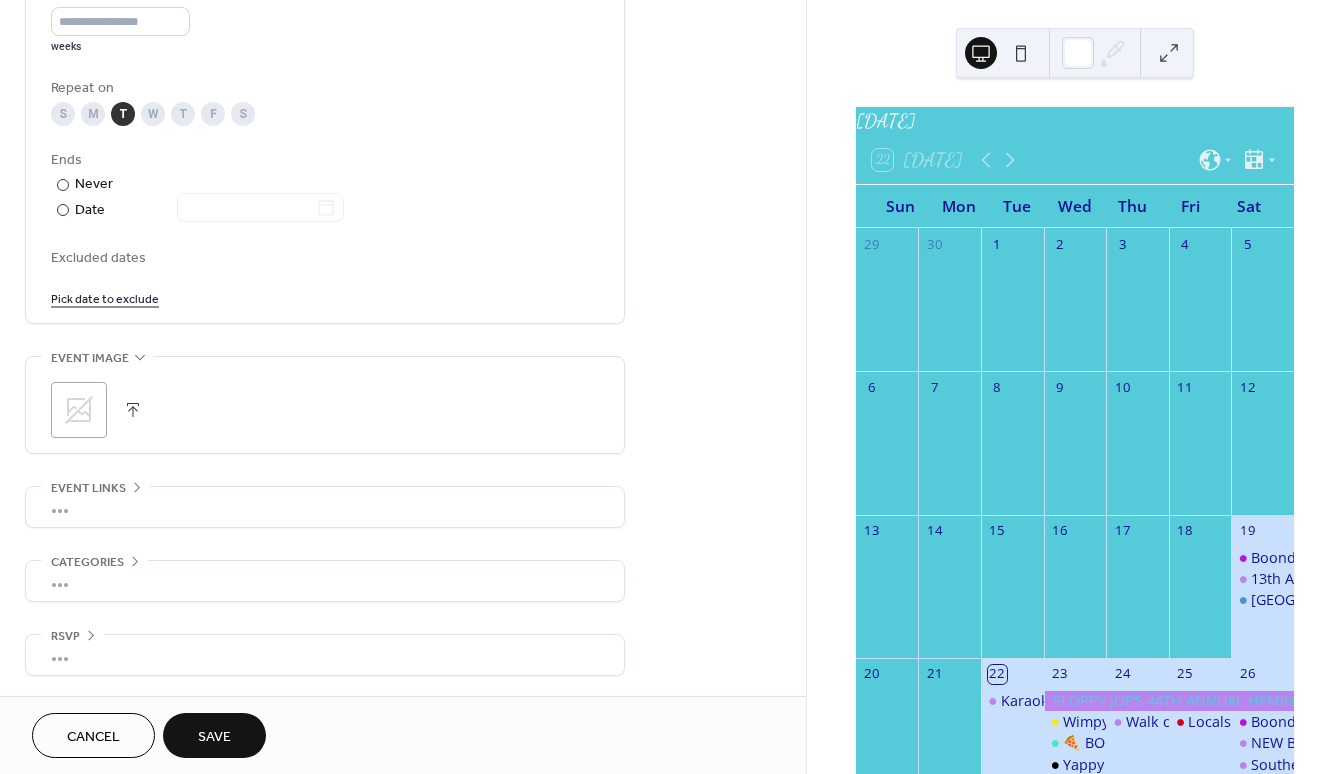 click at bounding box center [133, 410] 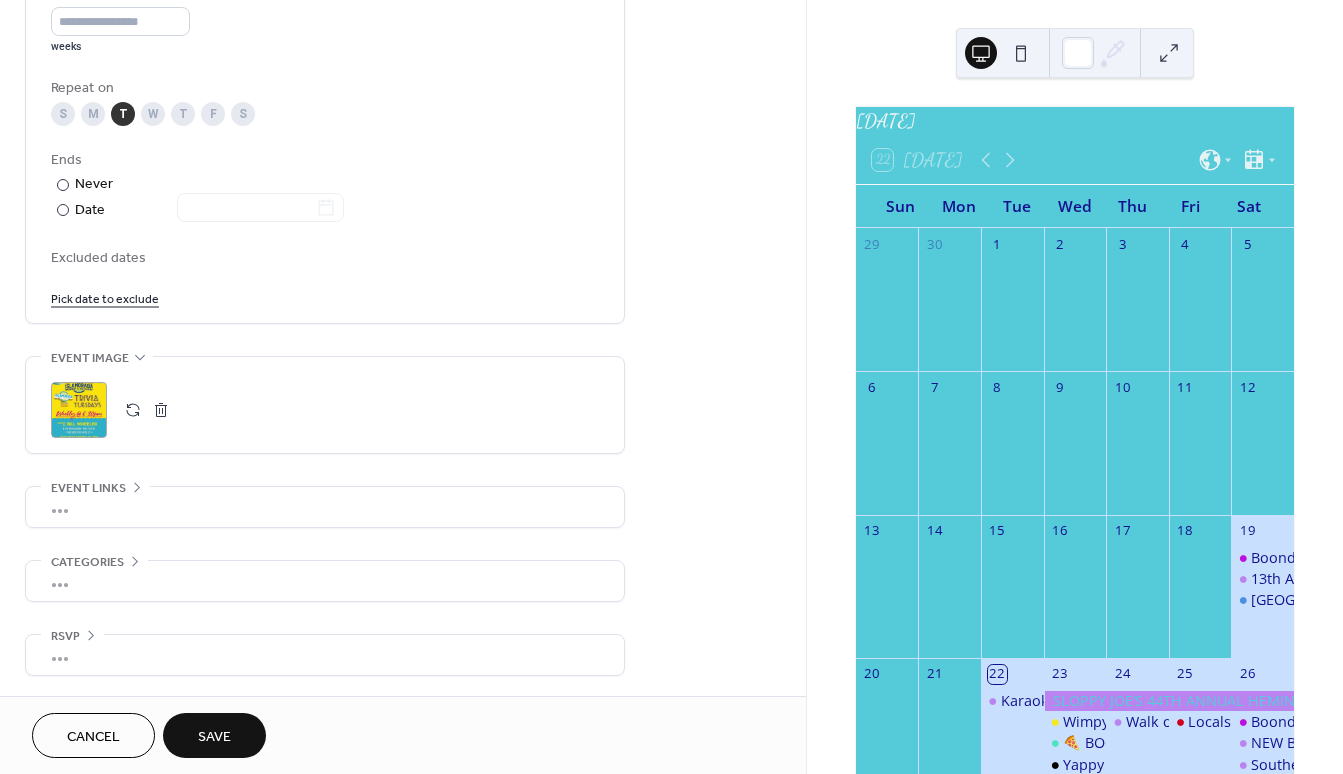 click on "Save" at bounding box center [214, 737] 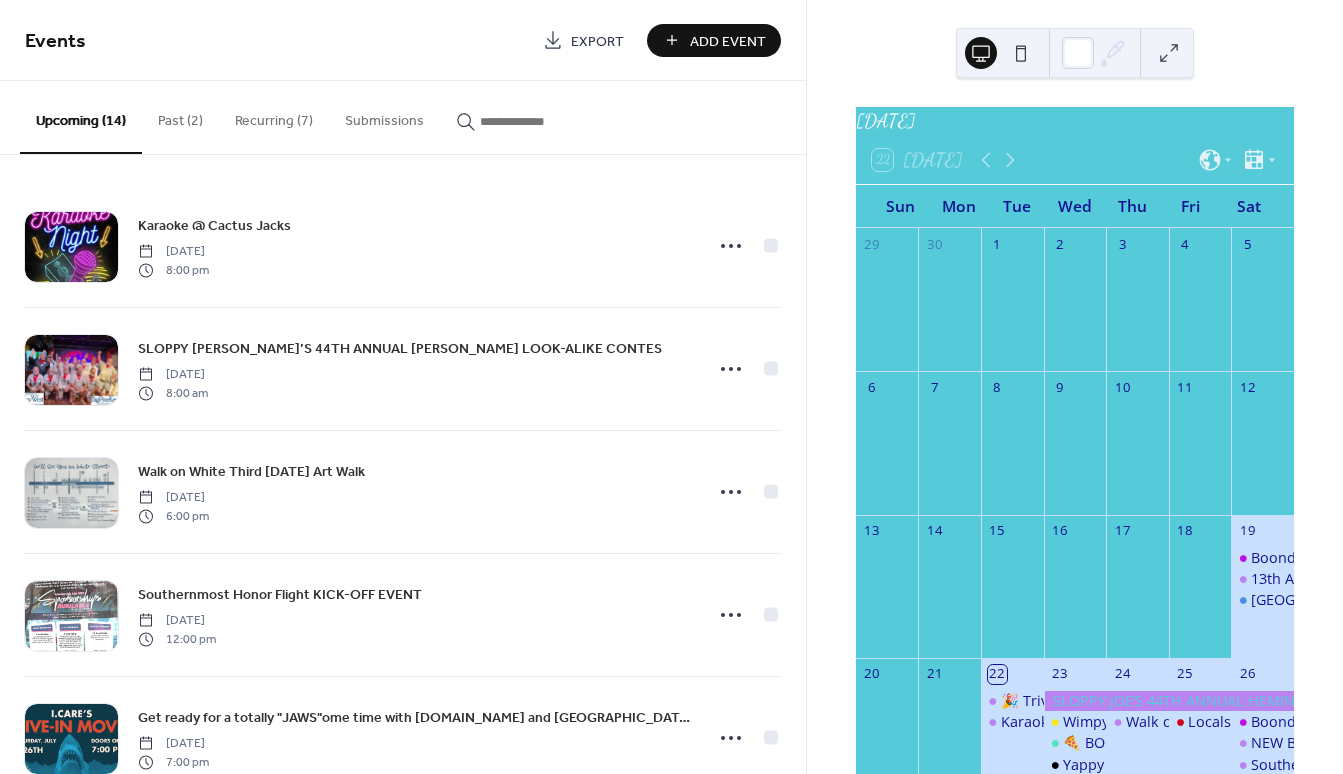 click on "Add Event" at bounding box center [728, 41] 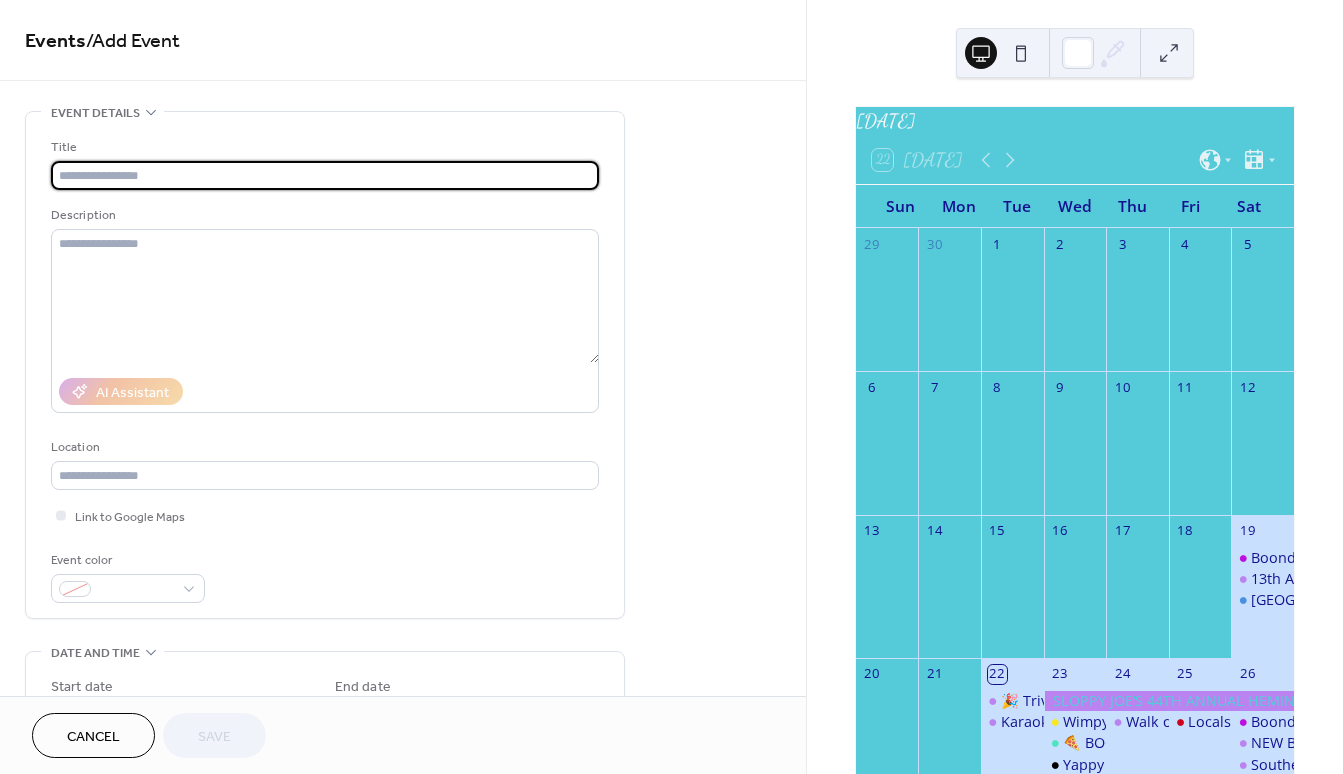 click at bounding box center [325, 175] 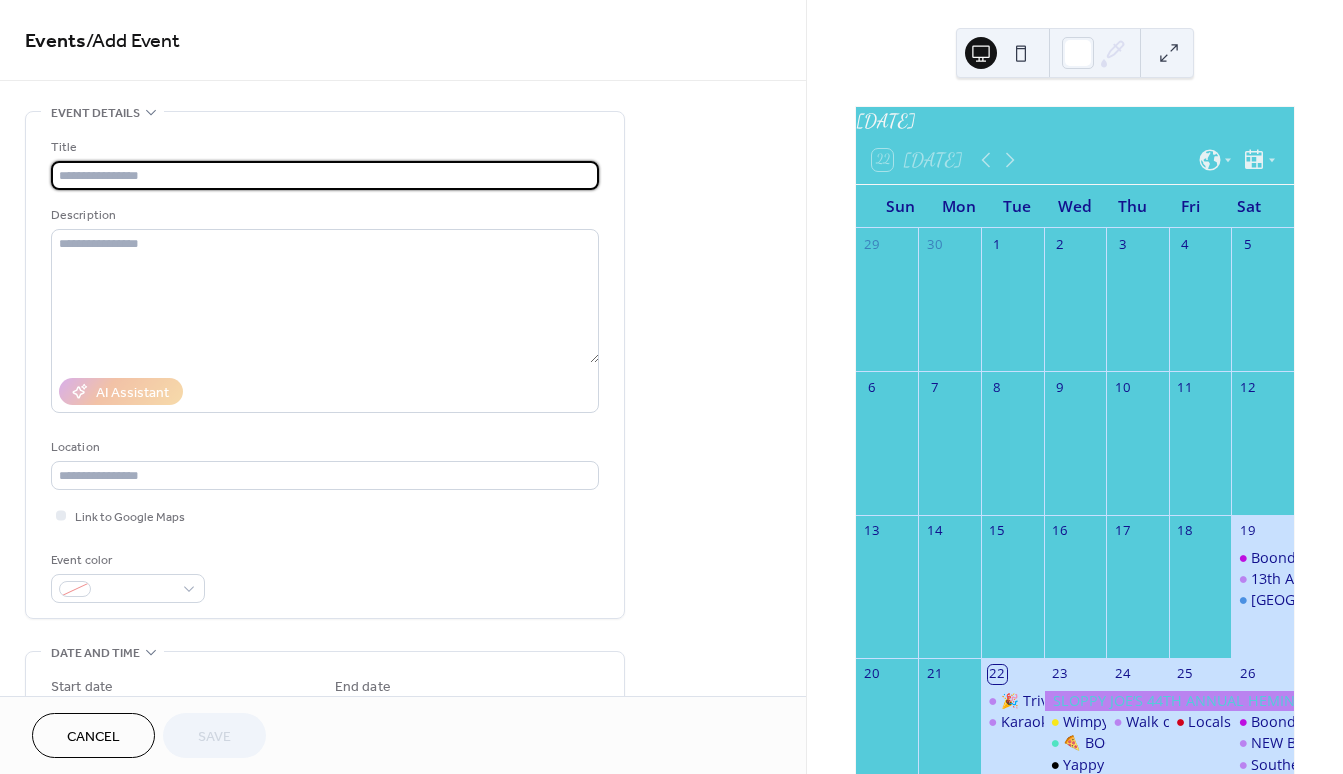 paste on "**********" 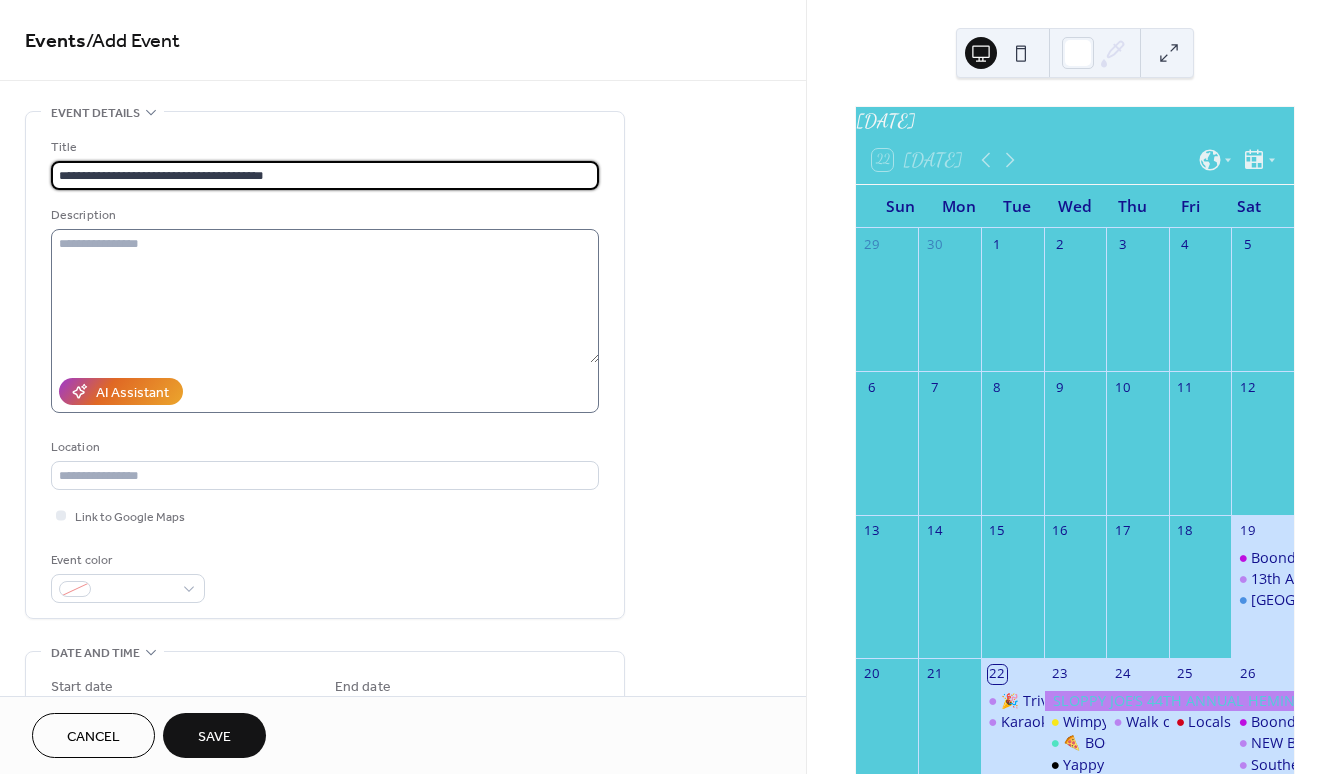type on "**********" 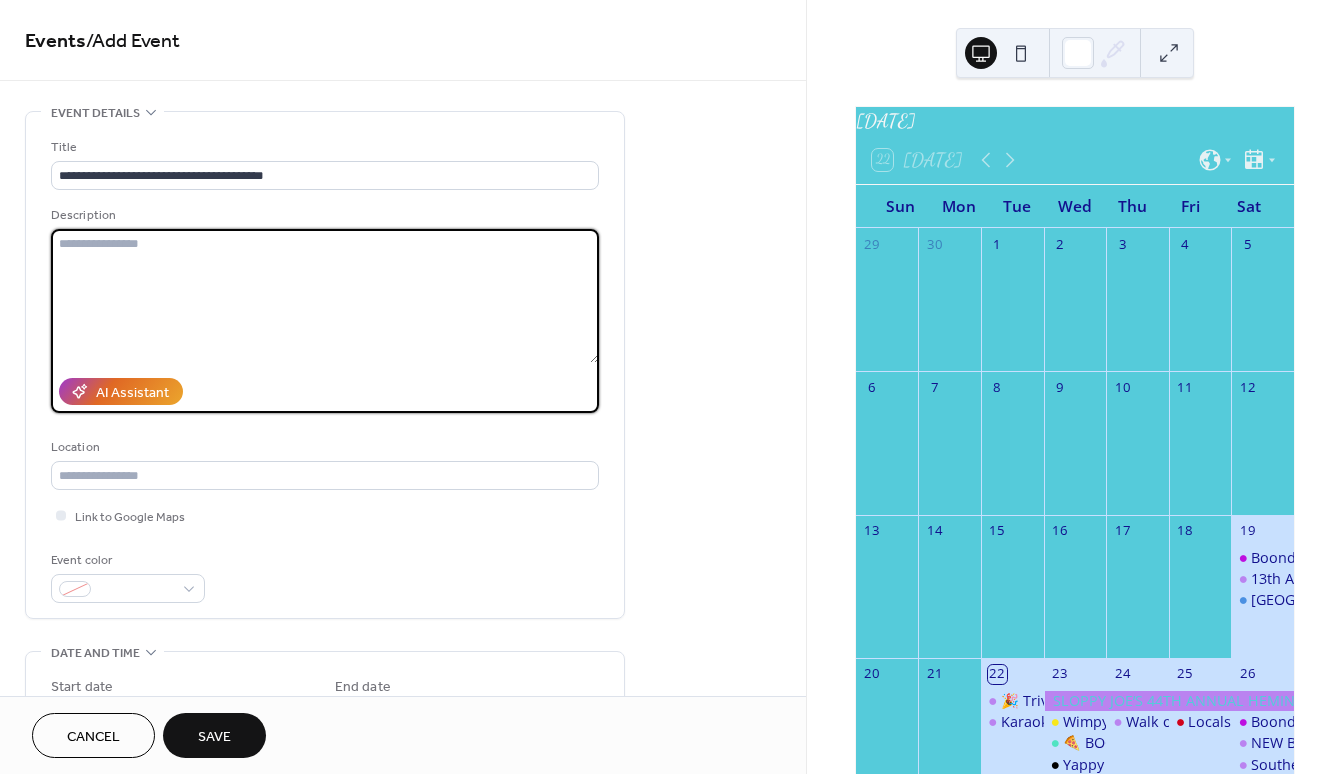 click at bounding box center (325, 296) 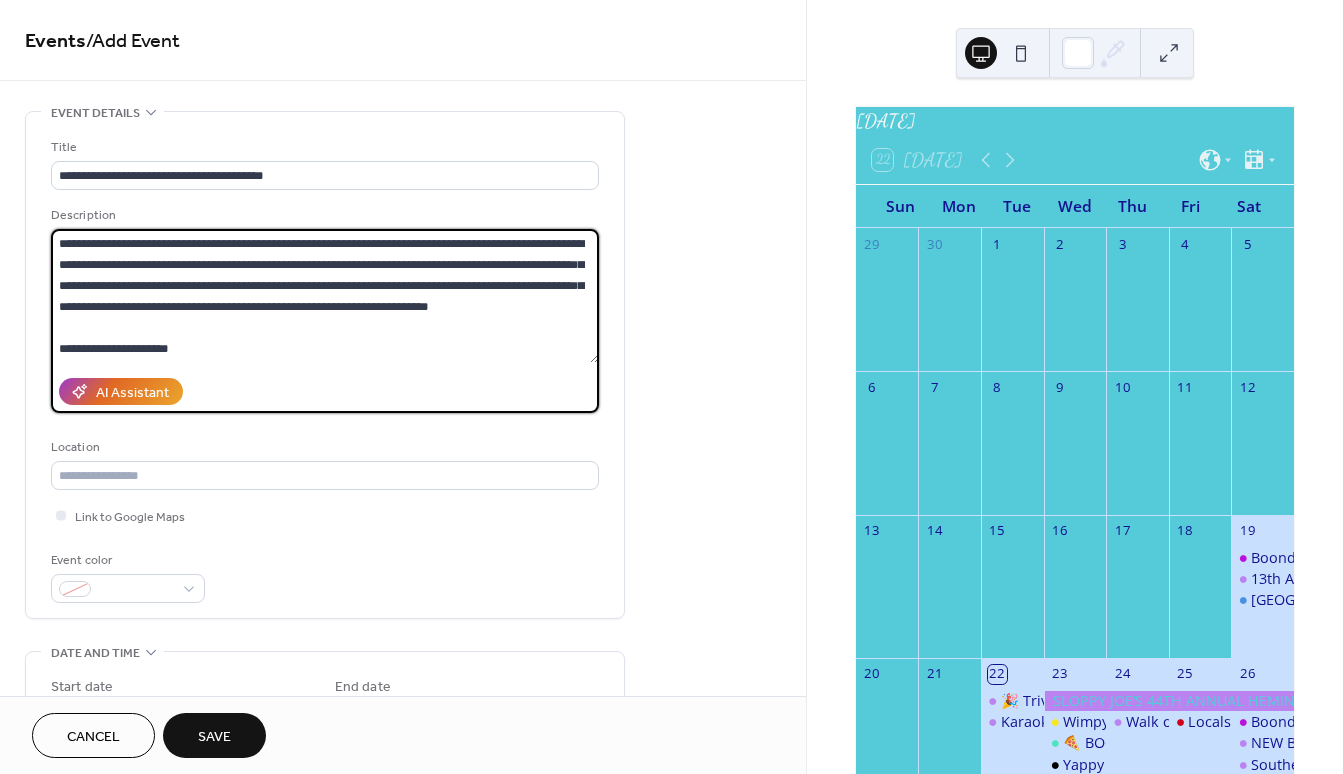 scroll, scrollTop: 63, scrollLeft: 0, axis: vertical 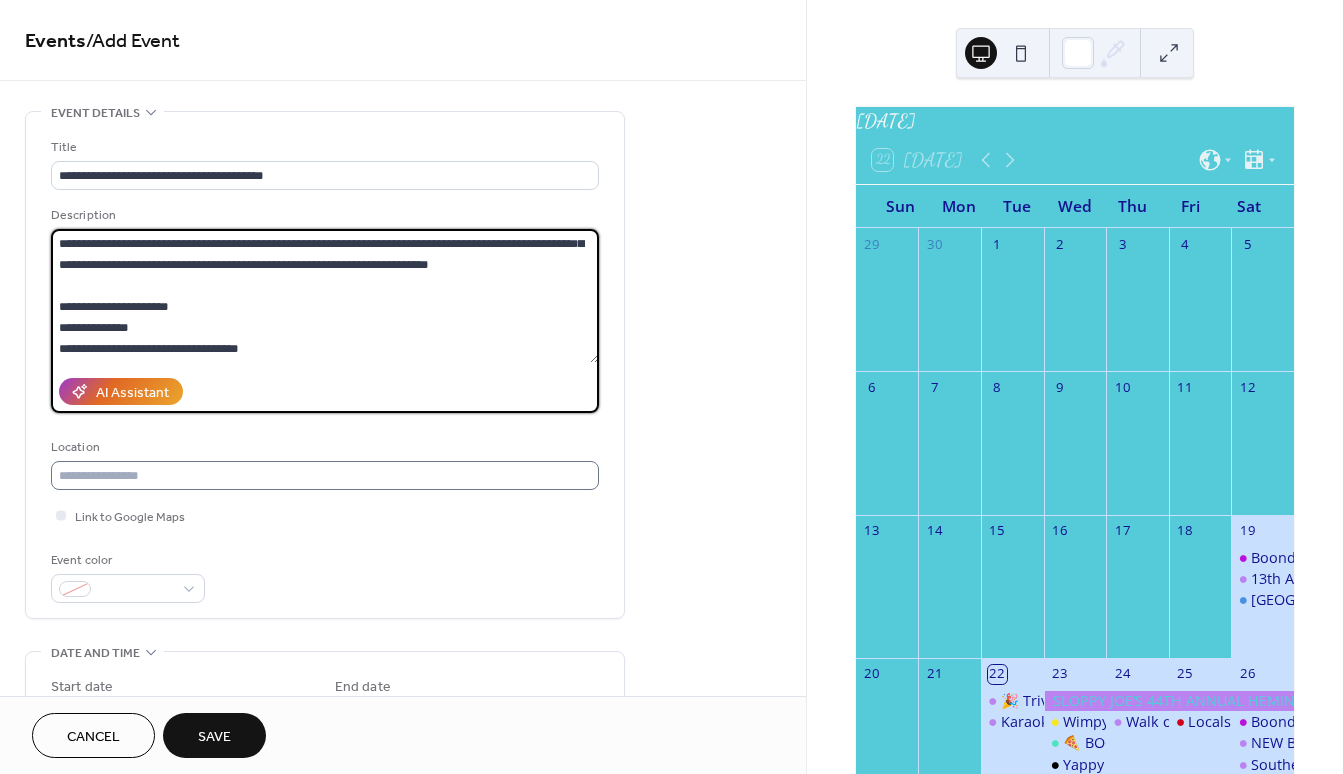 type on "**********" 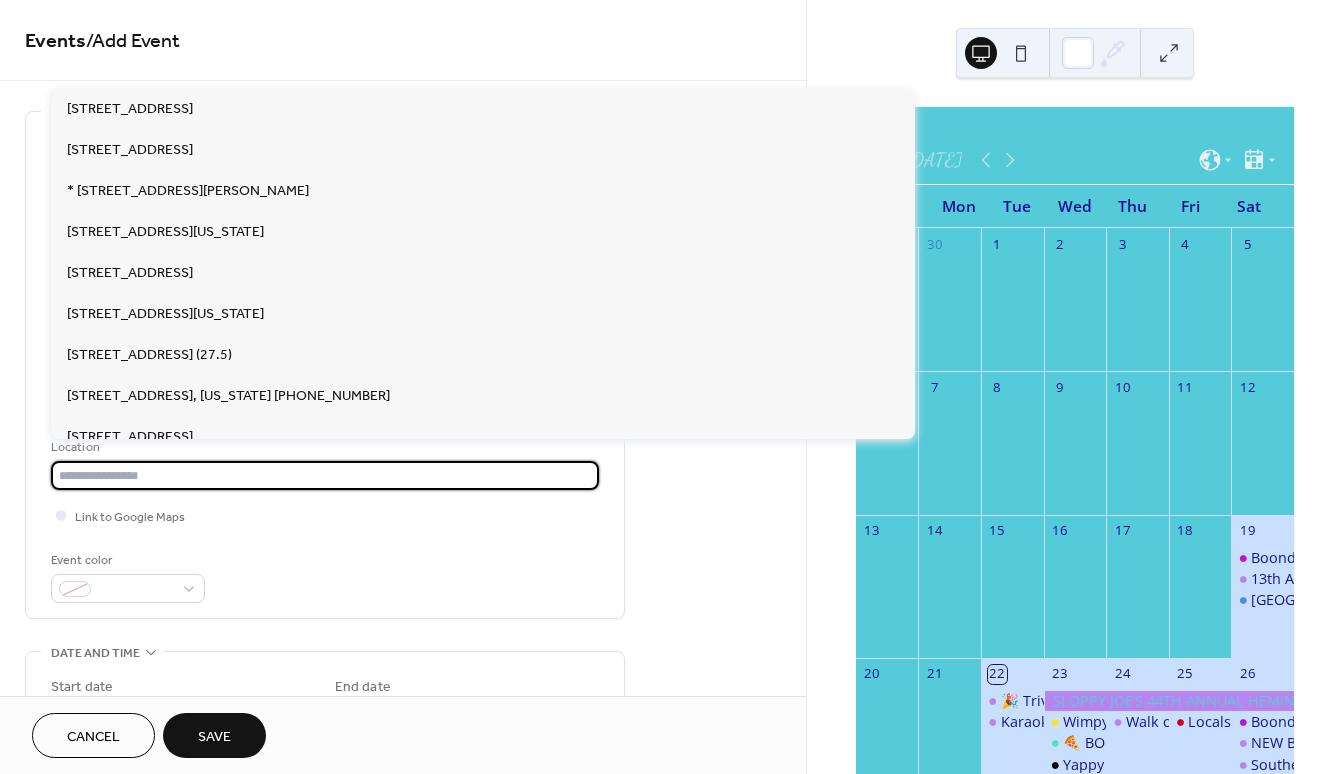 click at bounding box center [325, 475] 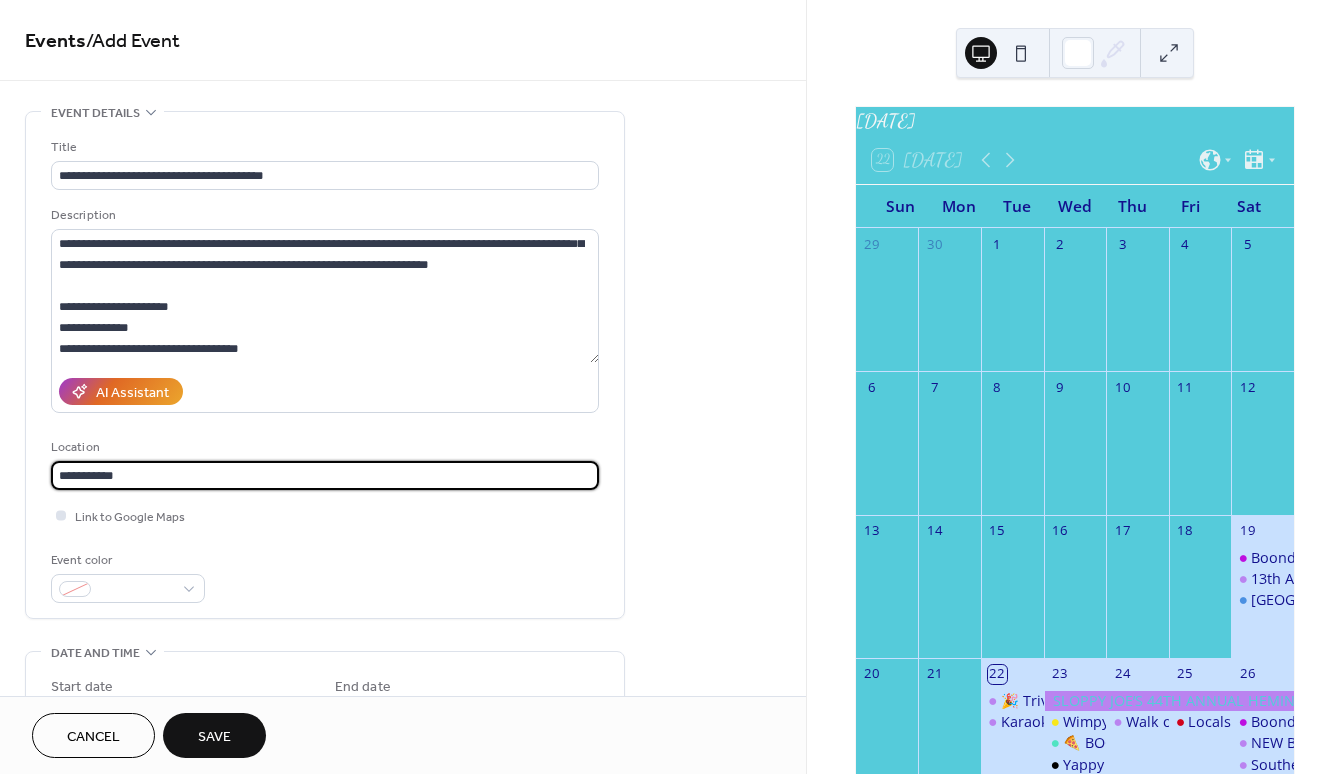 type on "**********" 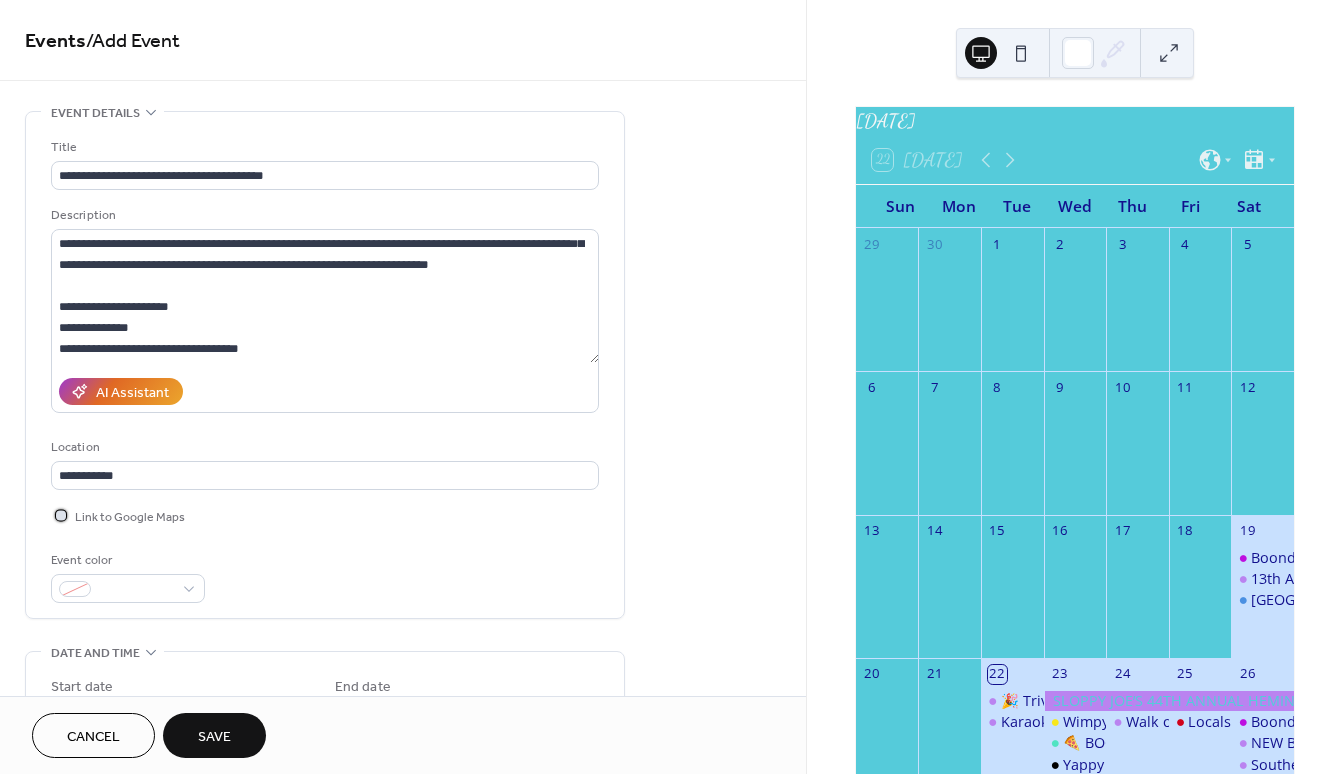 click at bounding box center [61, 515] 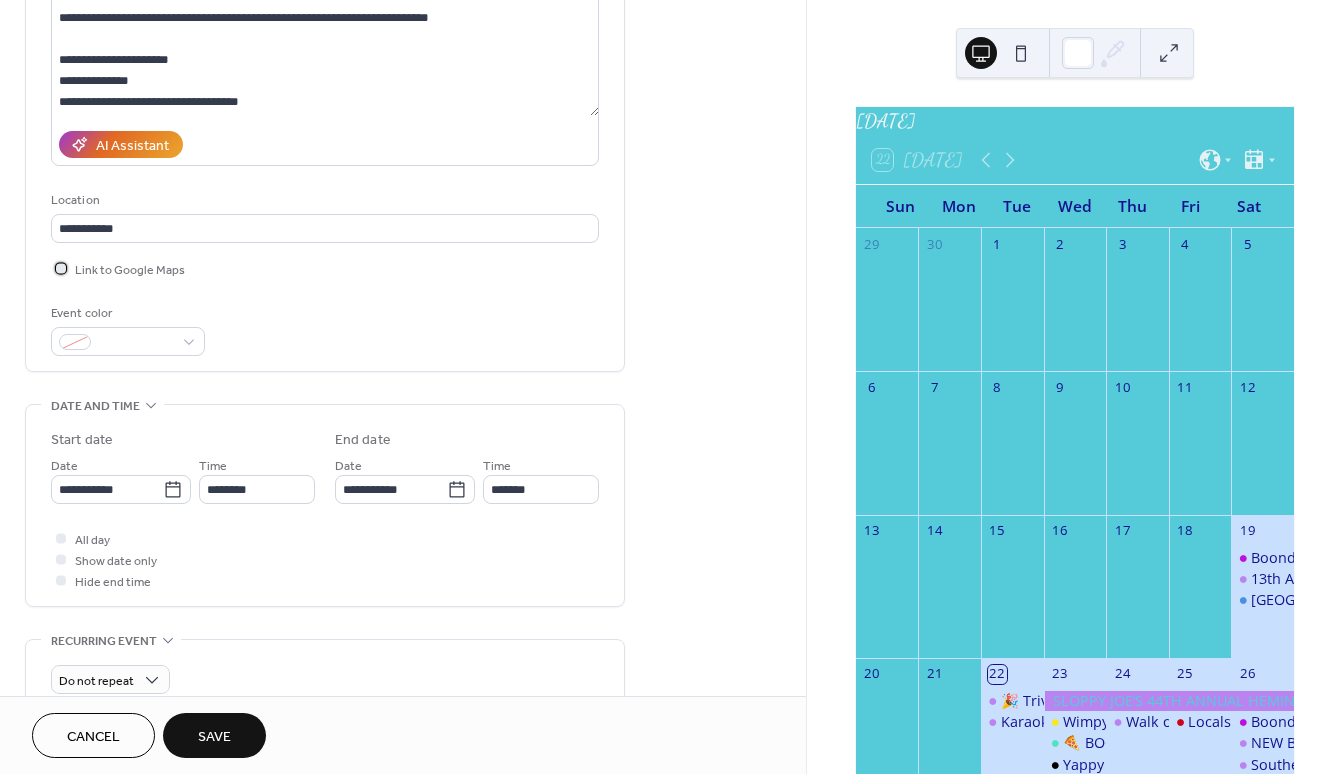 scroll, scrollTop: 421, scrollLeft: 0, axis: vertical 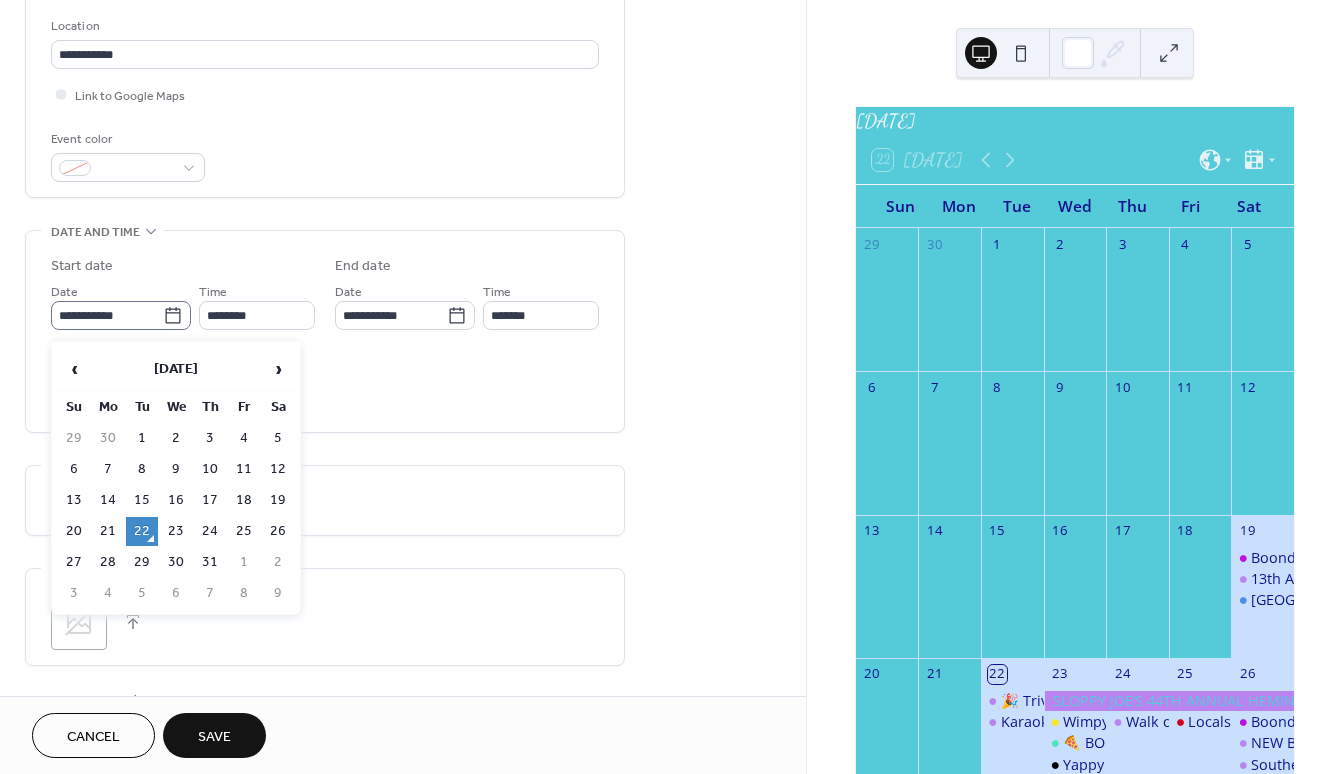 click 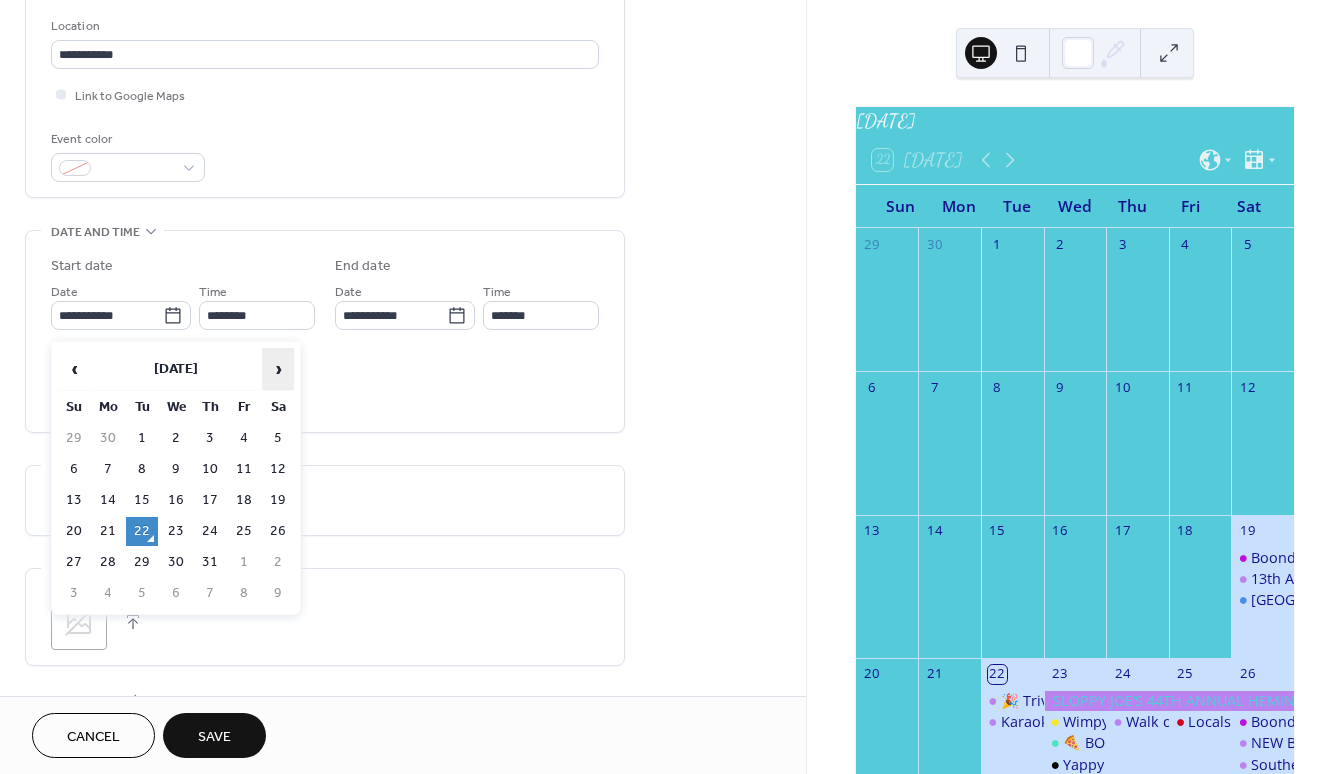 click on "›" at bounding box center (278, 369) 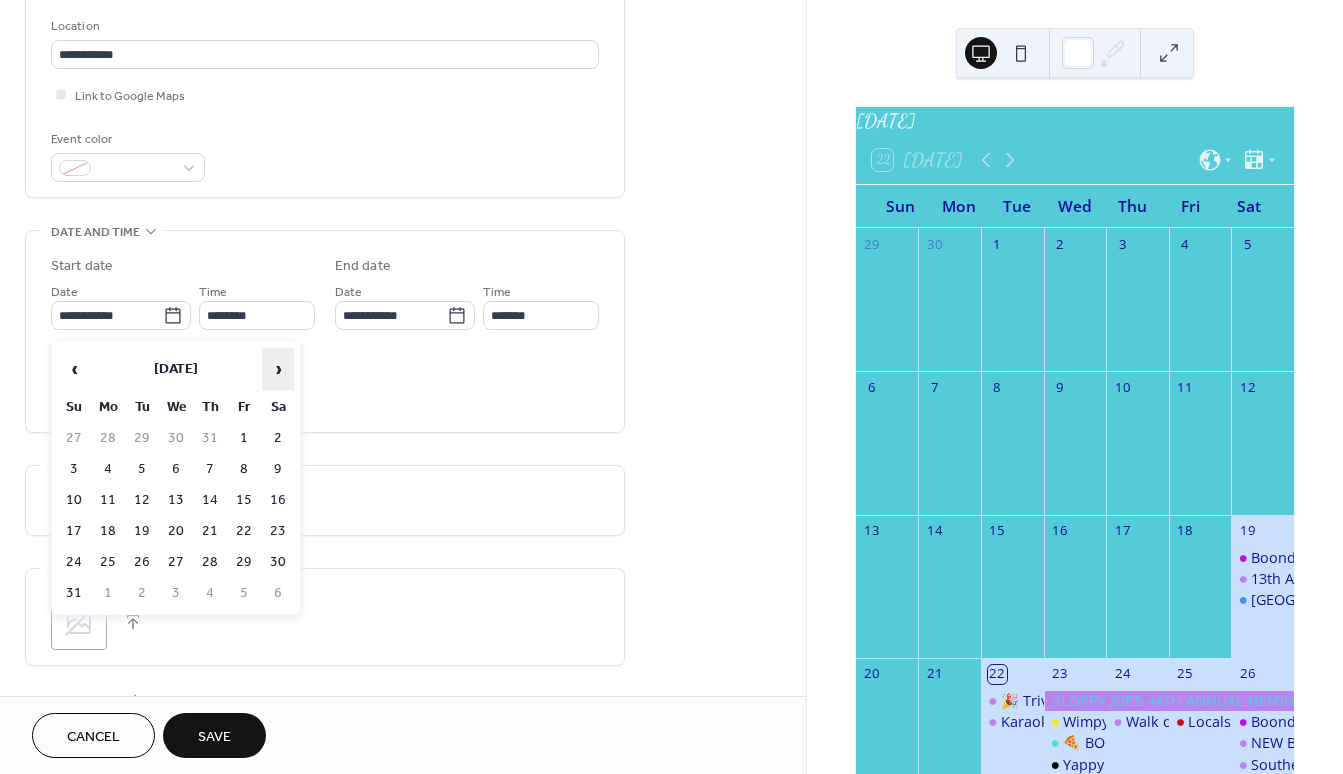 click on "›" at bounding box center [278, 369] 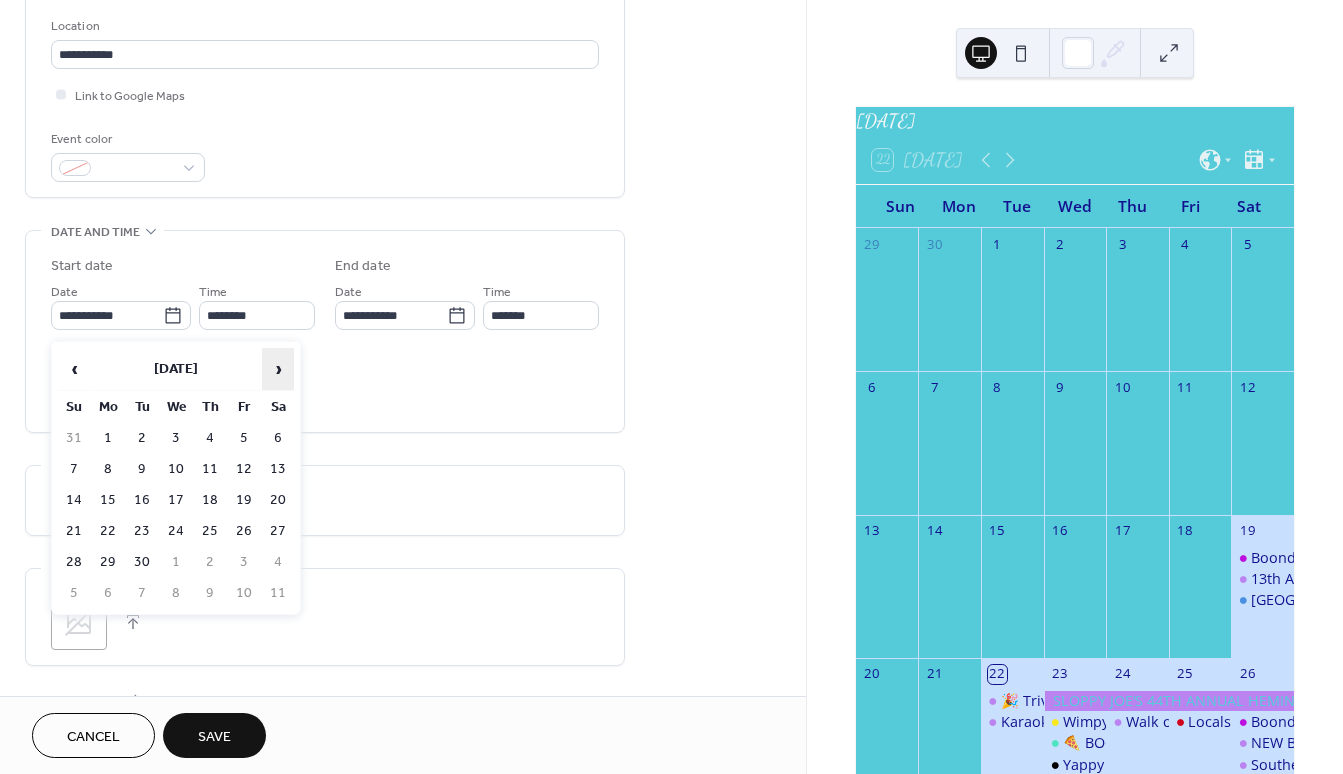 click on "›" at bounding box center [278, 369] 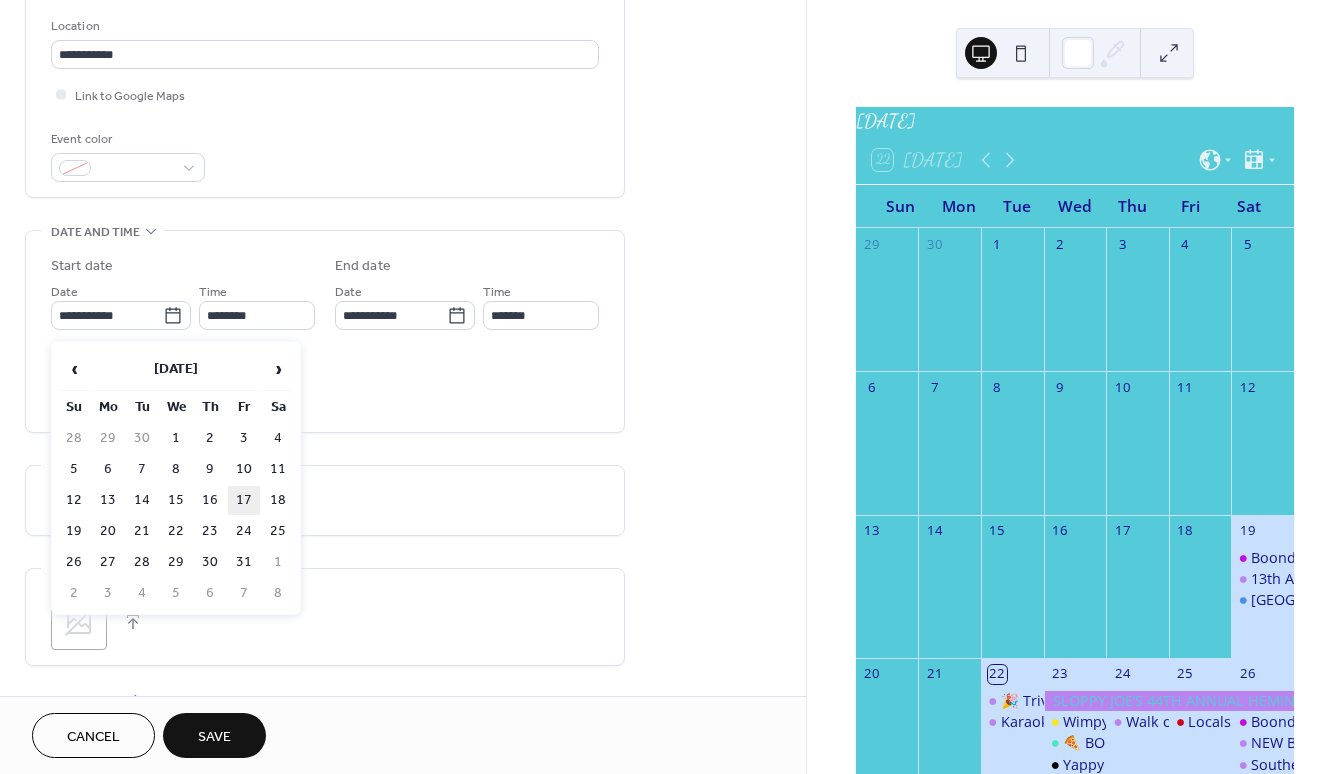 click on "17" at bounding box center [244, 500] 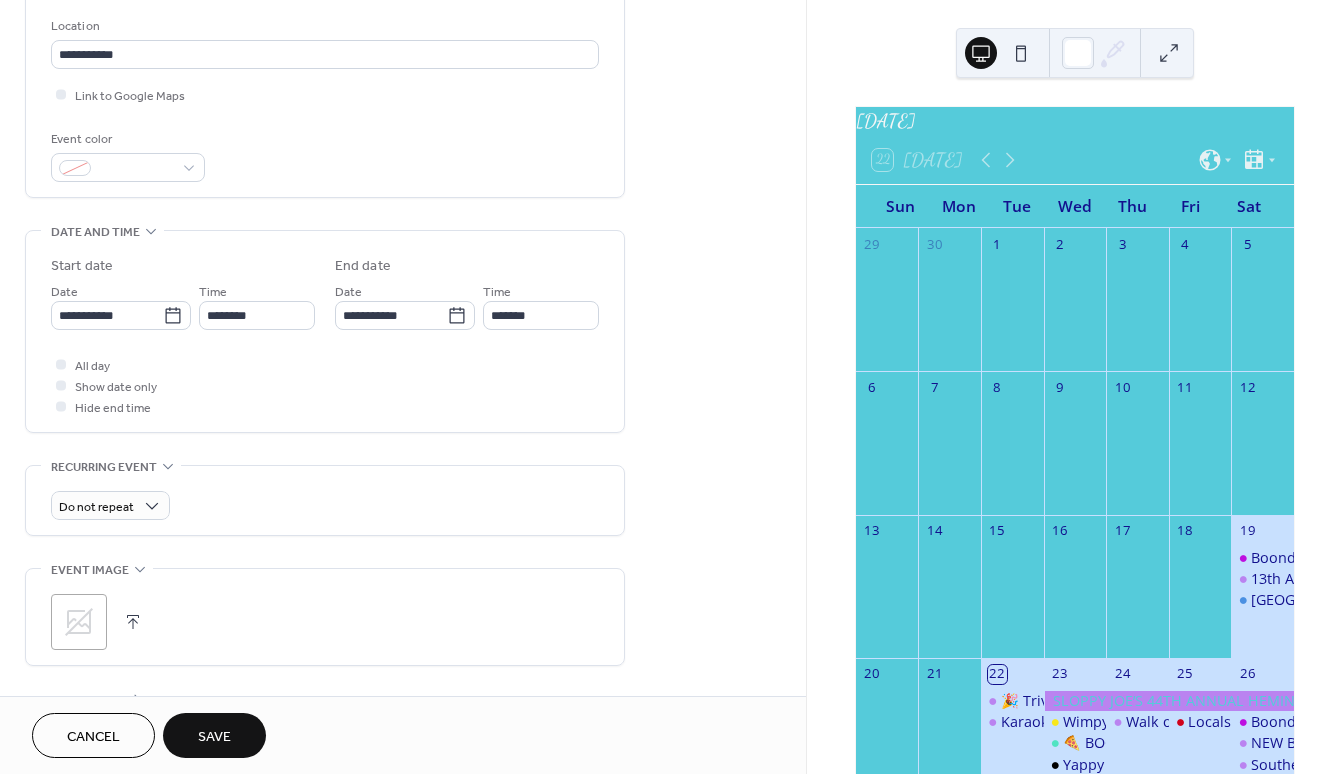 type on "**********" 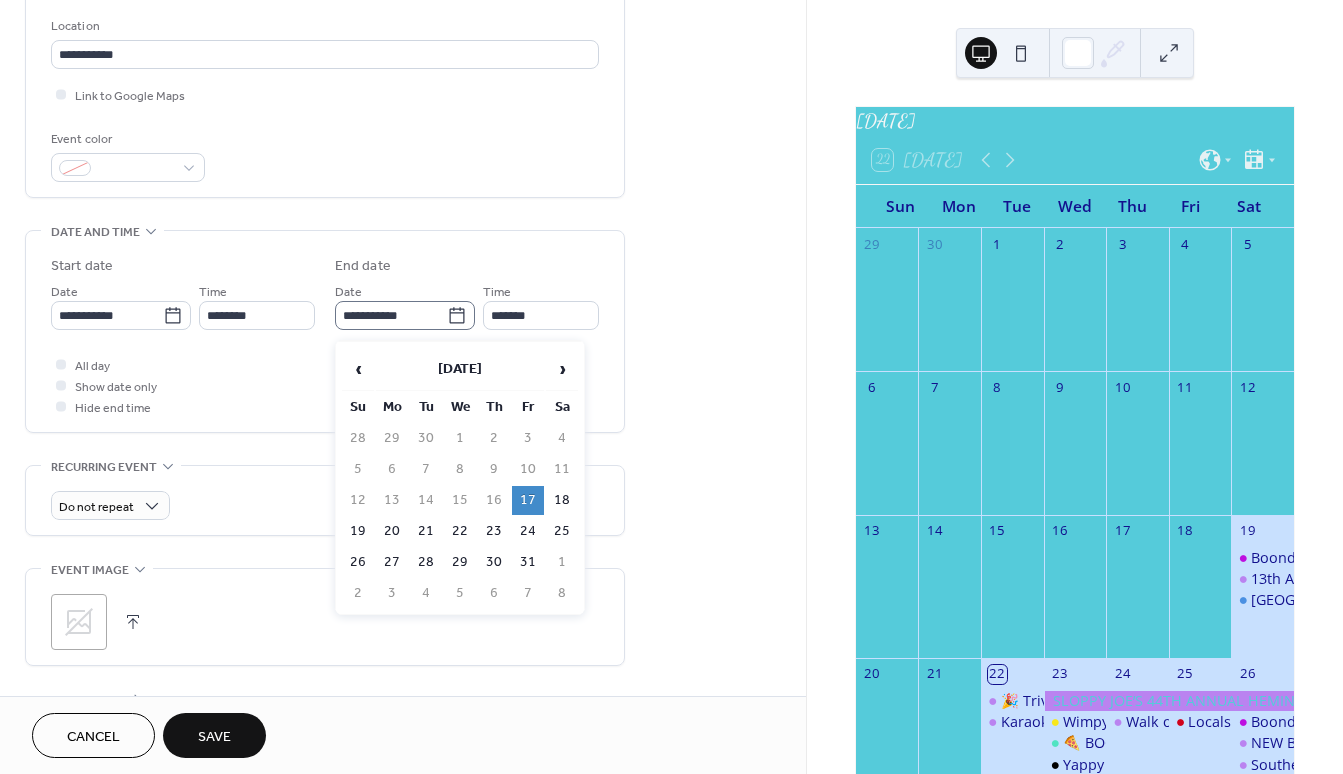 click 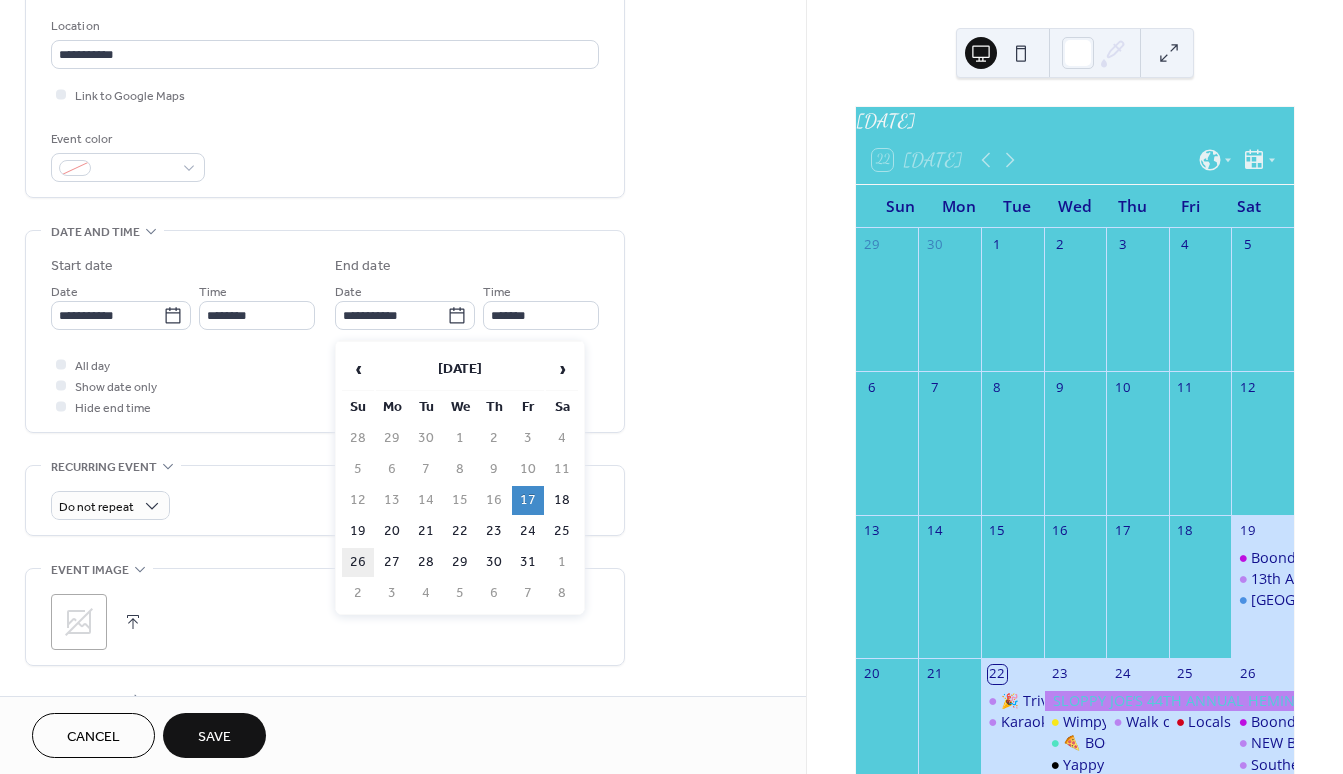 click on "26" at bounding box center [358, 562] 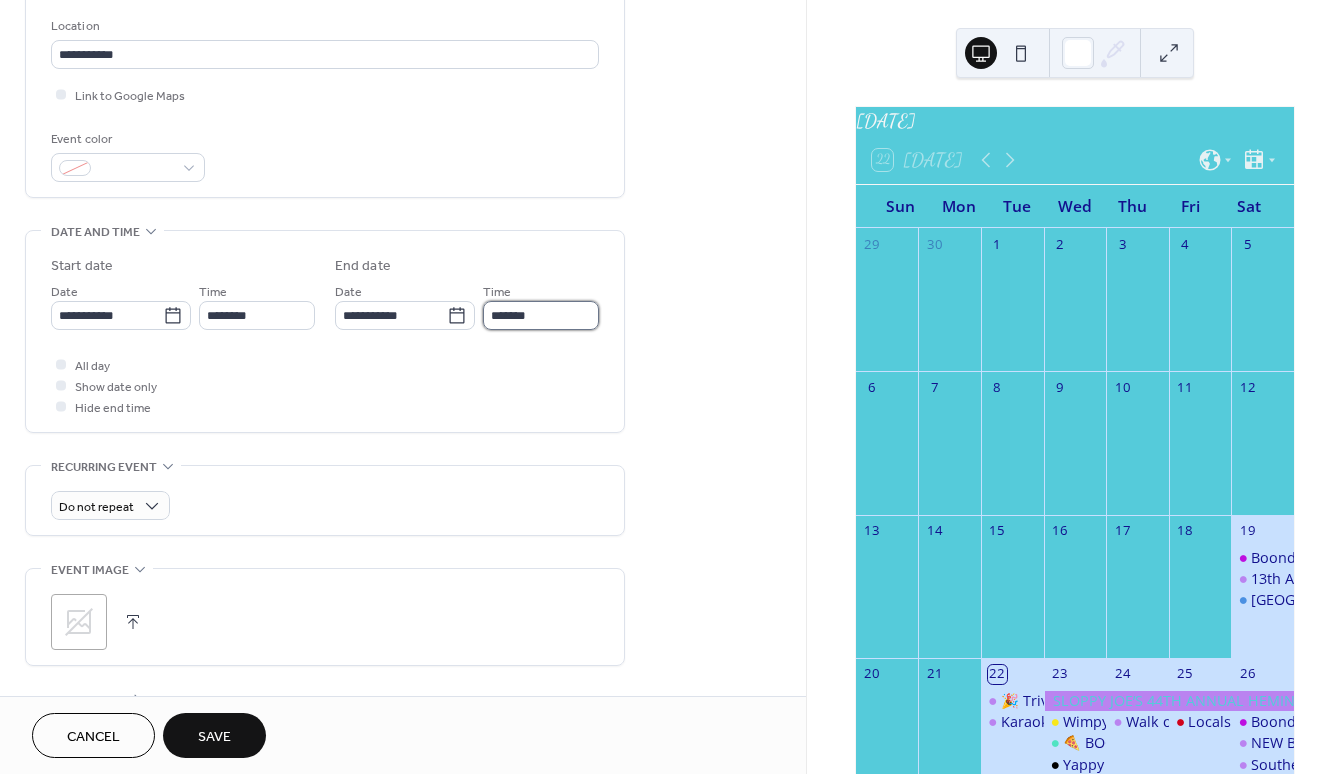 click on "*******" at bounding box center [541, 315] 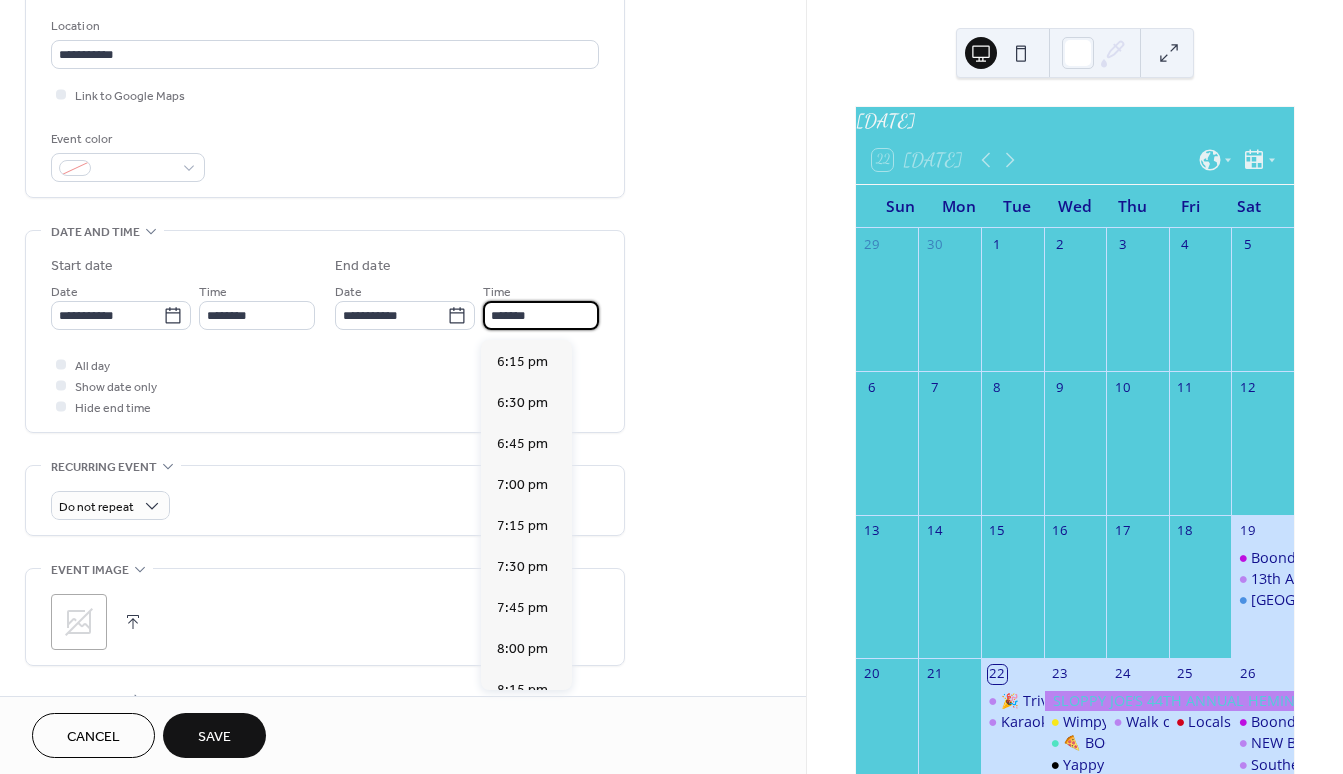 scroll, scrollTop: 3586, scrollLeft: 0, axis: vertical 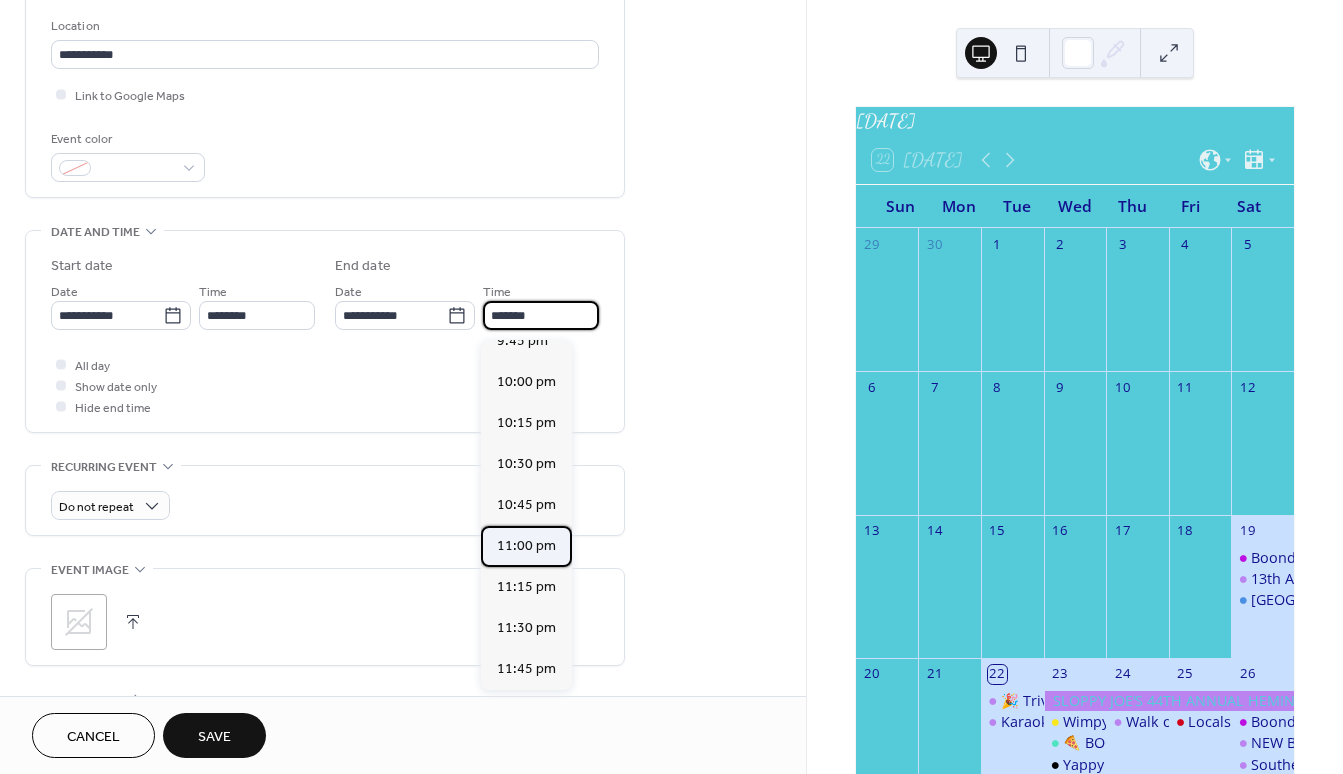 click on "11:00 pm" at bounding box center [526, 546] 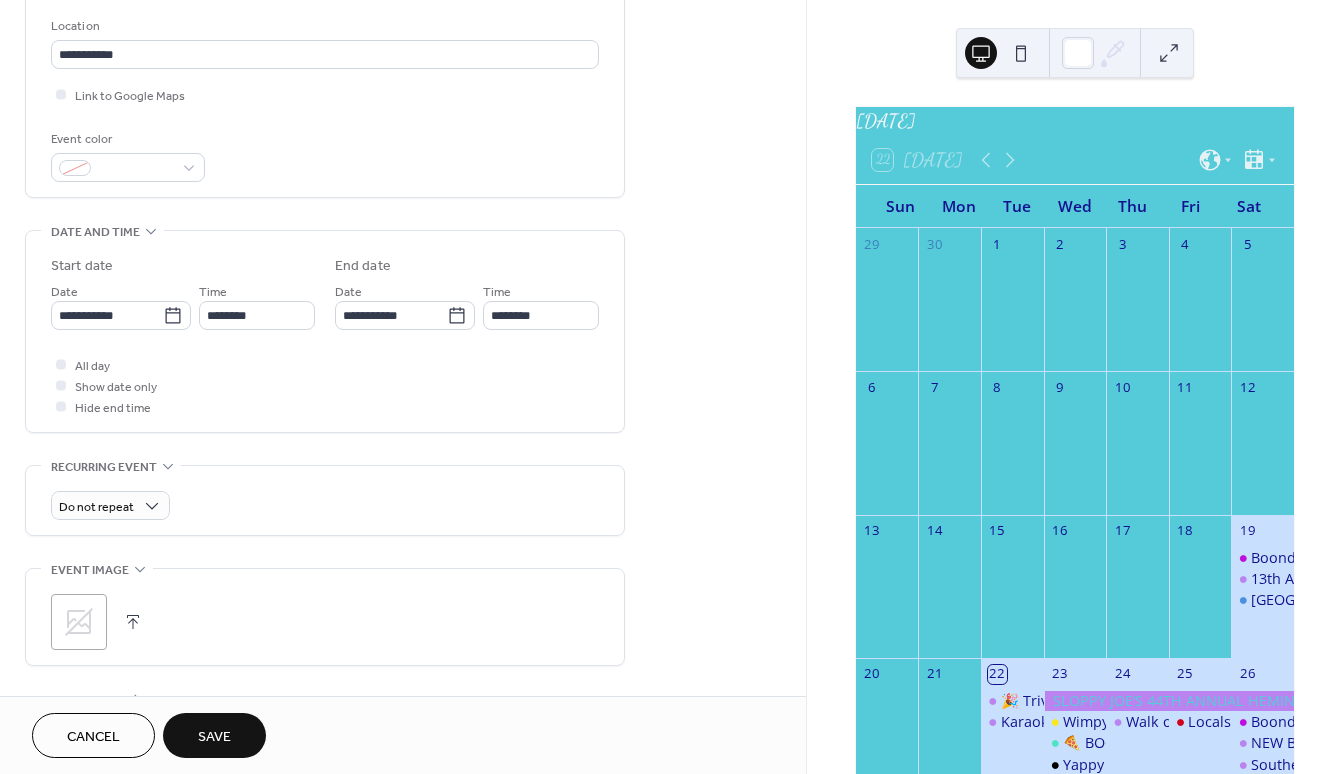 type on "********" 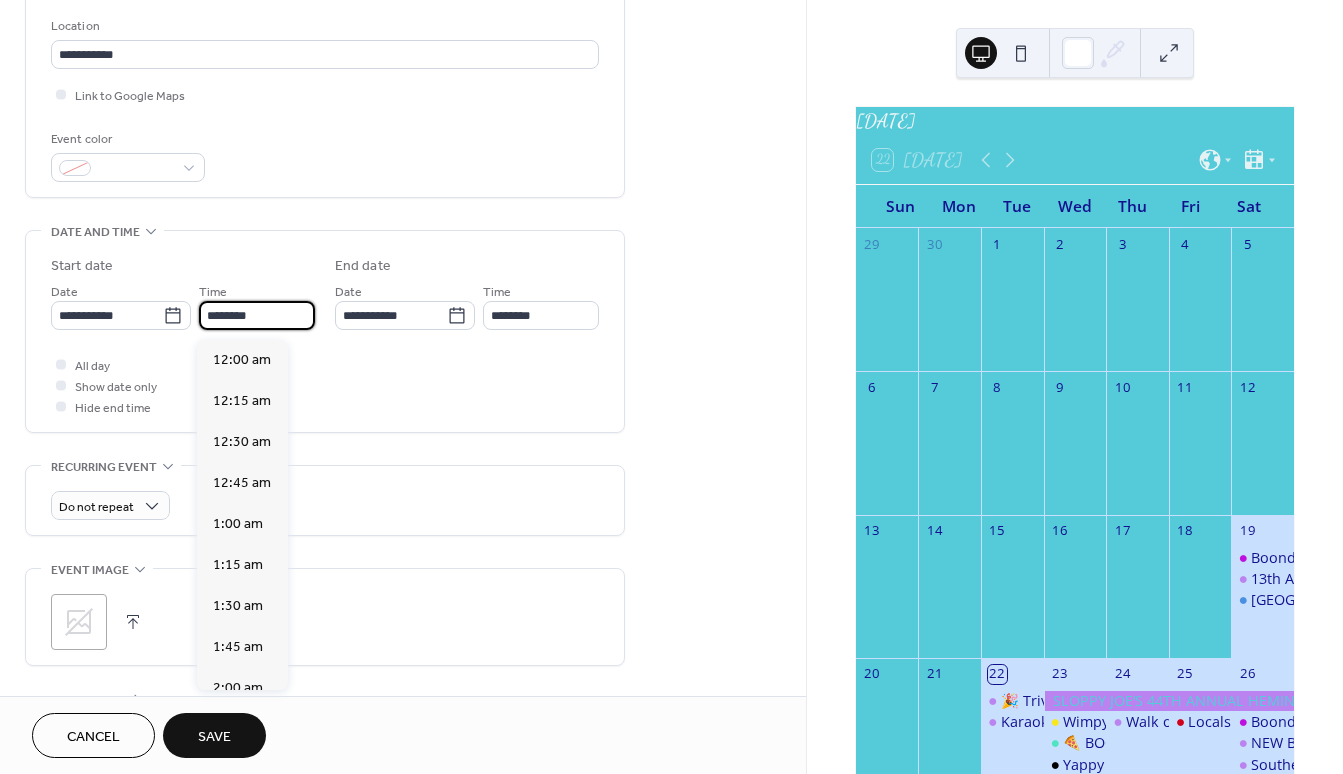 click on "********" at bounding box center (257, 315) 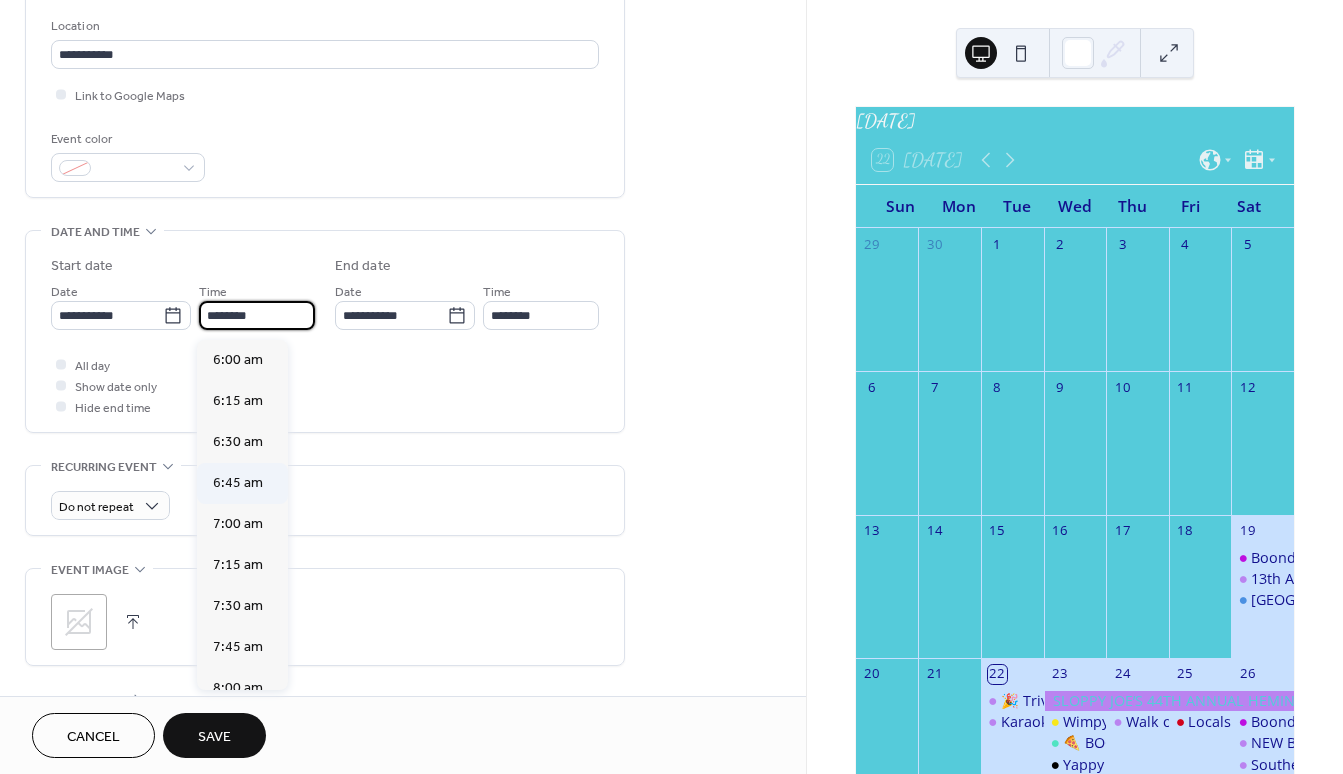 scroll, scrollTop: 988, scrollLeft: 0, axis: vertical 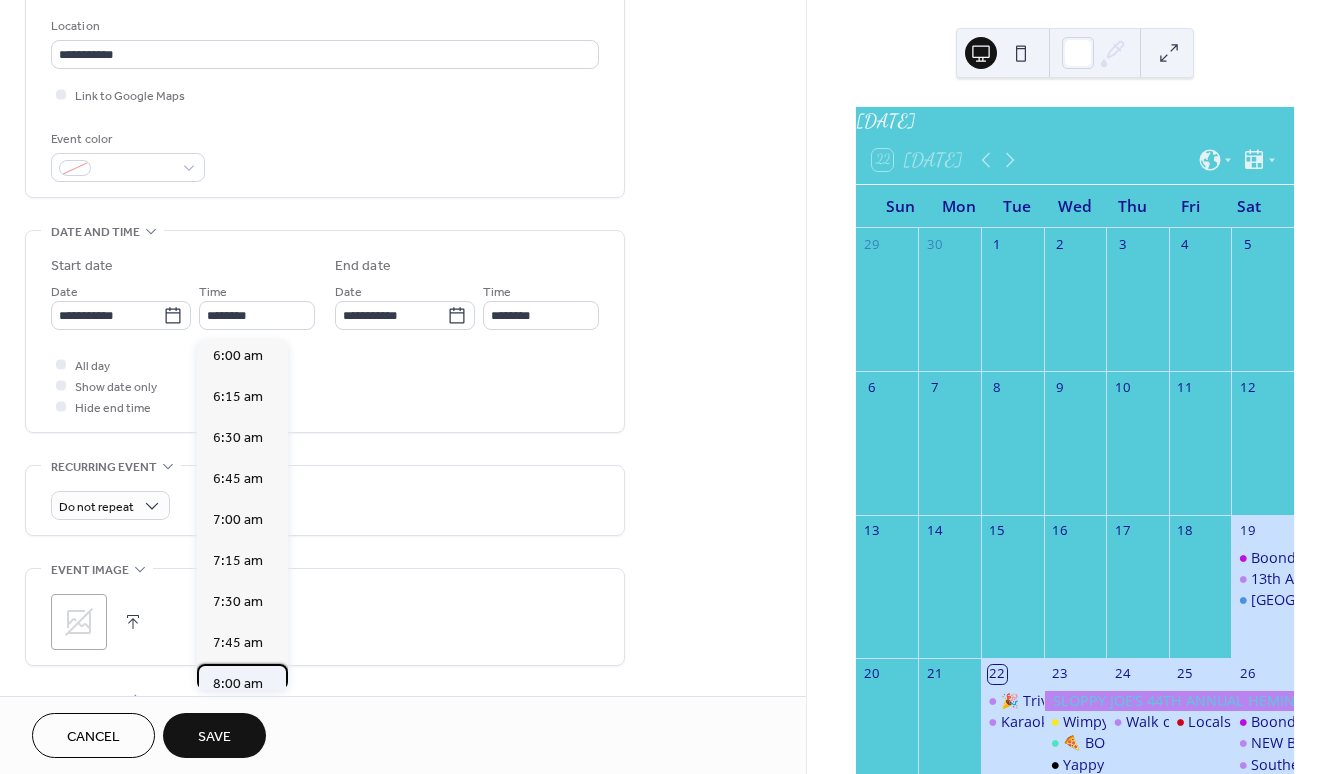 click on "8:00 am" at bounding box center [238, 684] 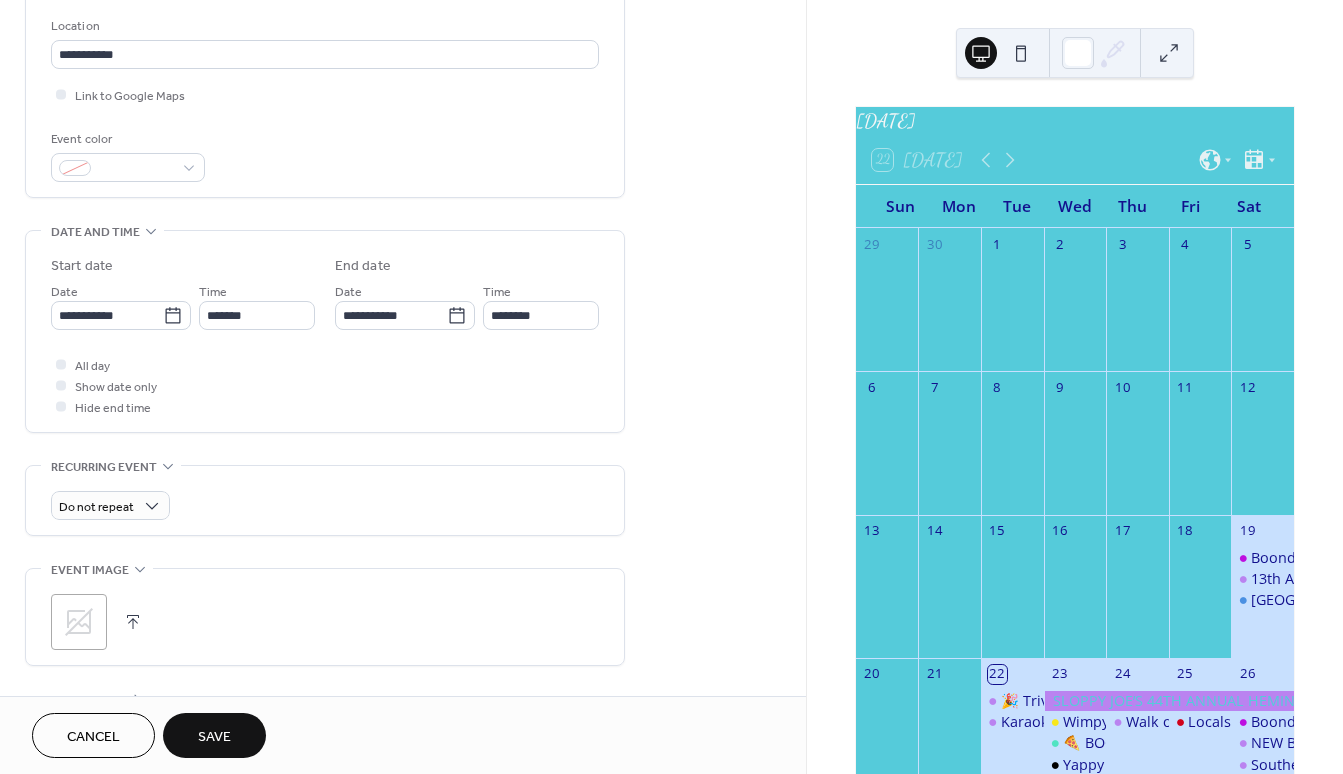 type on "*******" 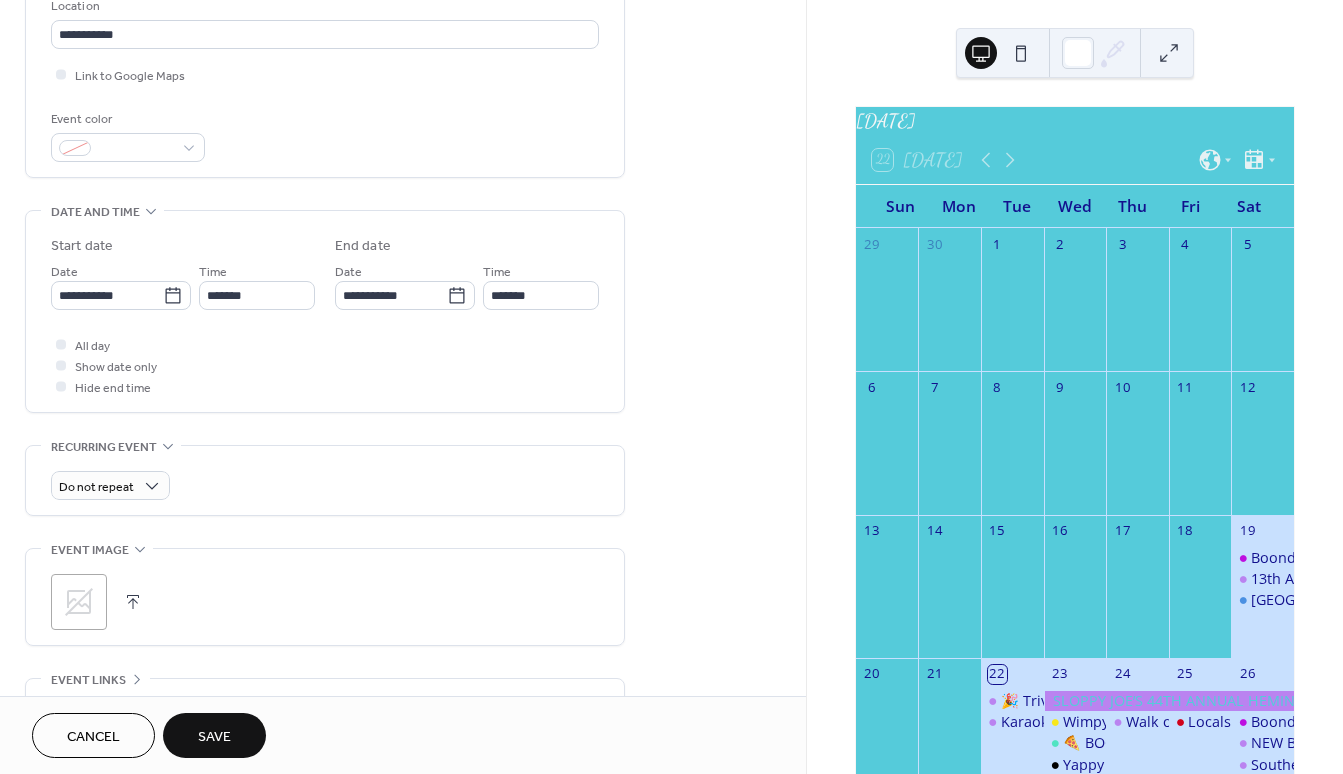 scroll, scrollTop: 639, scrollLeft: 0, axis: vertical 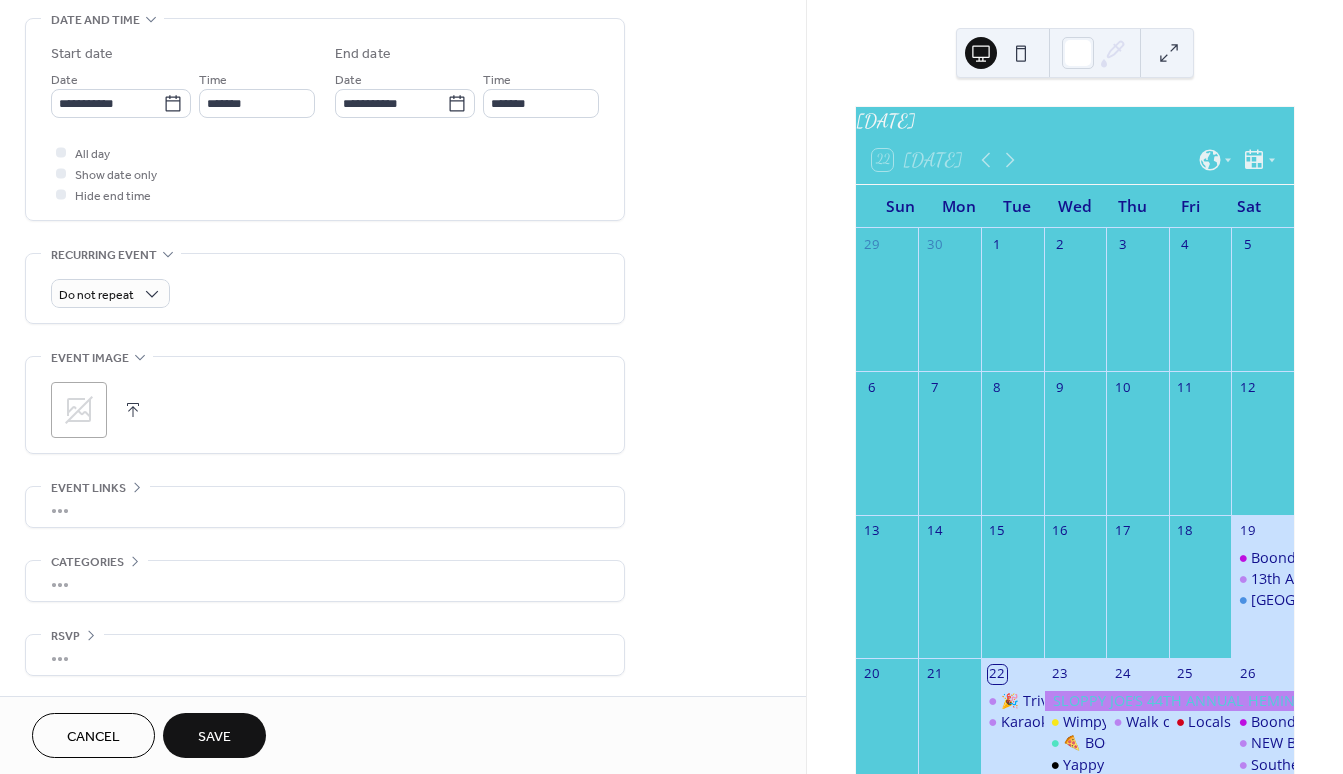click at bounding box center (133, 410) 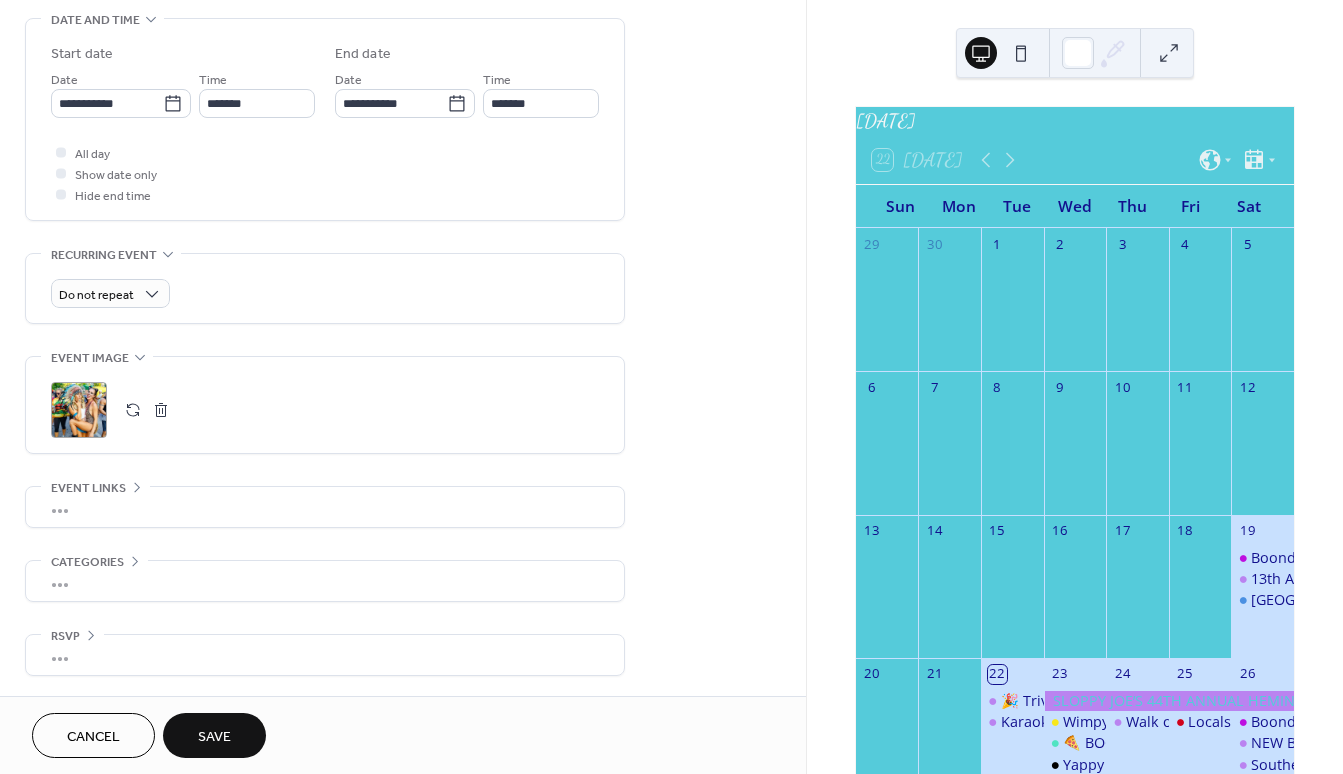 click on "•••" at bounding box center [325, 507] 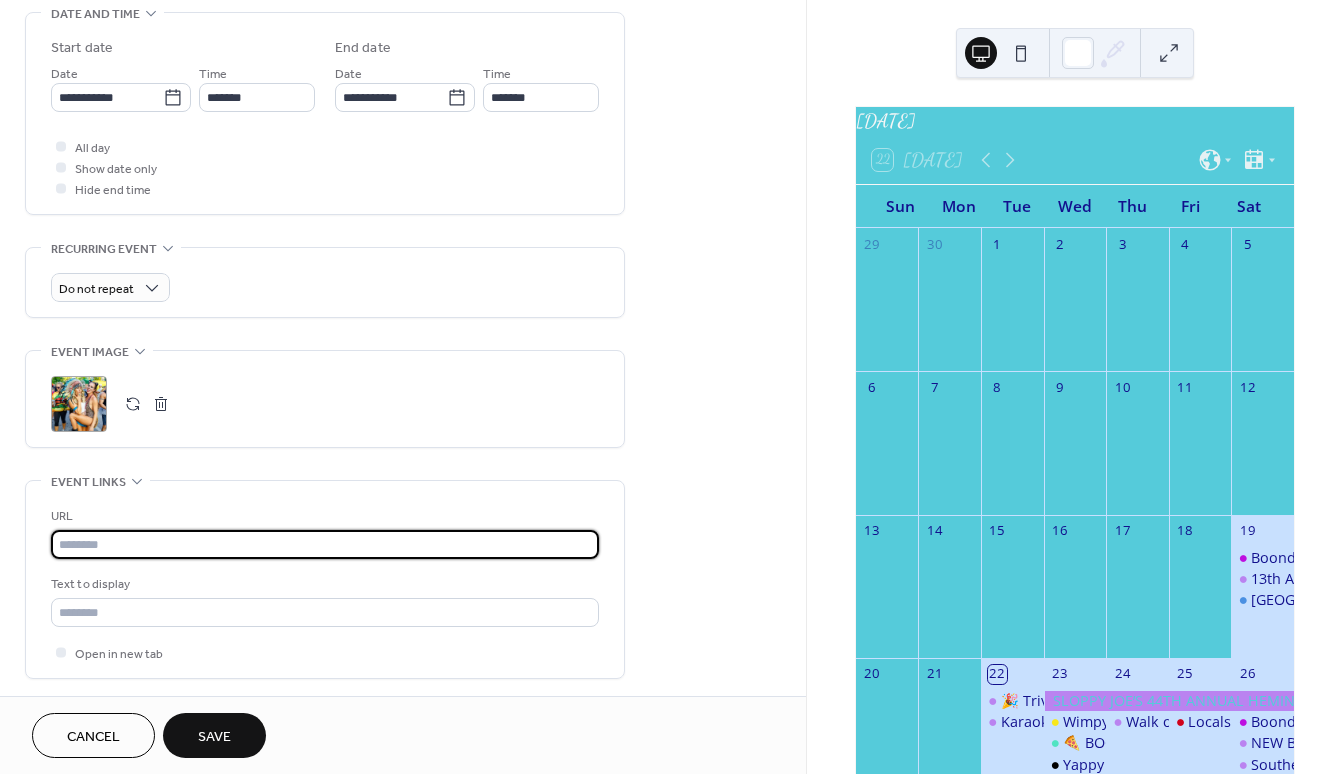 paste on "**********" 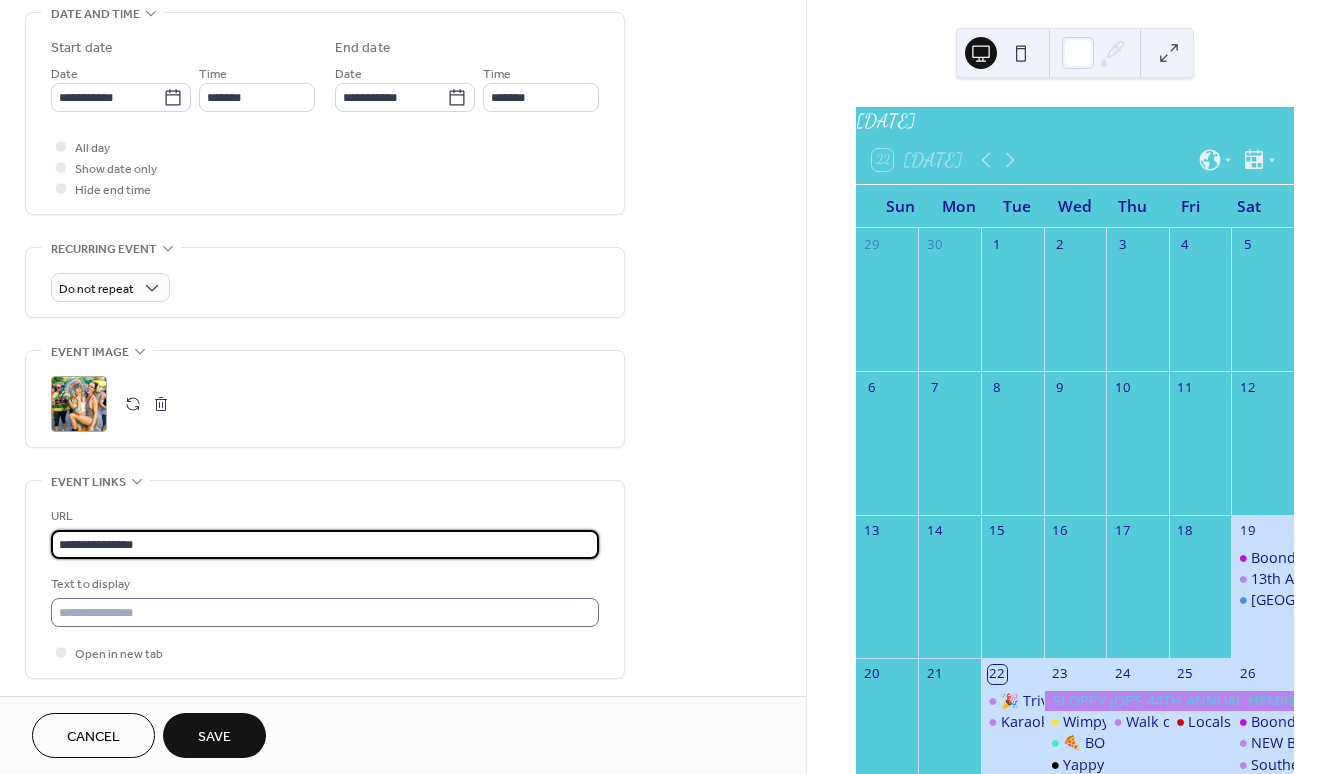 scroll, scrollTop: 800, scrollLeft: 0, axis: vertical 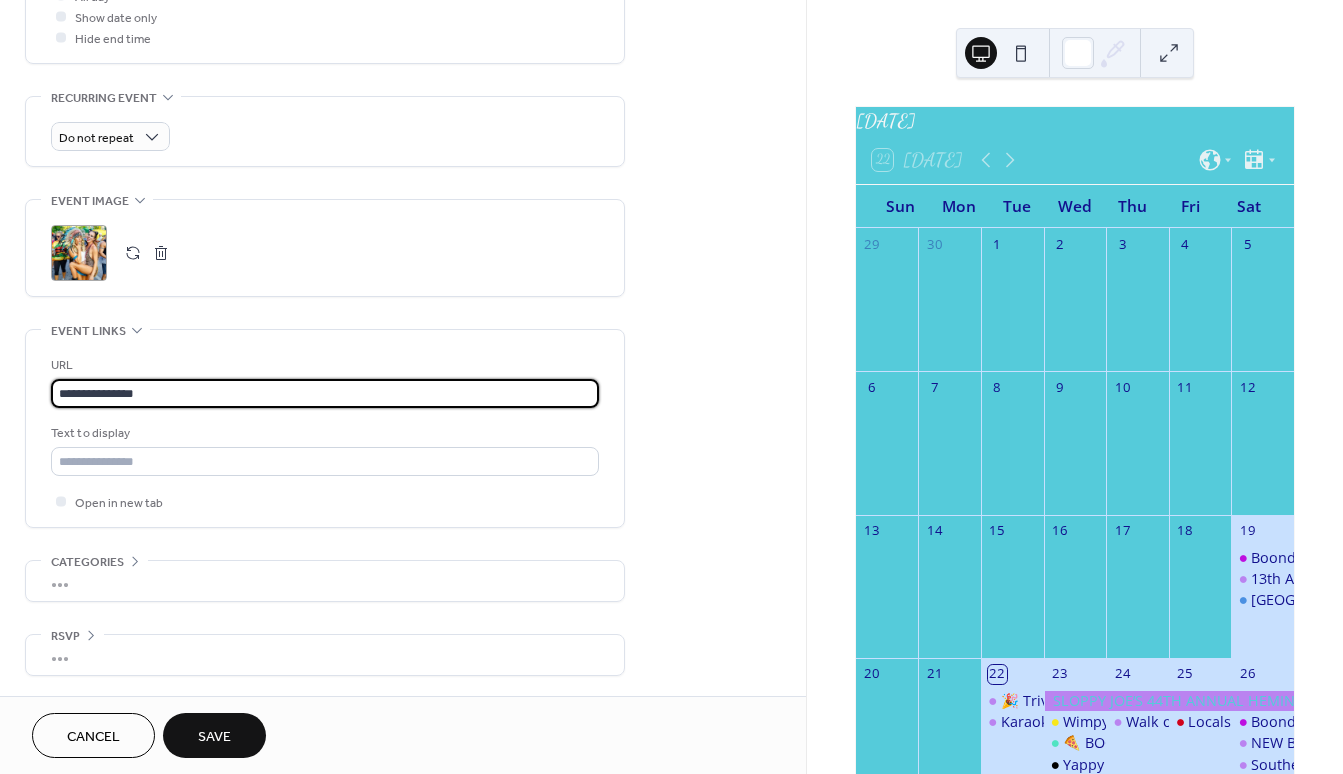 type on "**********" 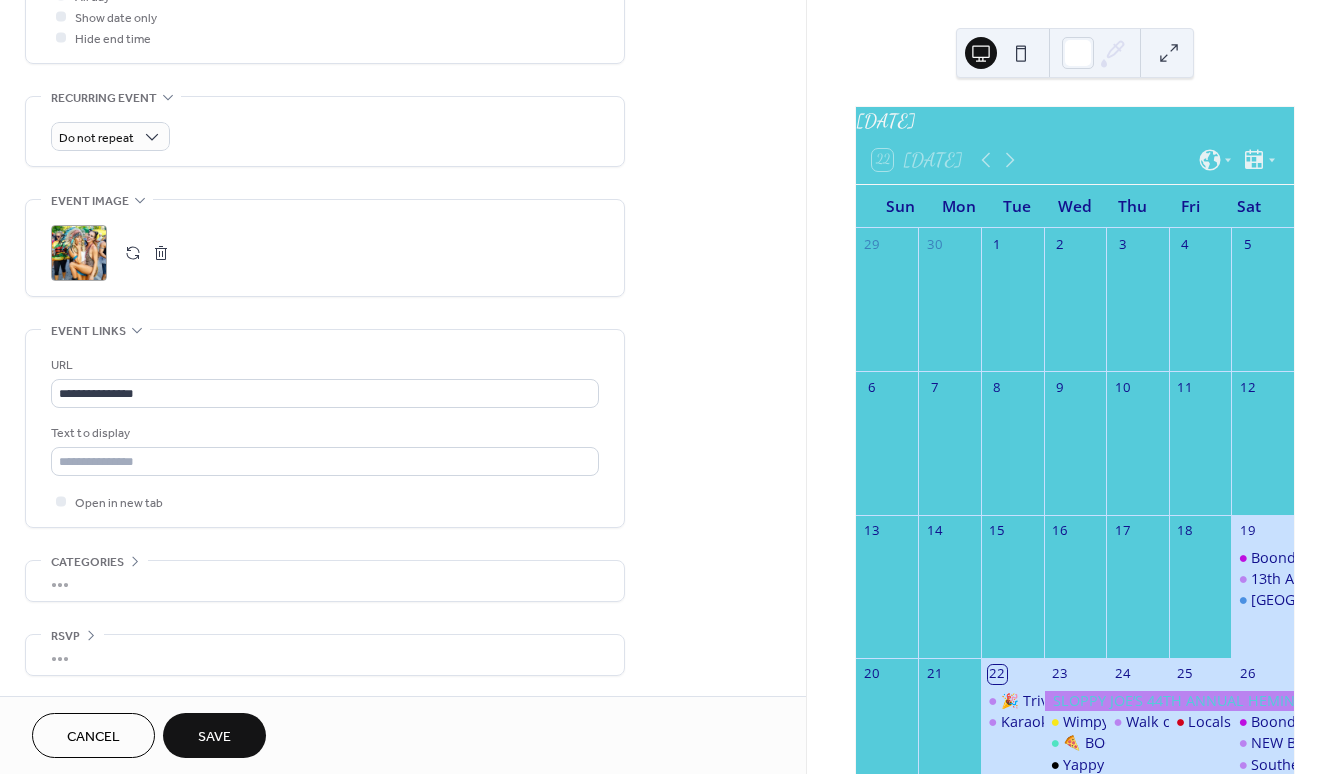 click on "Save" at bounding box center [214, 737] 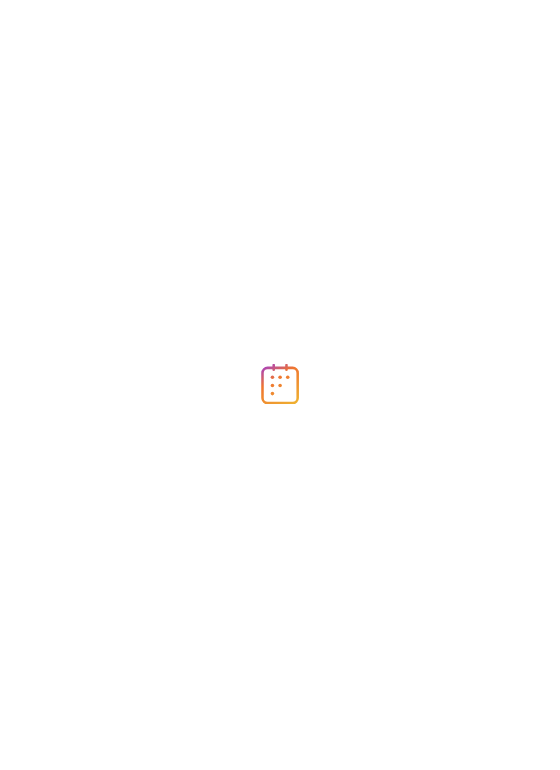 scroll, scrollTop: 0, scrollLeft: 0, axis: both 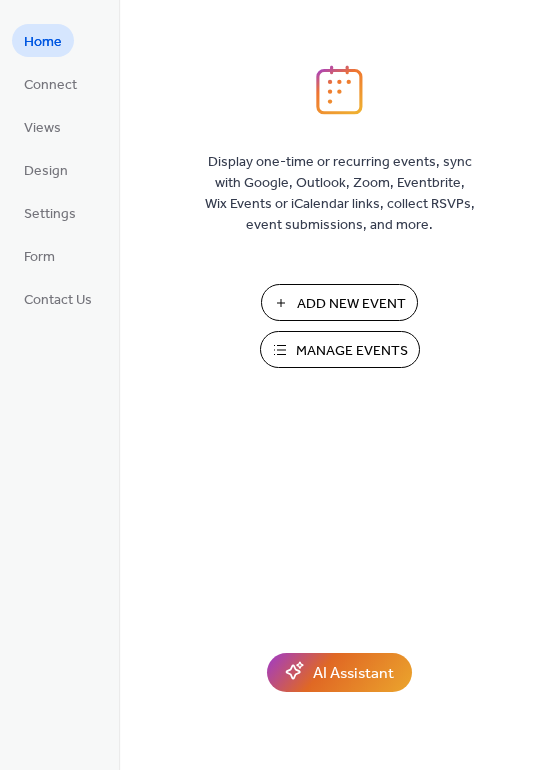 click on "Add New Event" at bounding box center (351, 304) 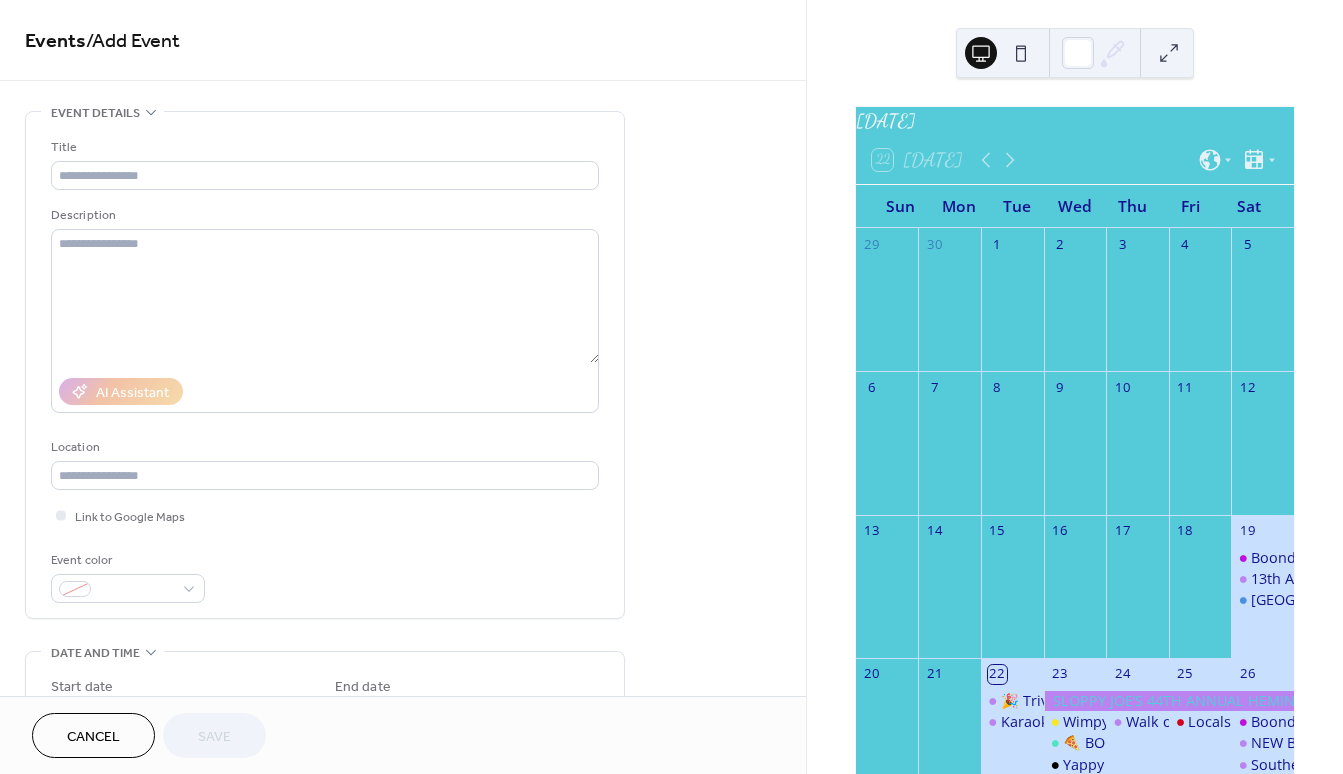 scroll, scrollTop: 0, scrollLeft: 0, axis: both 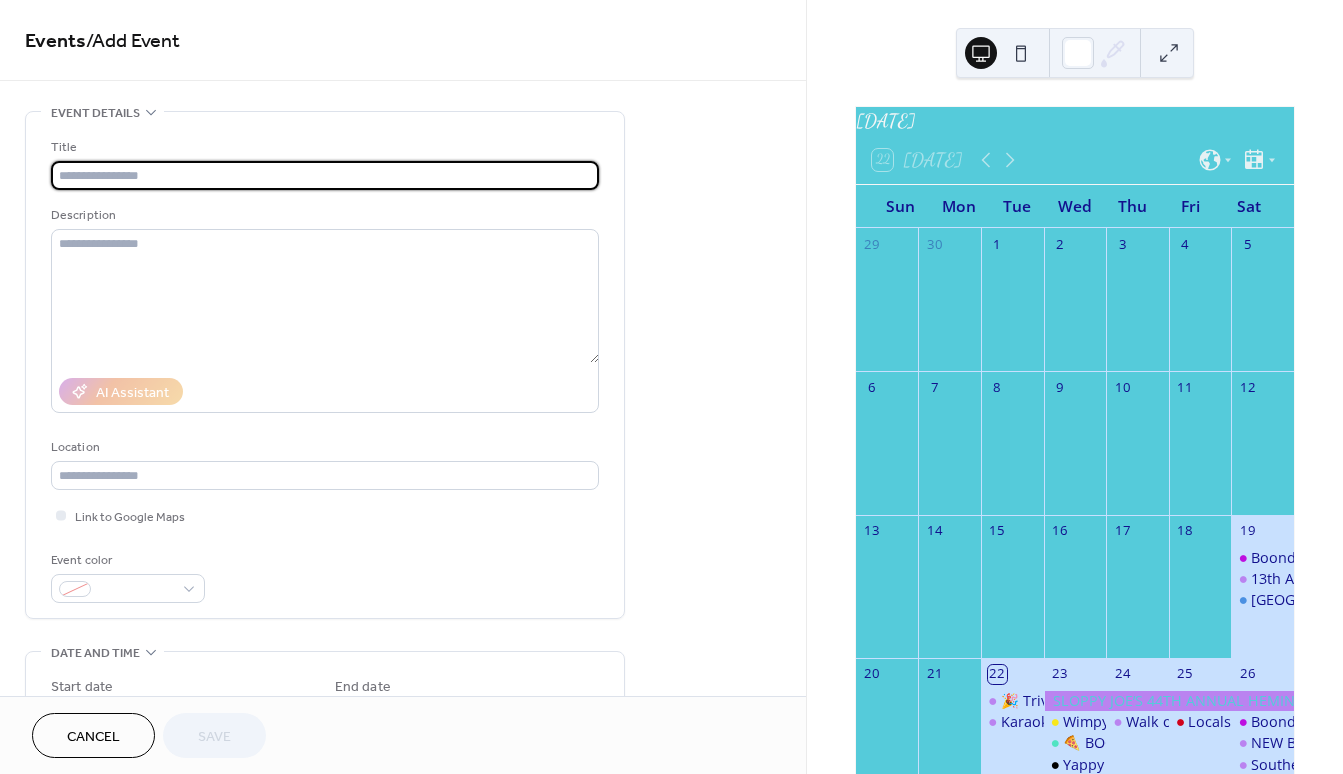 click at bounding box center [325, 175] 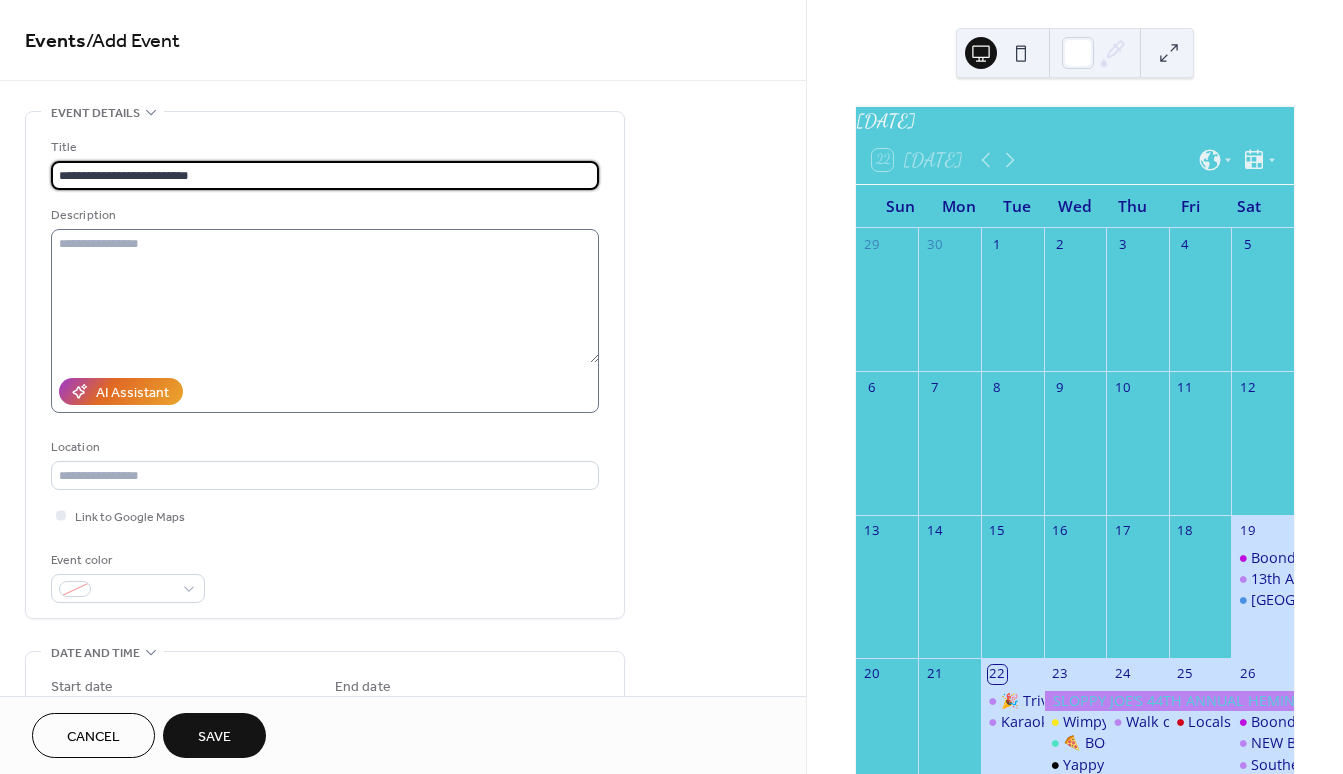 type on "**********" 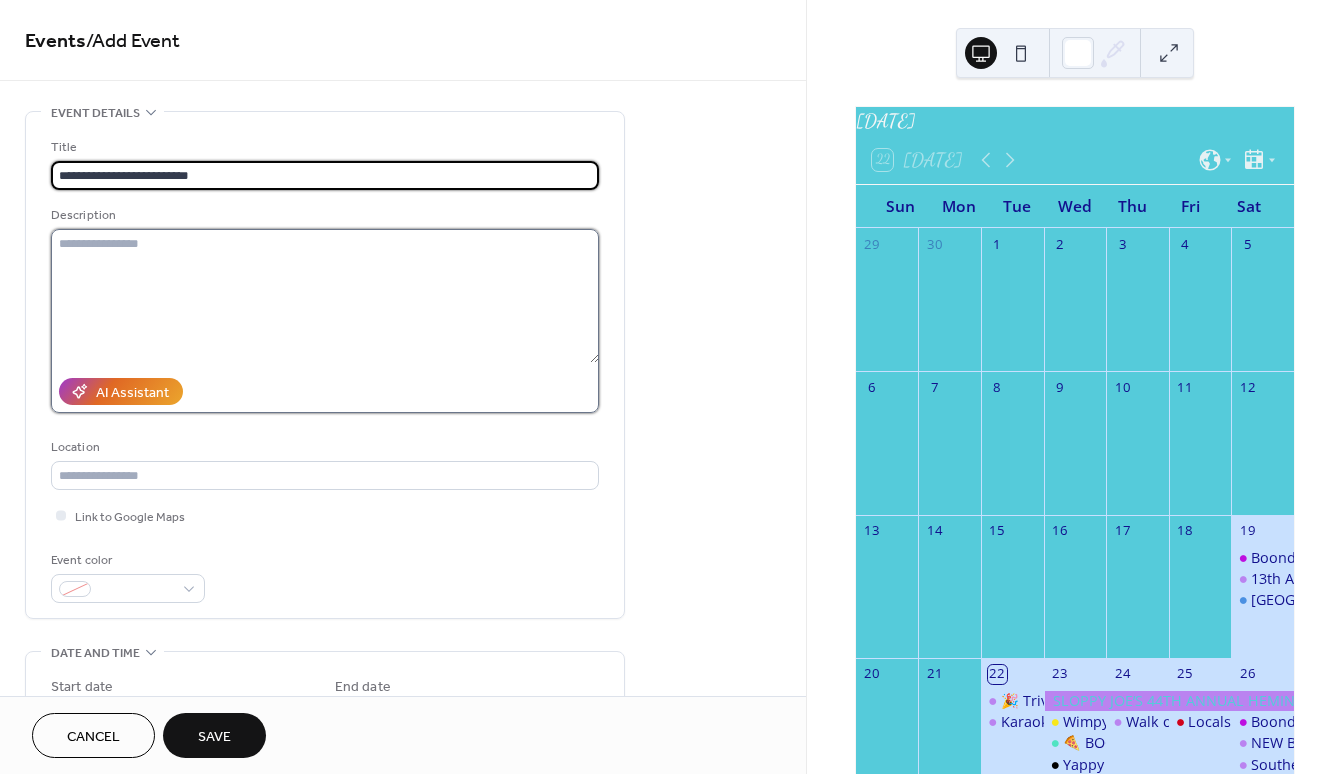 click at bounding box center (325, 296) 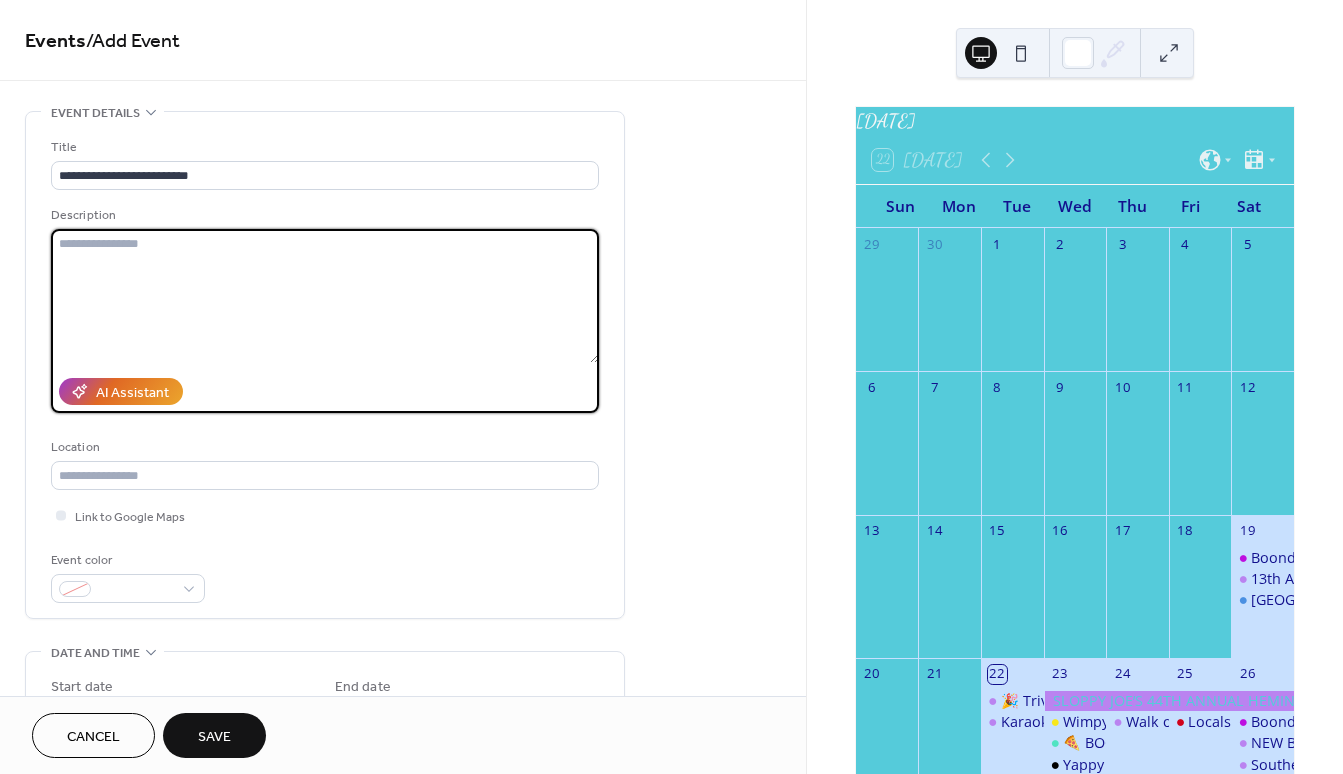 paste on "**********" 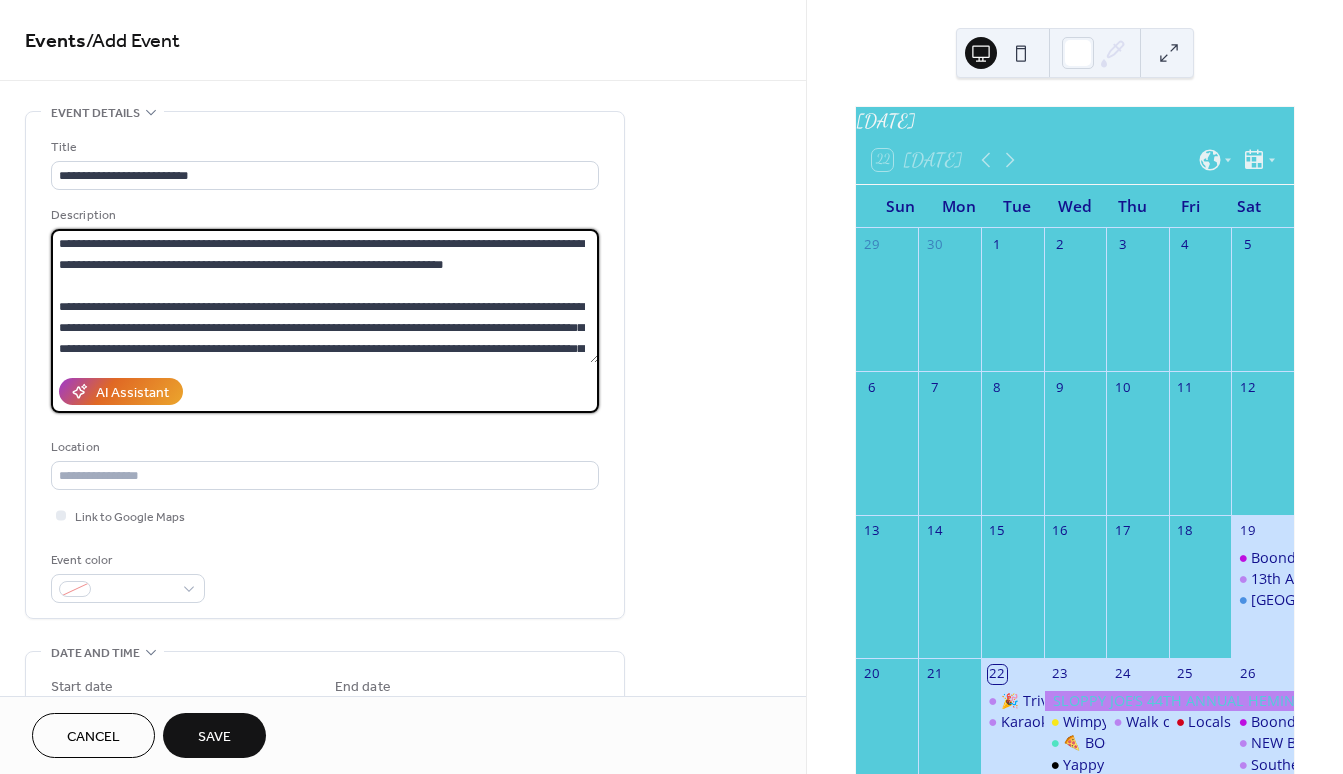 scroll, scrollTop: 189, scrollLeft: 0, axis: vertical 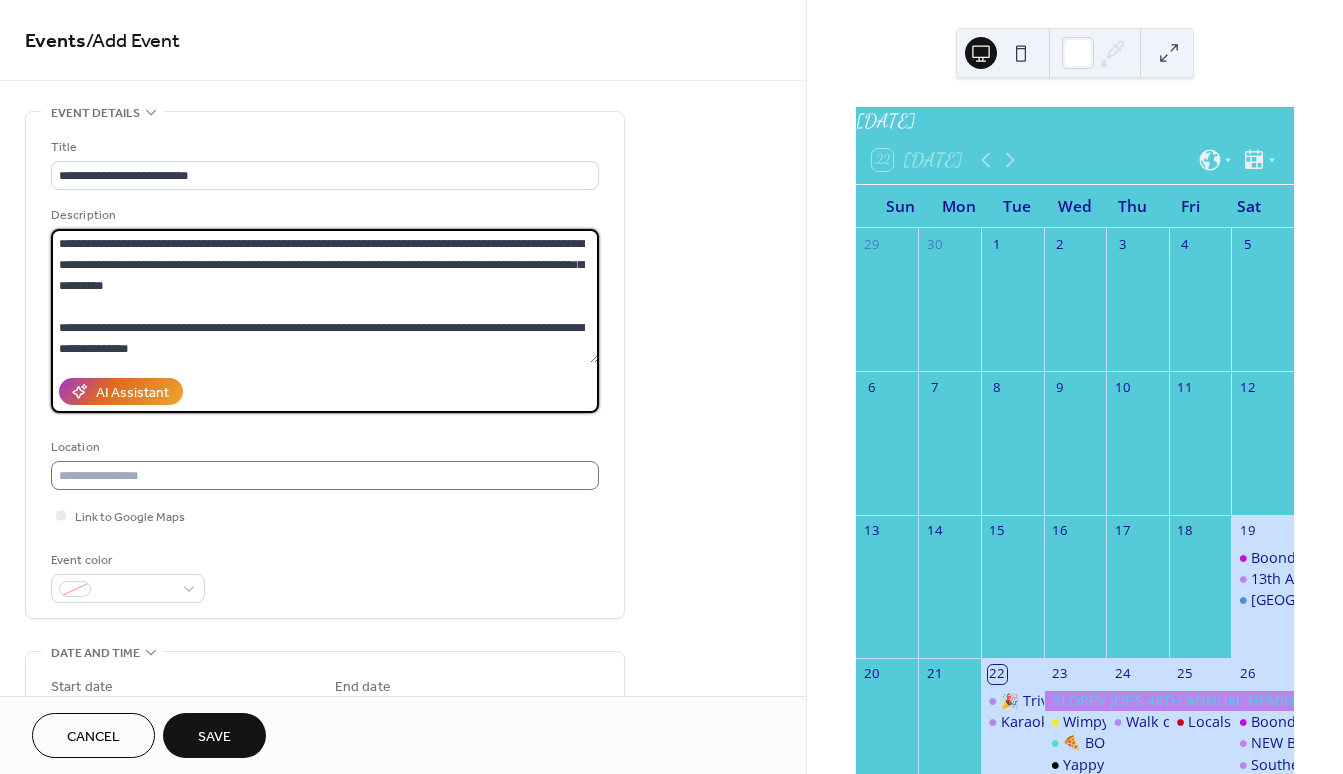 type on "**********" 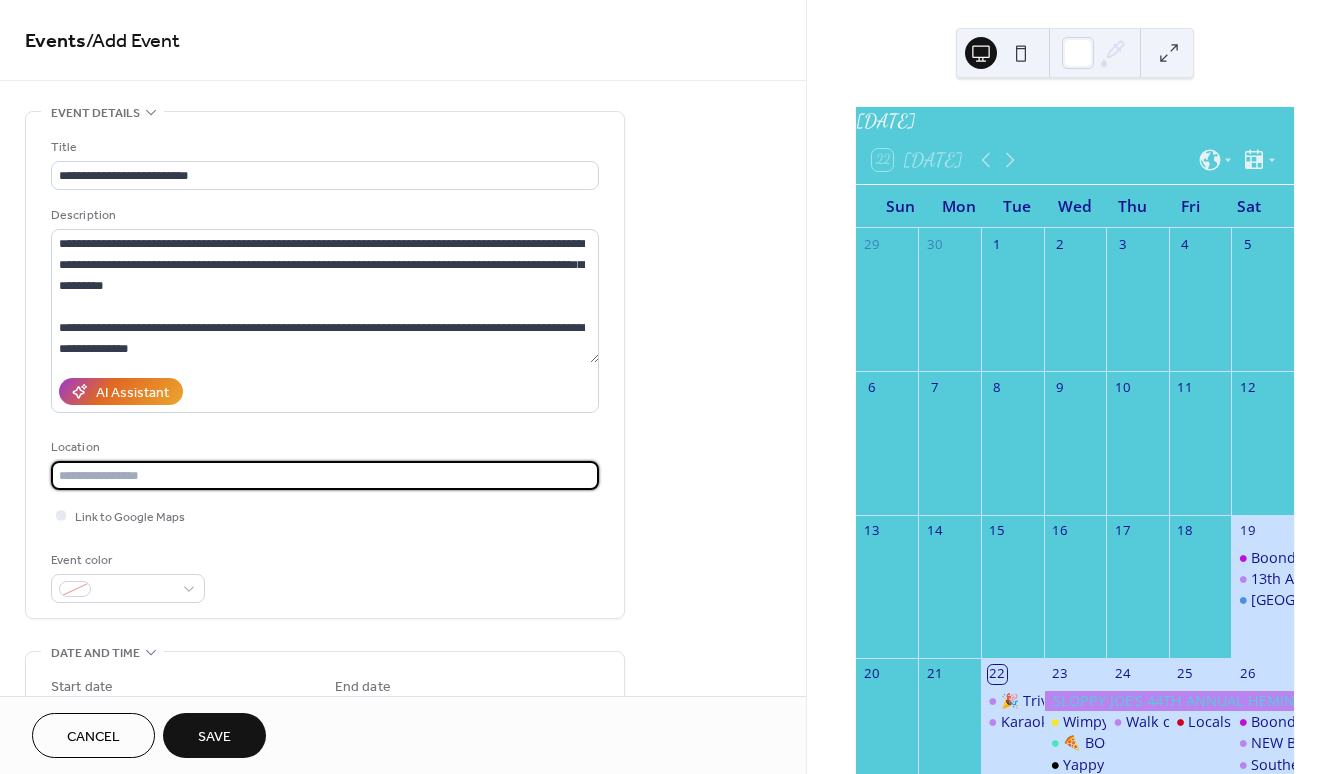 click at bounding box center [325, 475] 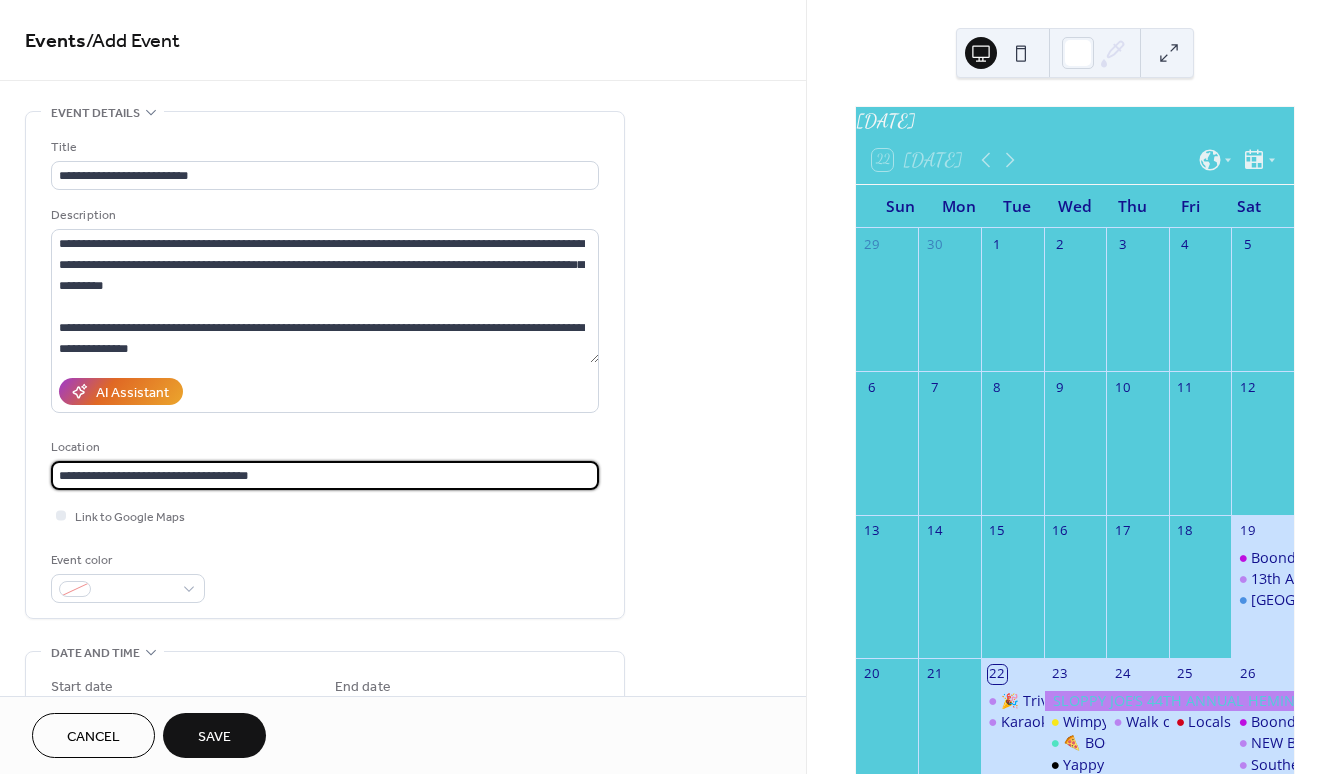 click on "**********" at bounding box center (325, 475) 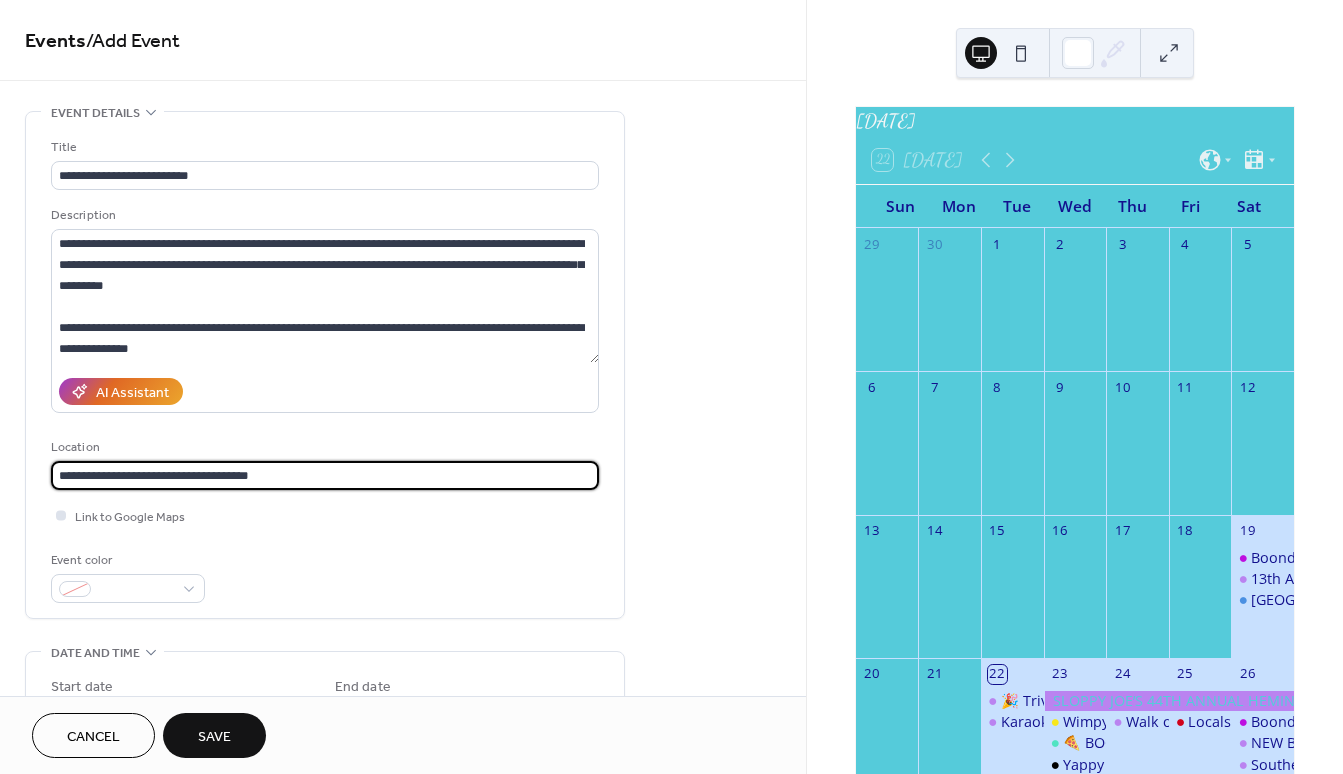 type on "**********" 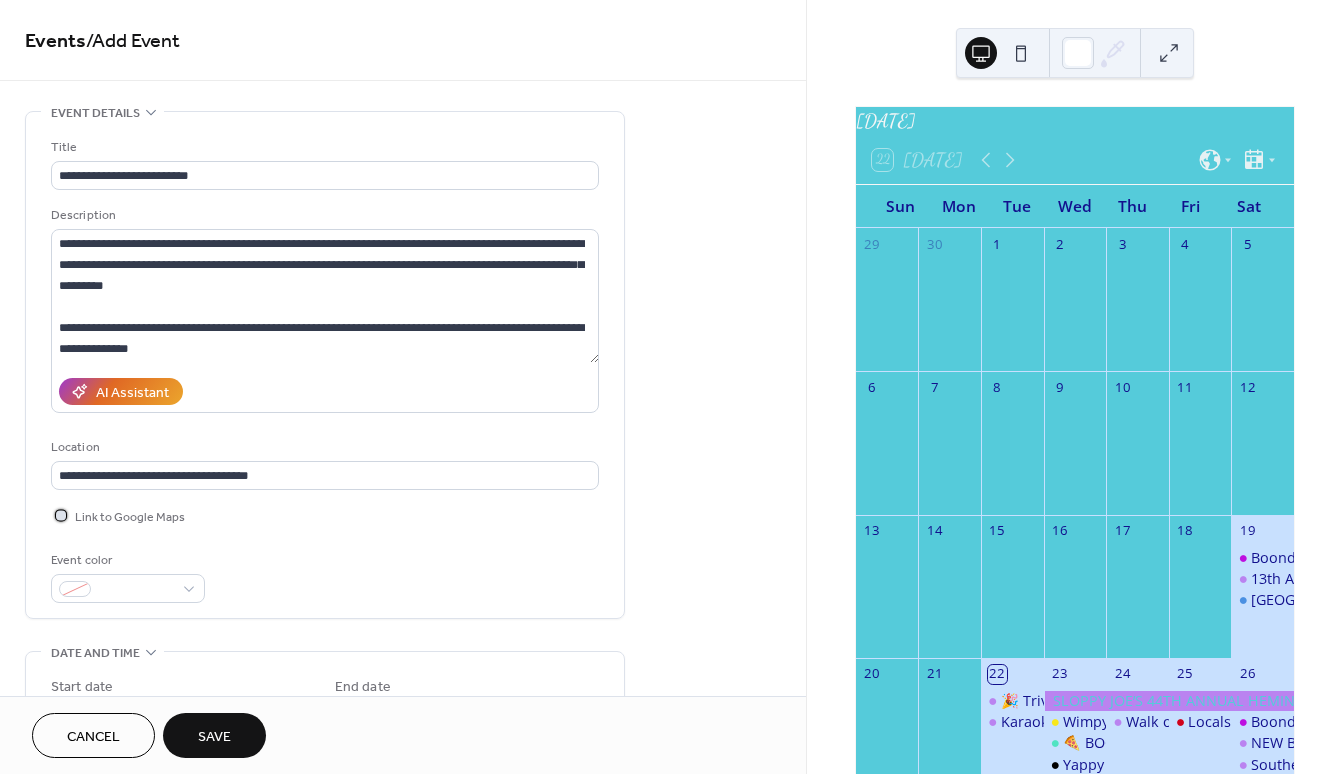 click at bounding box center (61, 515) 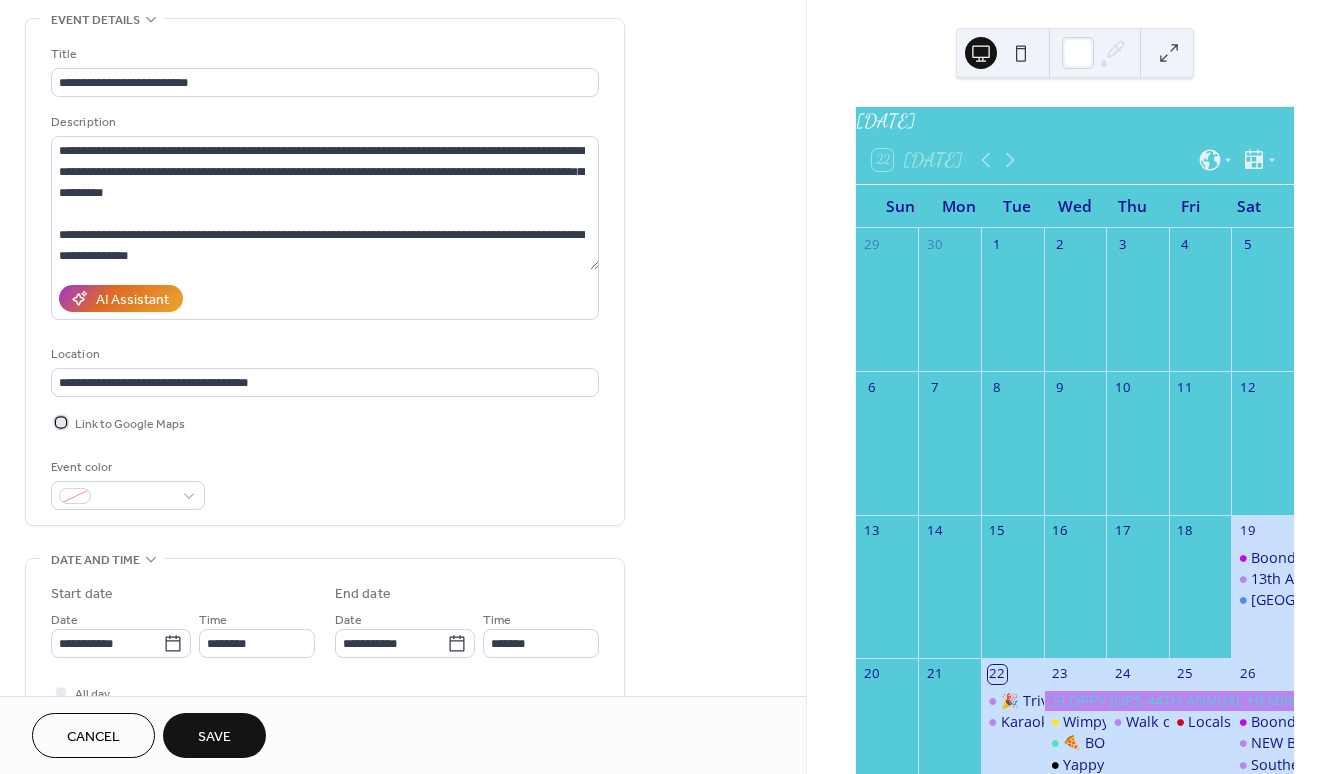 scroll, scrollTop: 313, scrollLeft: 0, axis: vertical 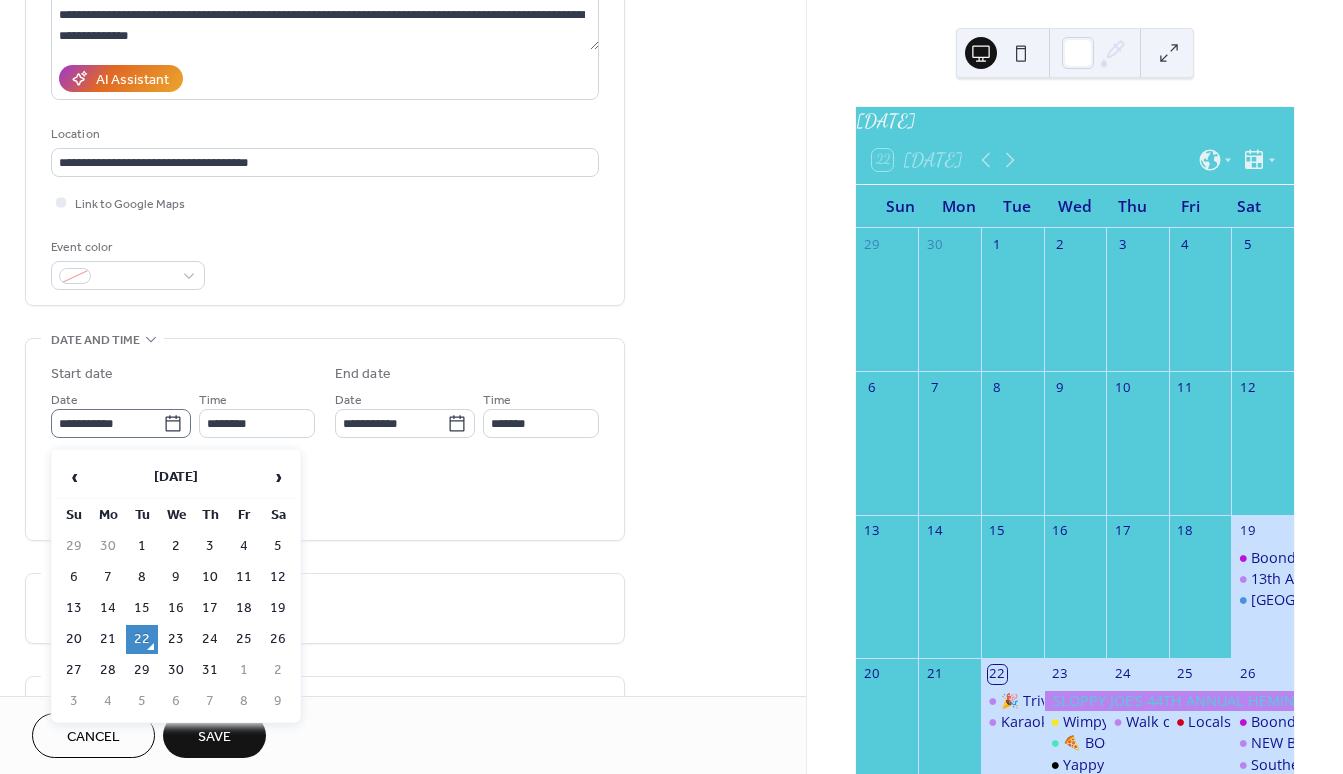 click 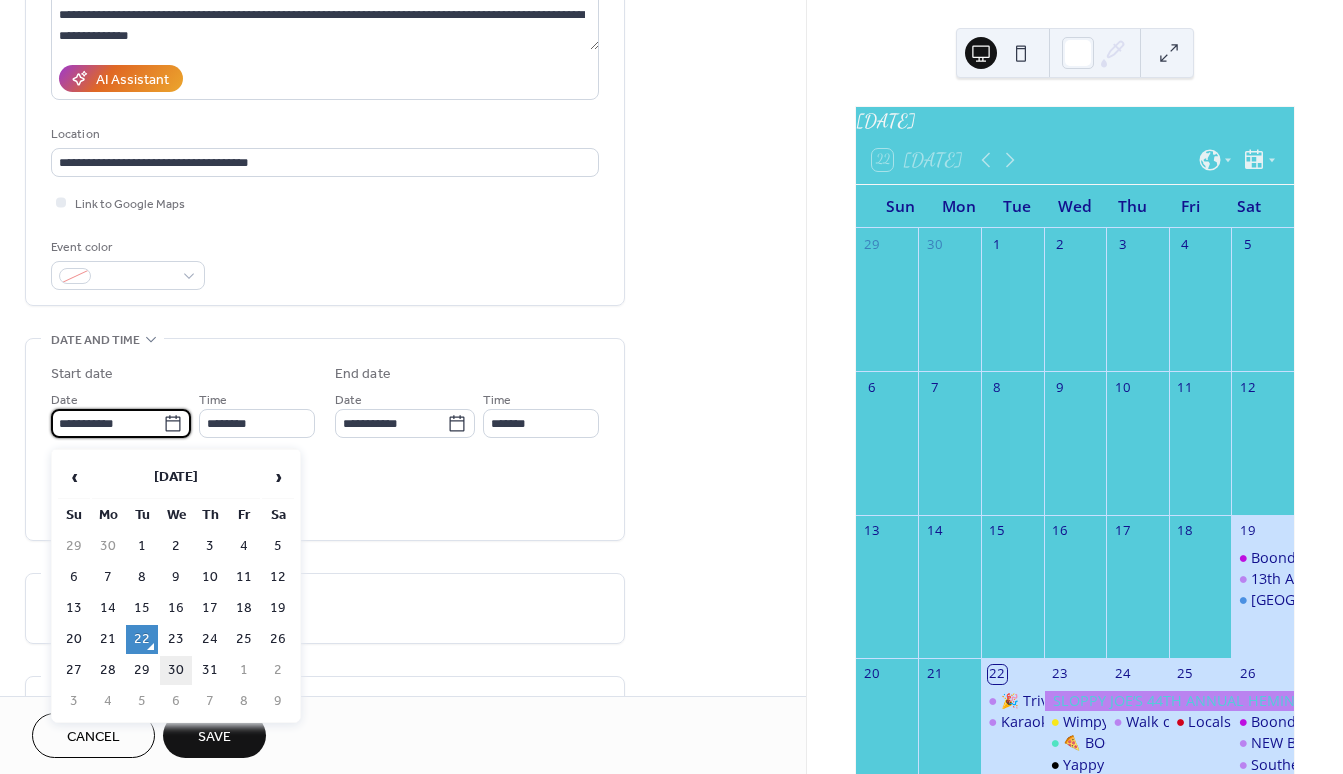 click on "30" at bounding box center [176, 670] 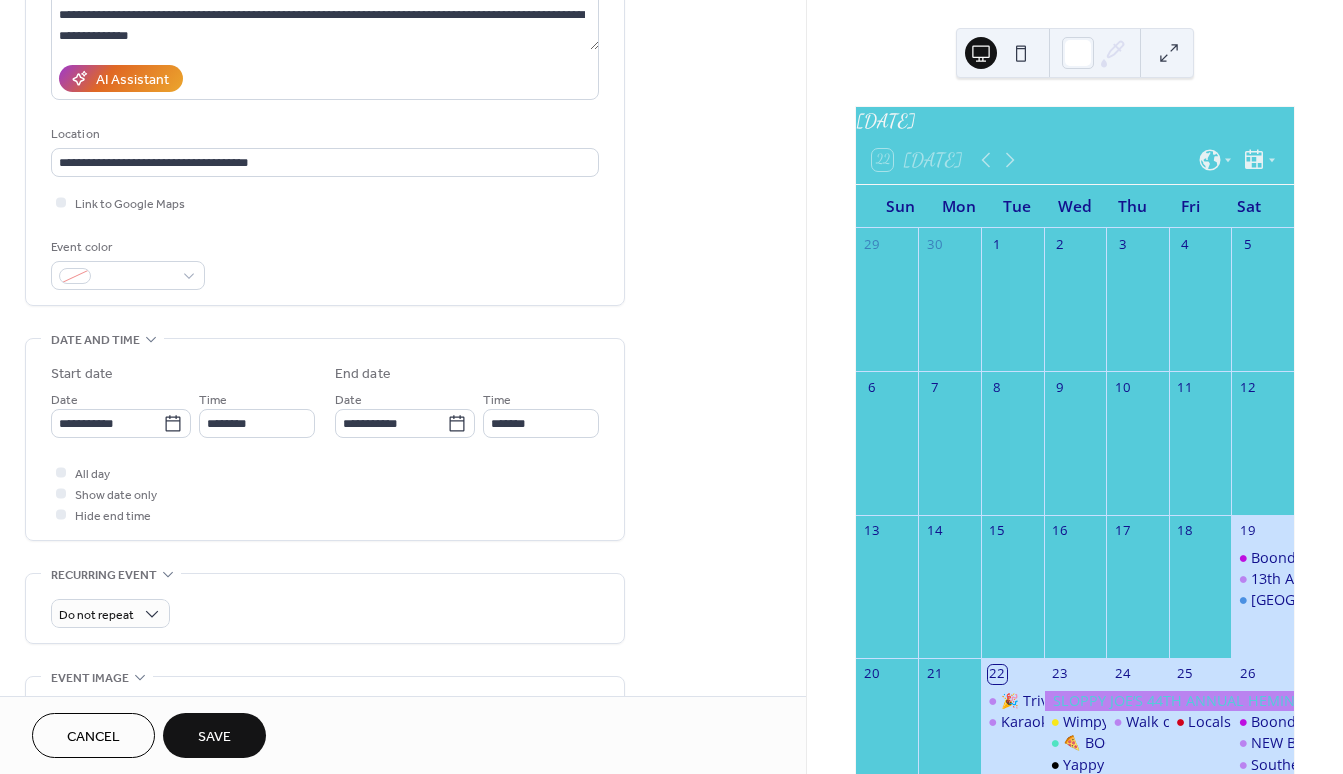 type on "**********" 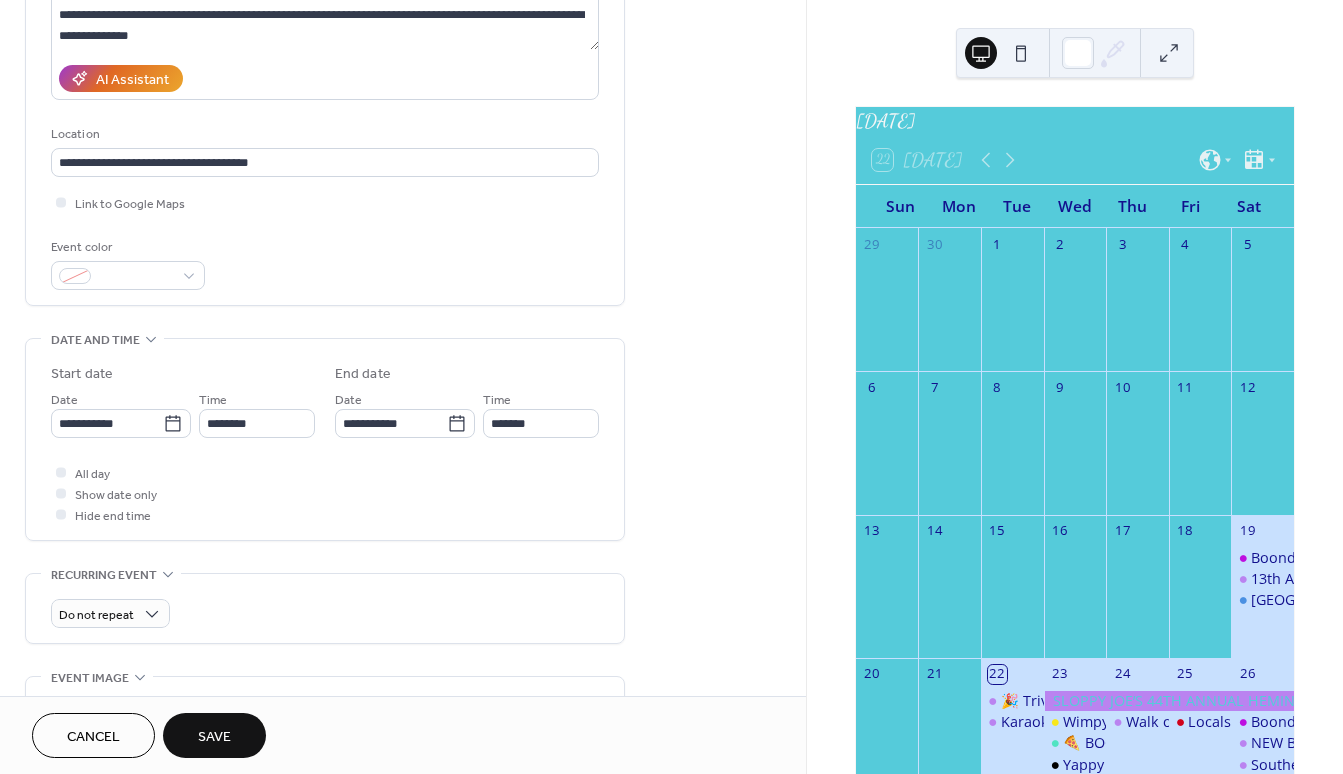 type on "**********" 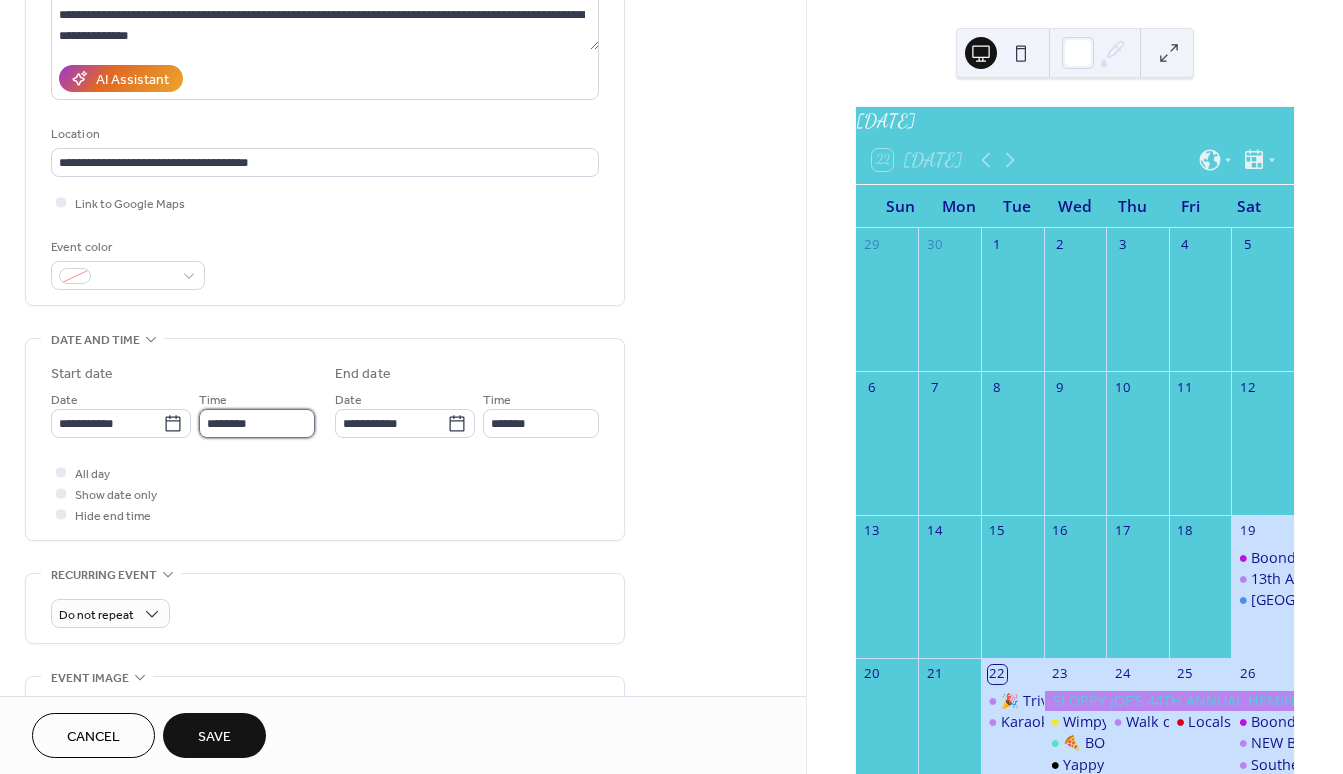 click on "********" at bounding box center (257, 423) 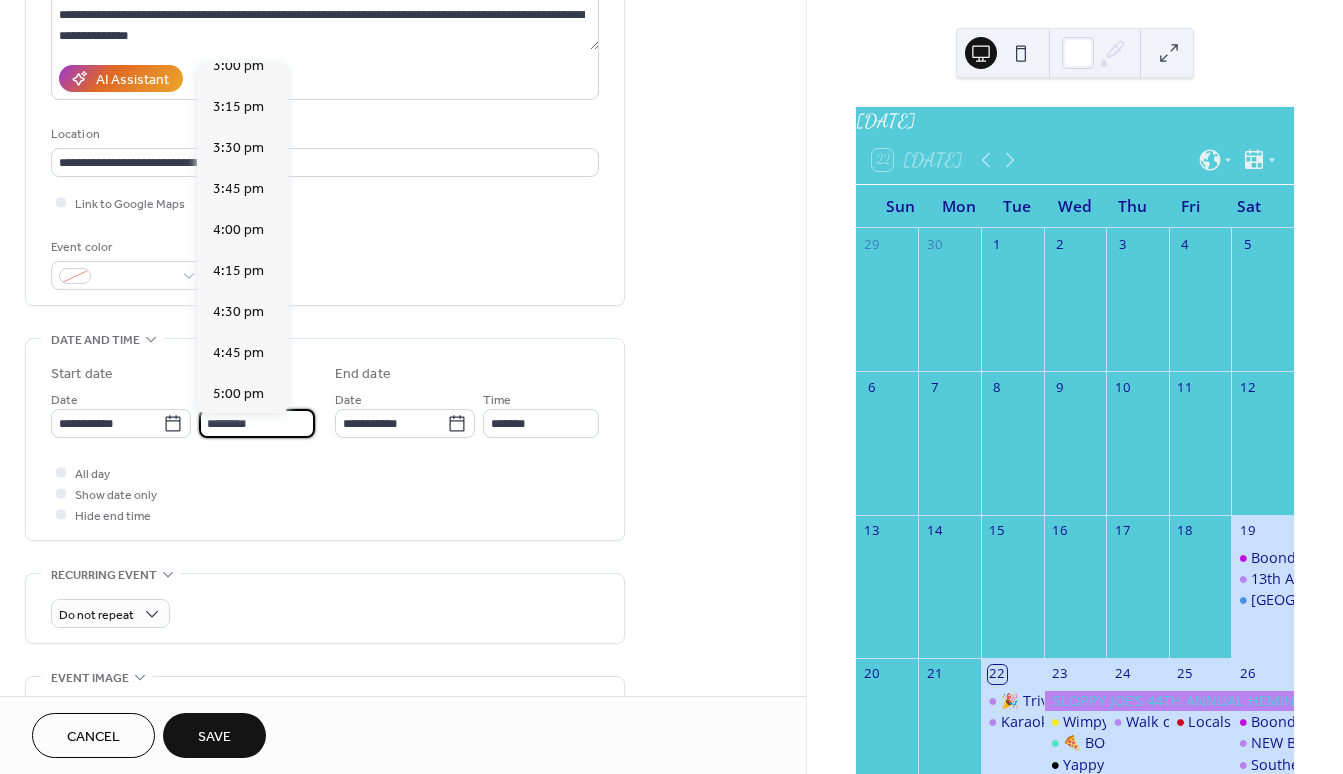 scroll, scrollTop: 2798, scrollLeft: 0, axis: vertical 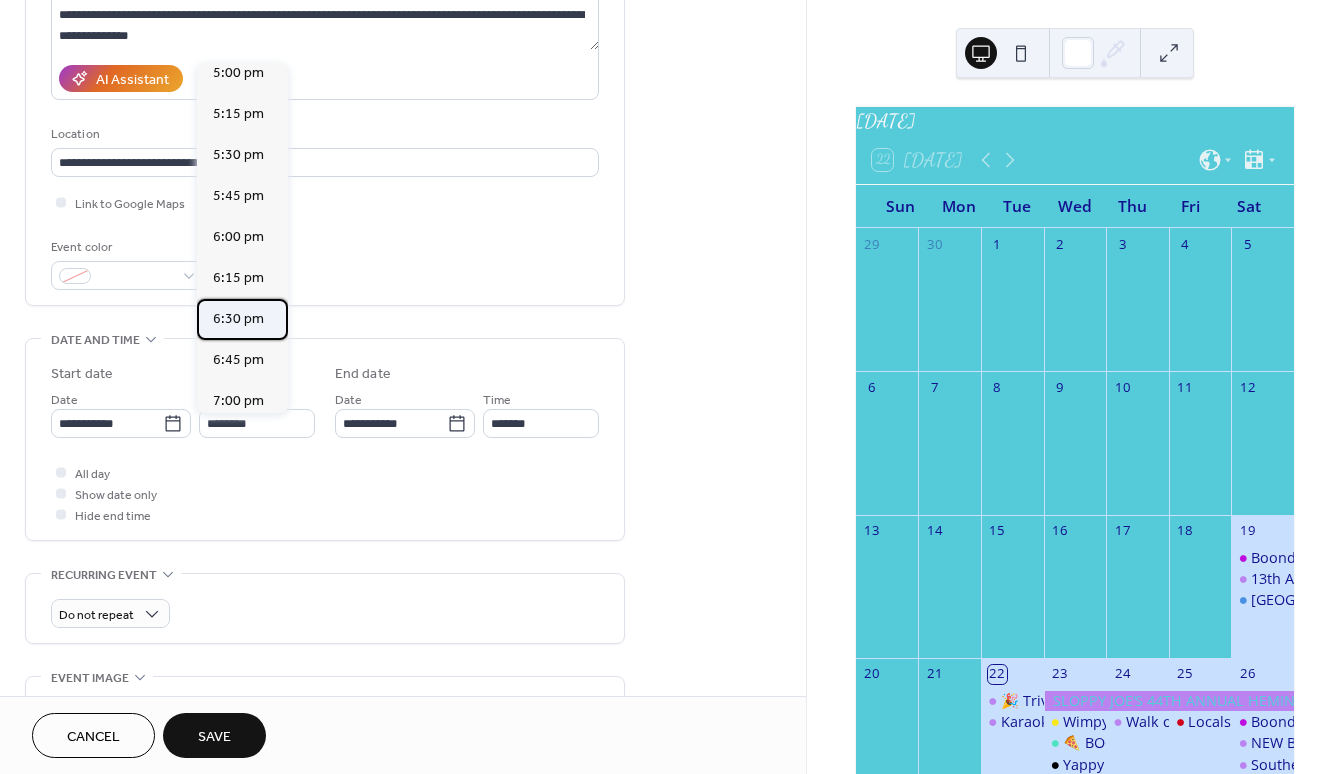 click on "6:30 pm" at bounding box center [238, 319] 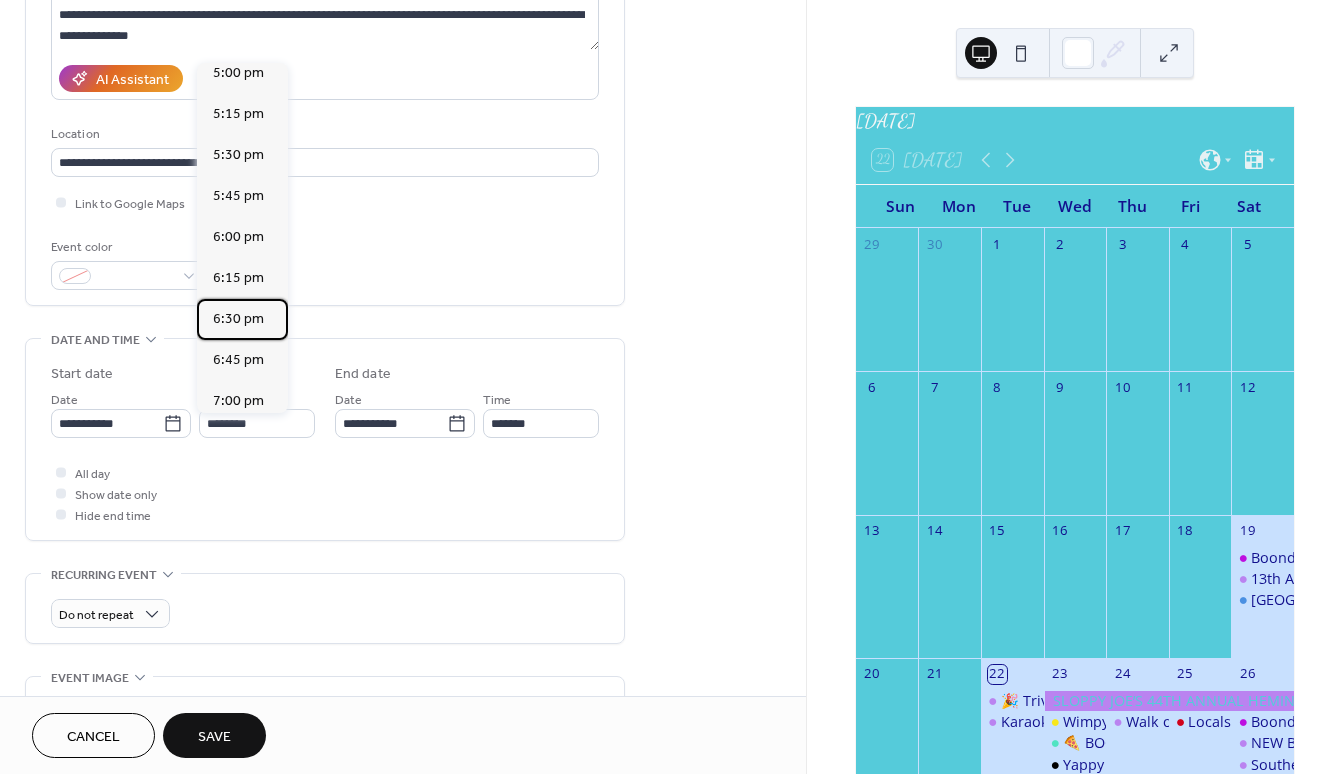 type on "*******" 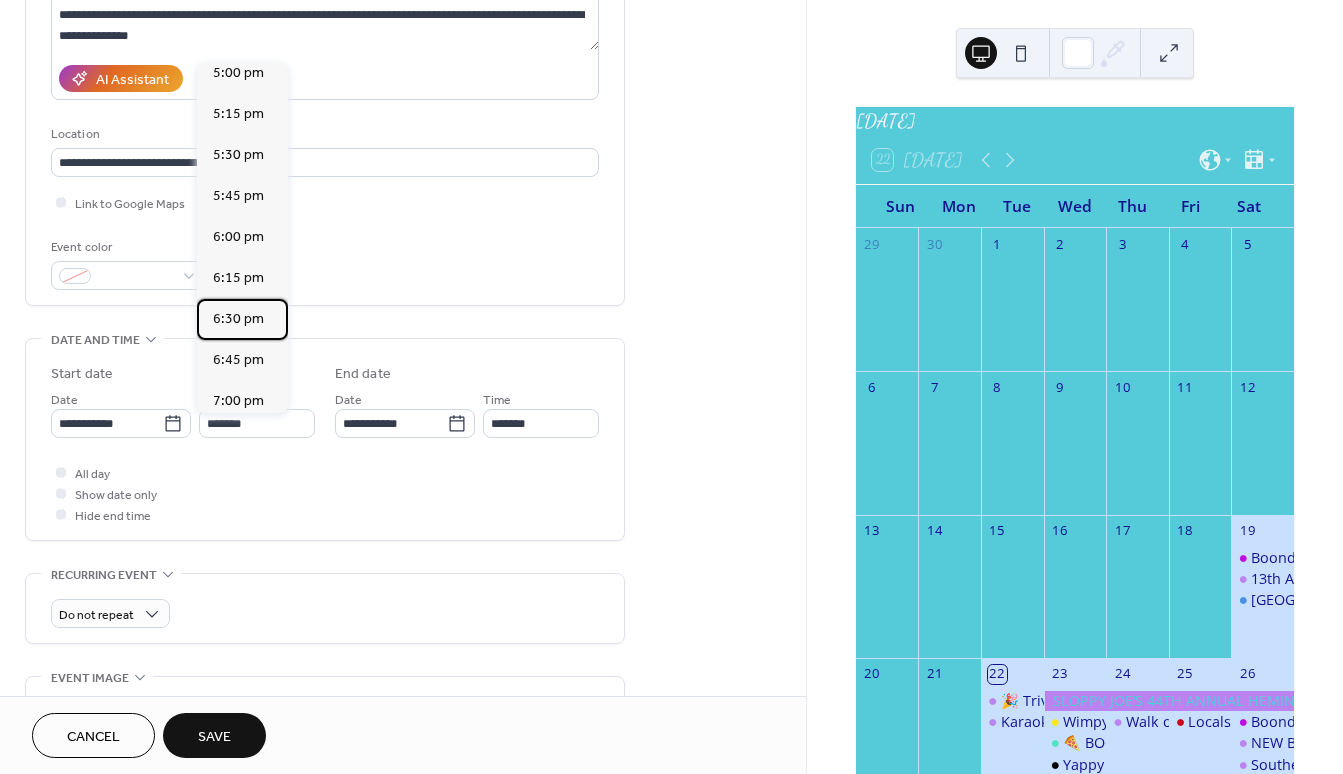 type on "*******" 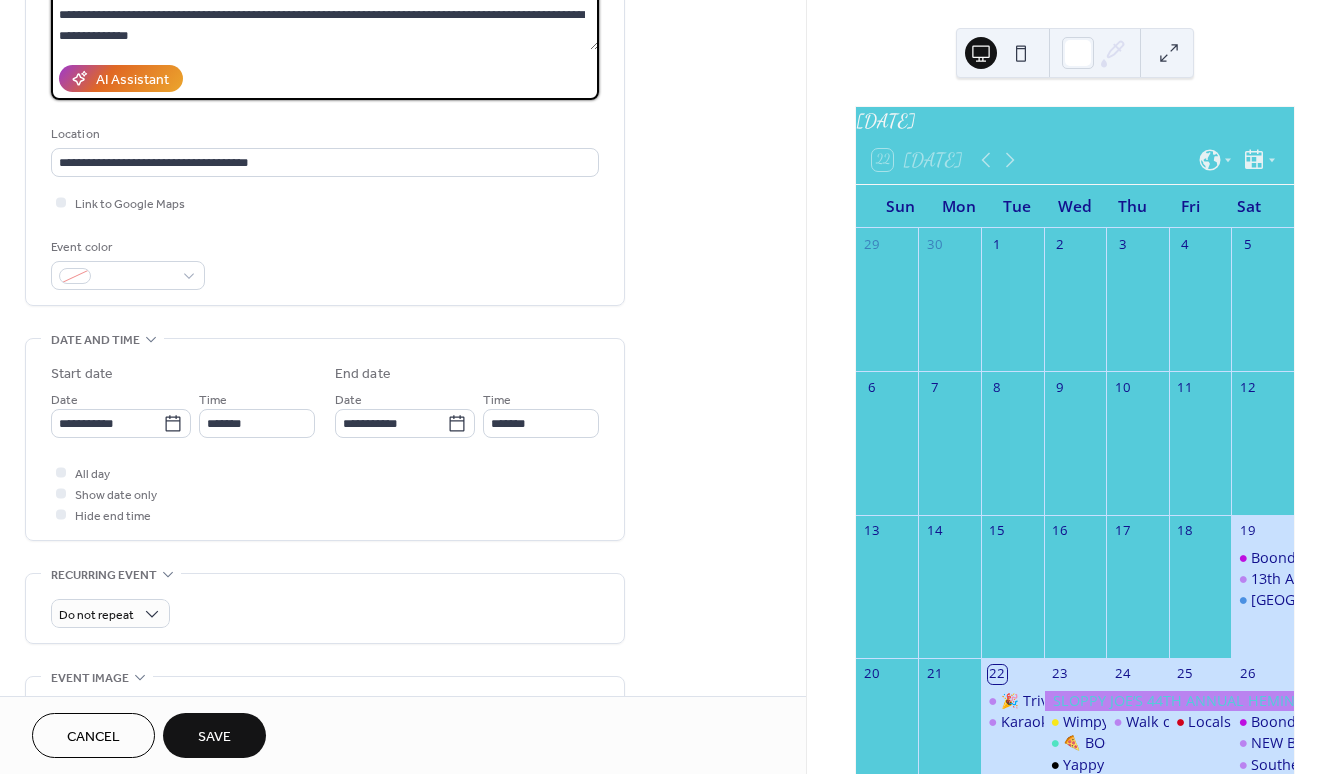 click on "**********" at bounding box center [325, -17] 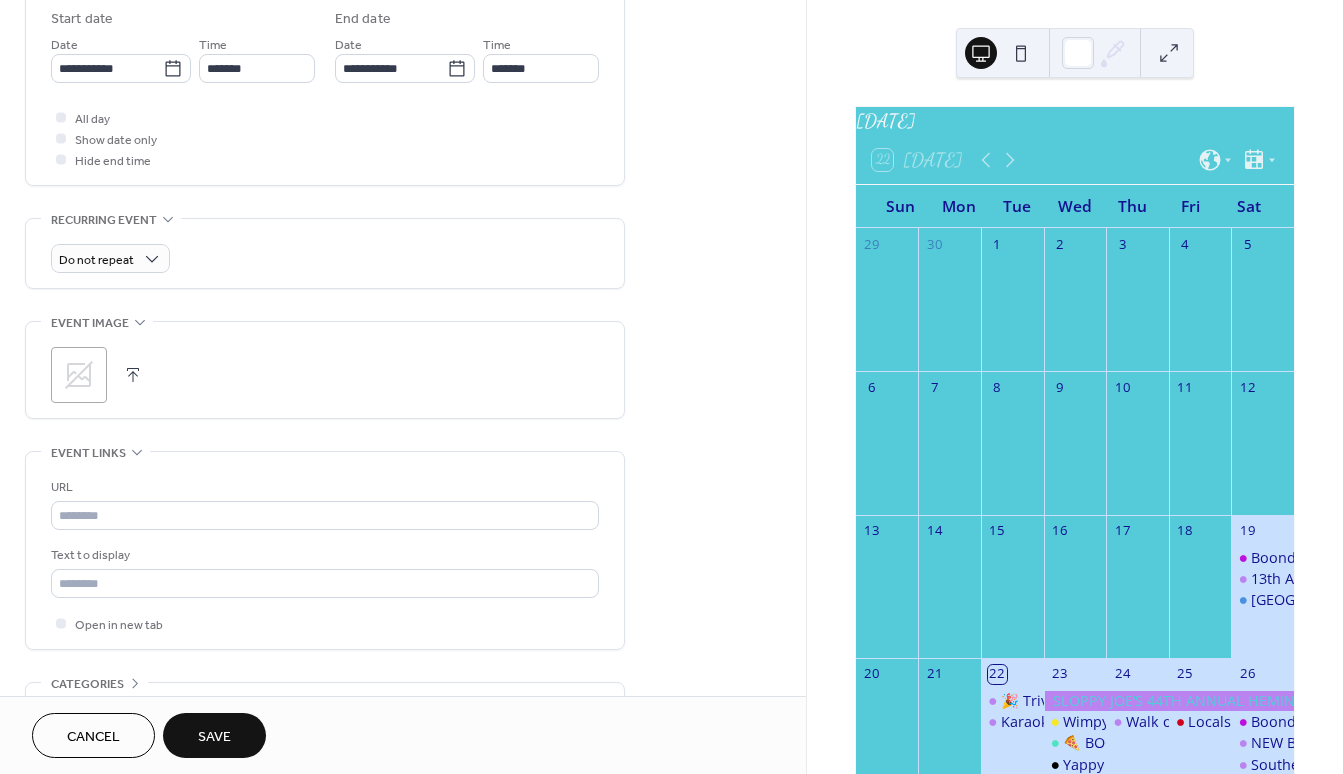 scroll, scrollTop: 800, scrollLeft: 0, axis: vertical 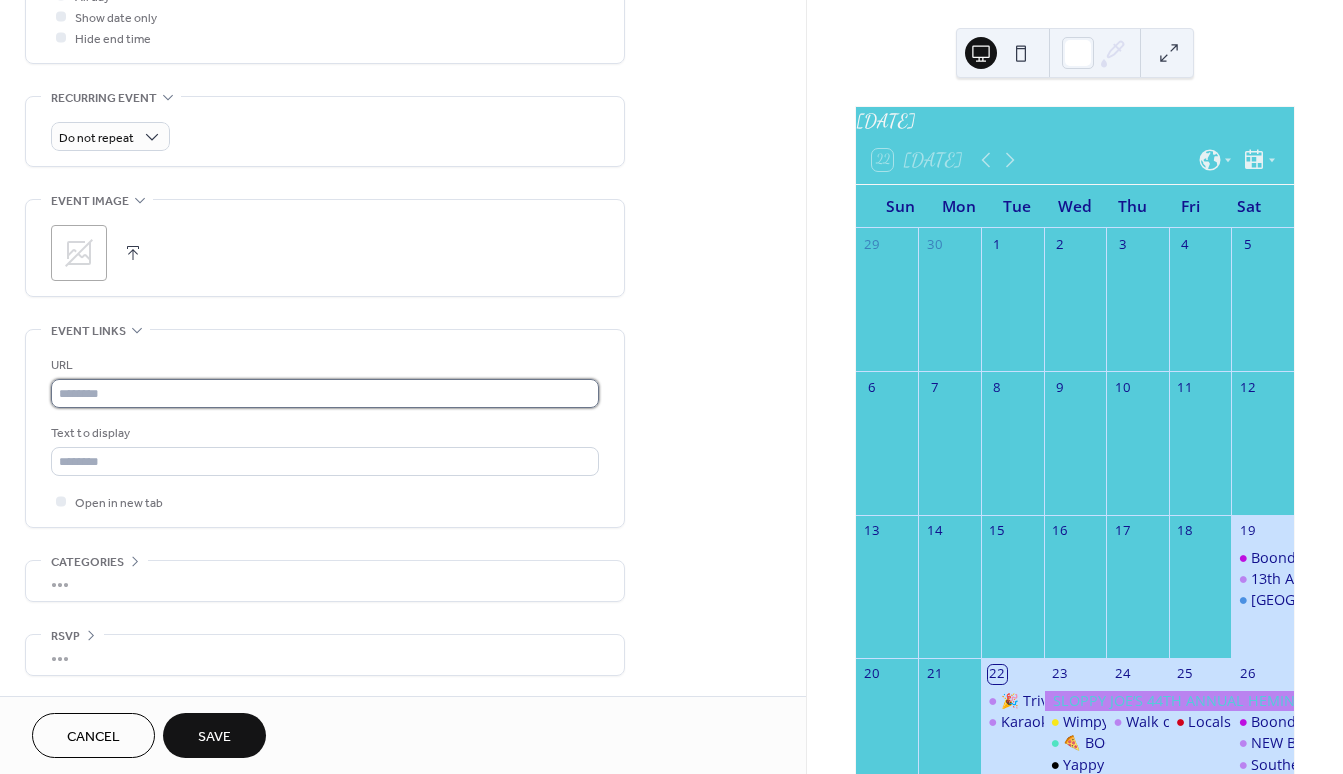 click at bounding box center [325, 393] 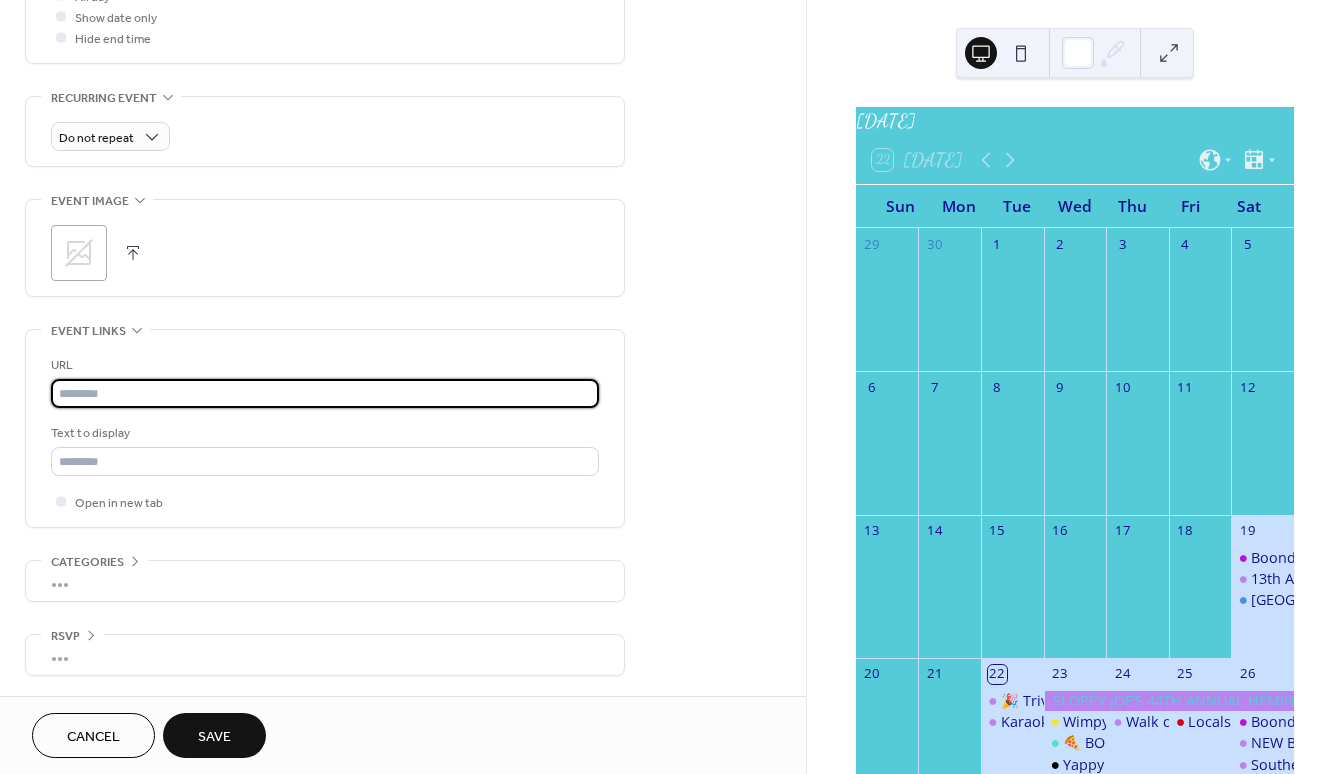 paste on "**********" 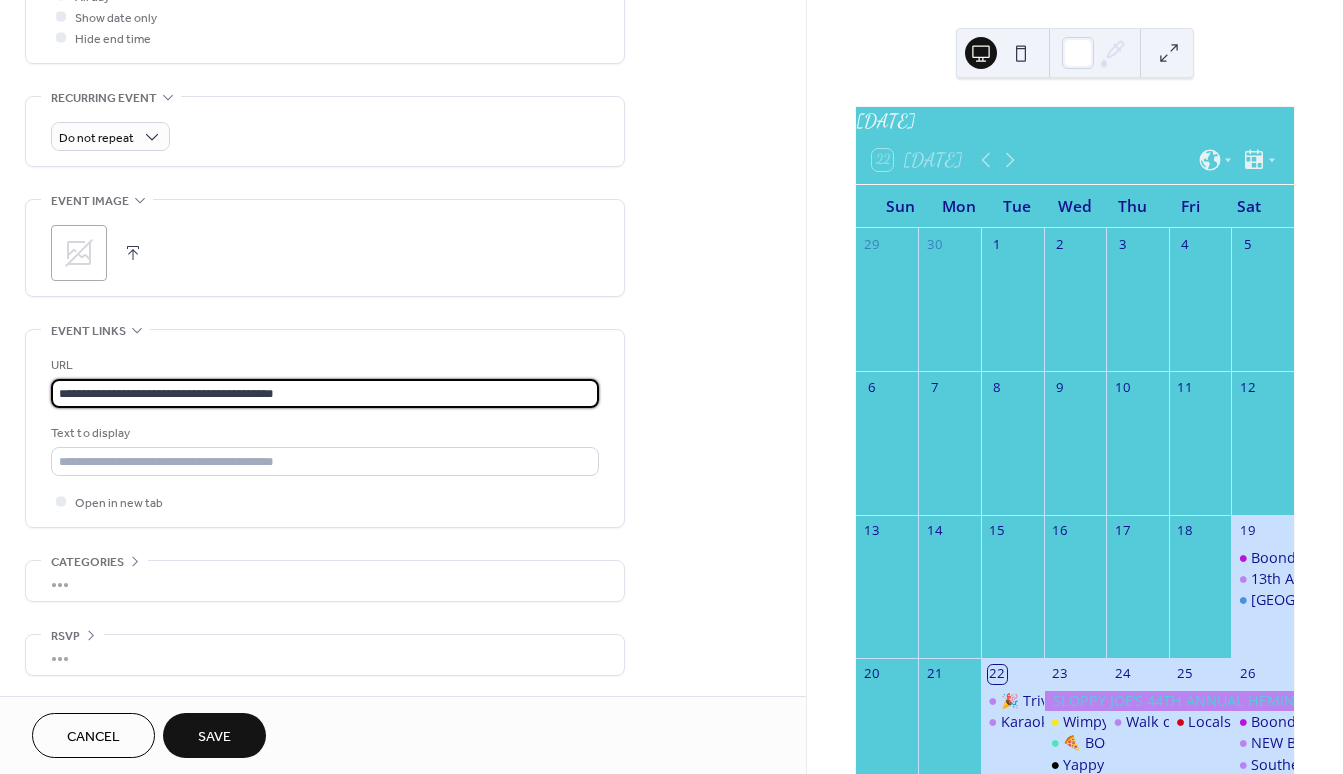 drag, startPoint x: 149, startPoint y: 389, endPoint x: -142, endPoint y: 394, distance: 291.04294 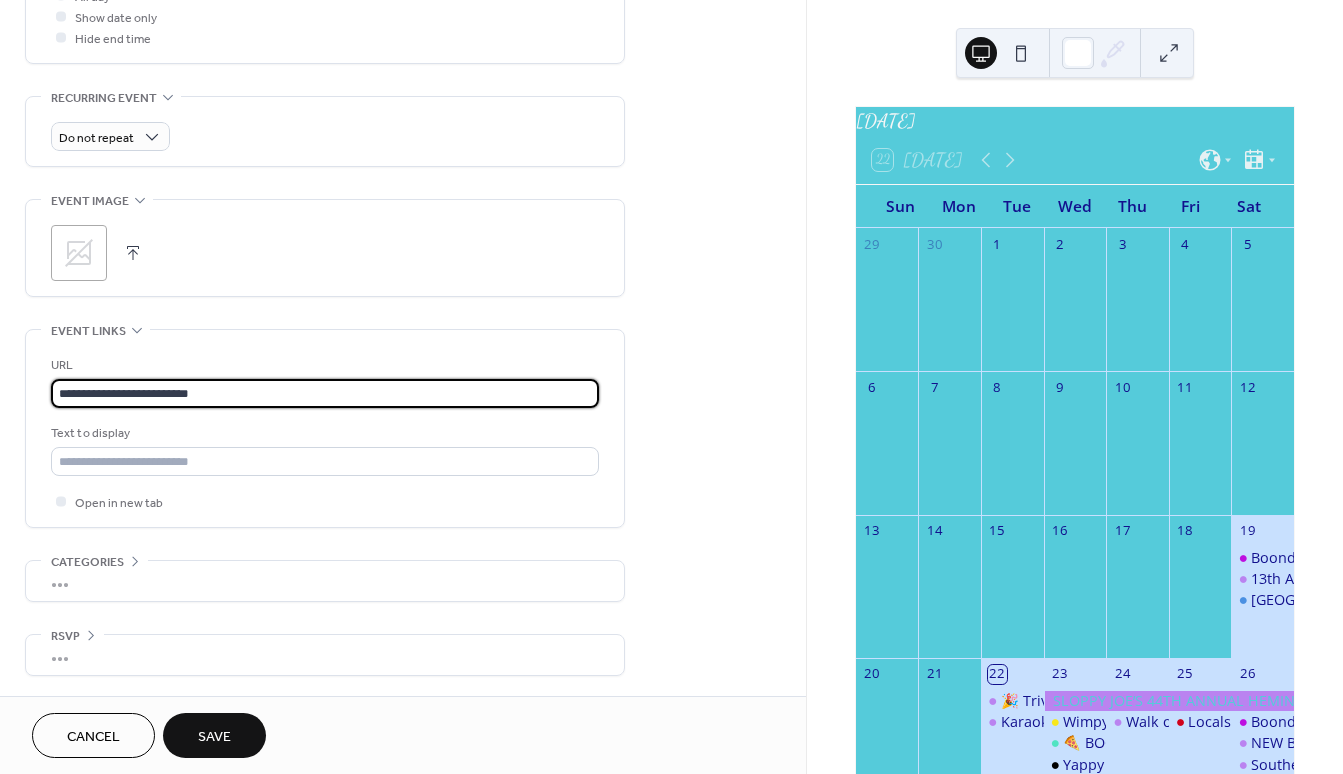 type on "**********" 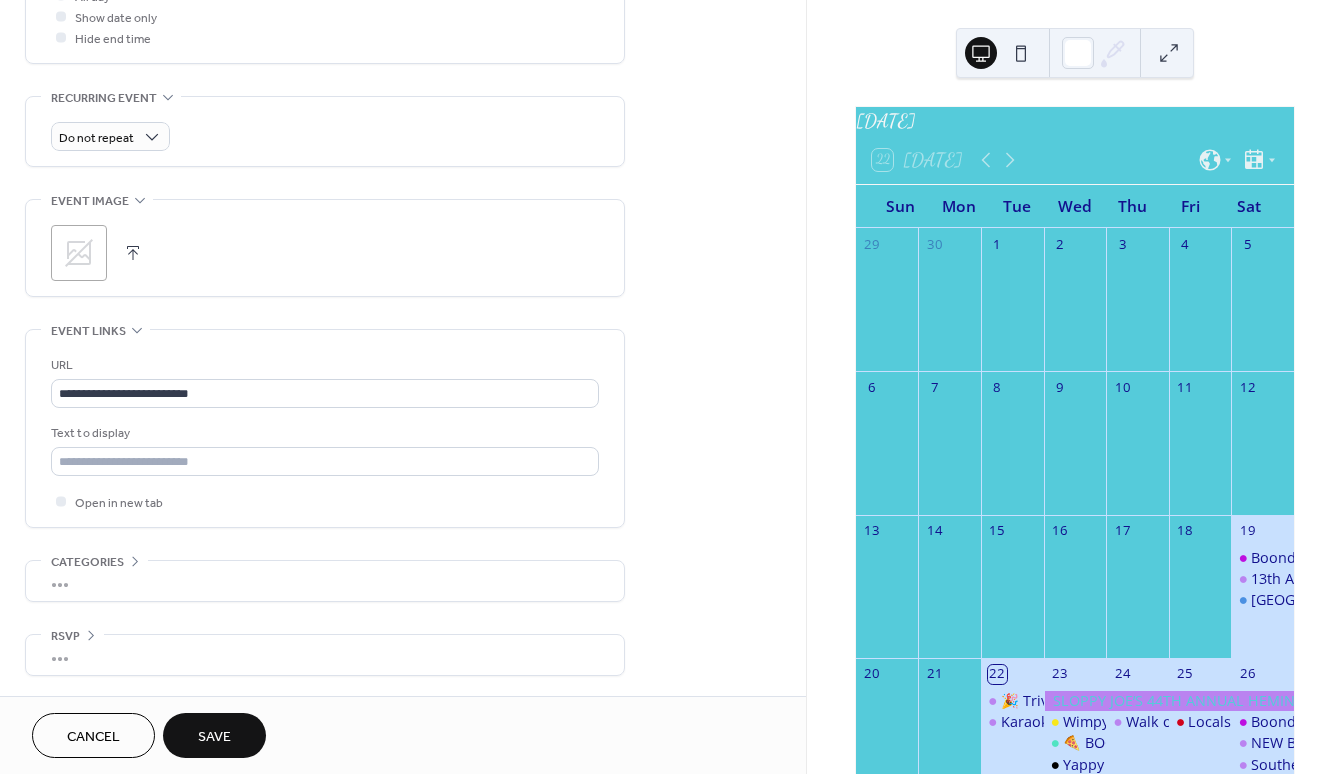 drag, startPoint x: 205, startPoint y: 740, endPoint x: 704, endPoint y: 418, distance: 593.87286 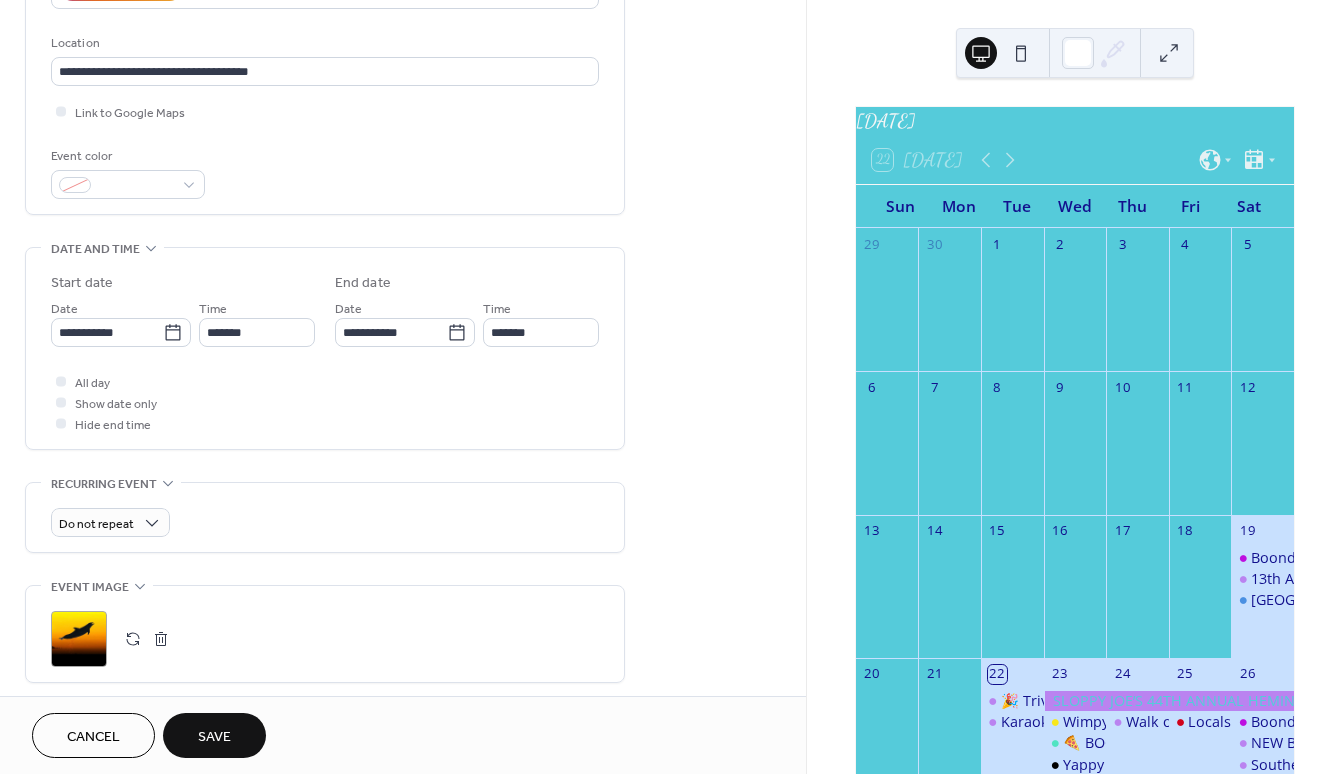 scroll, scrollTop: 45, scrollLeft: 0, axis: vertical 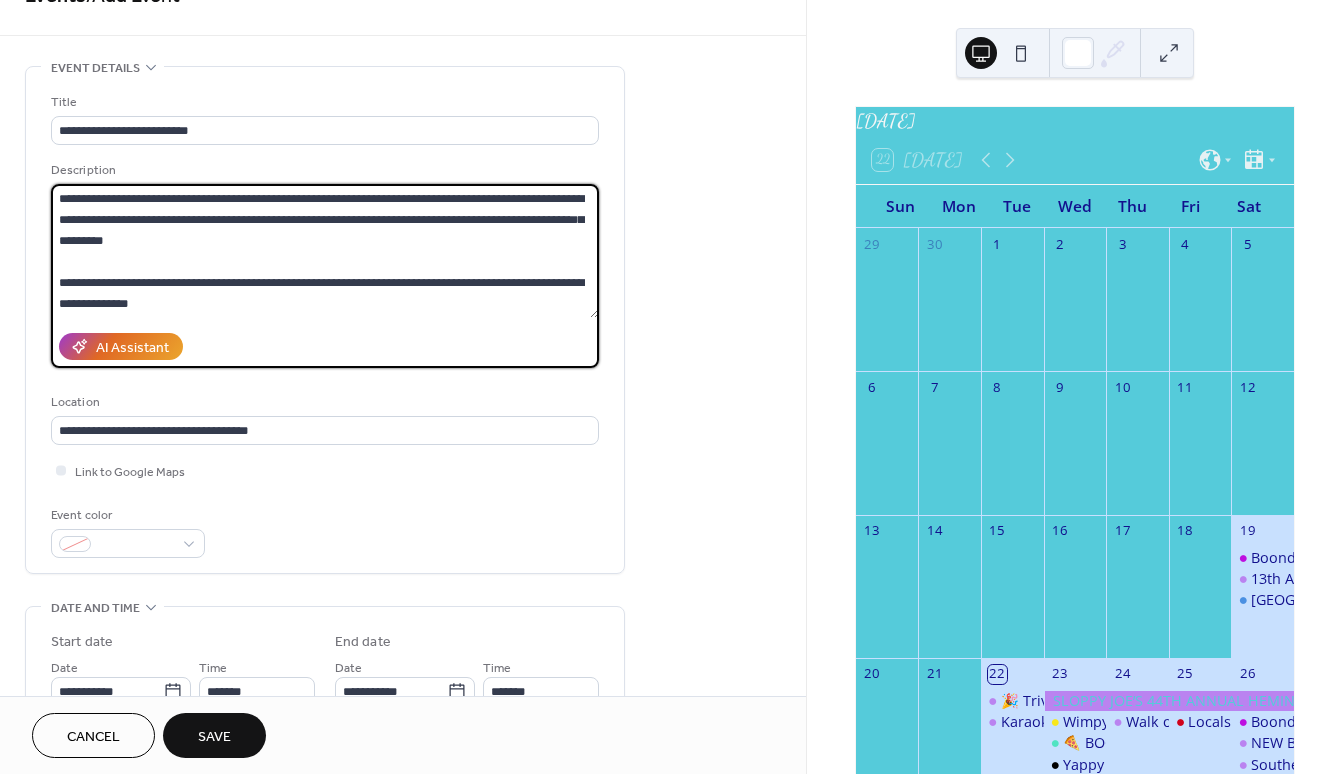 click on "**********" at bounding box center [325, 251] 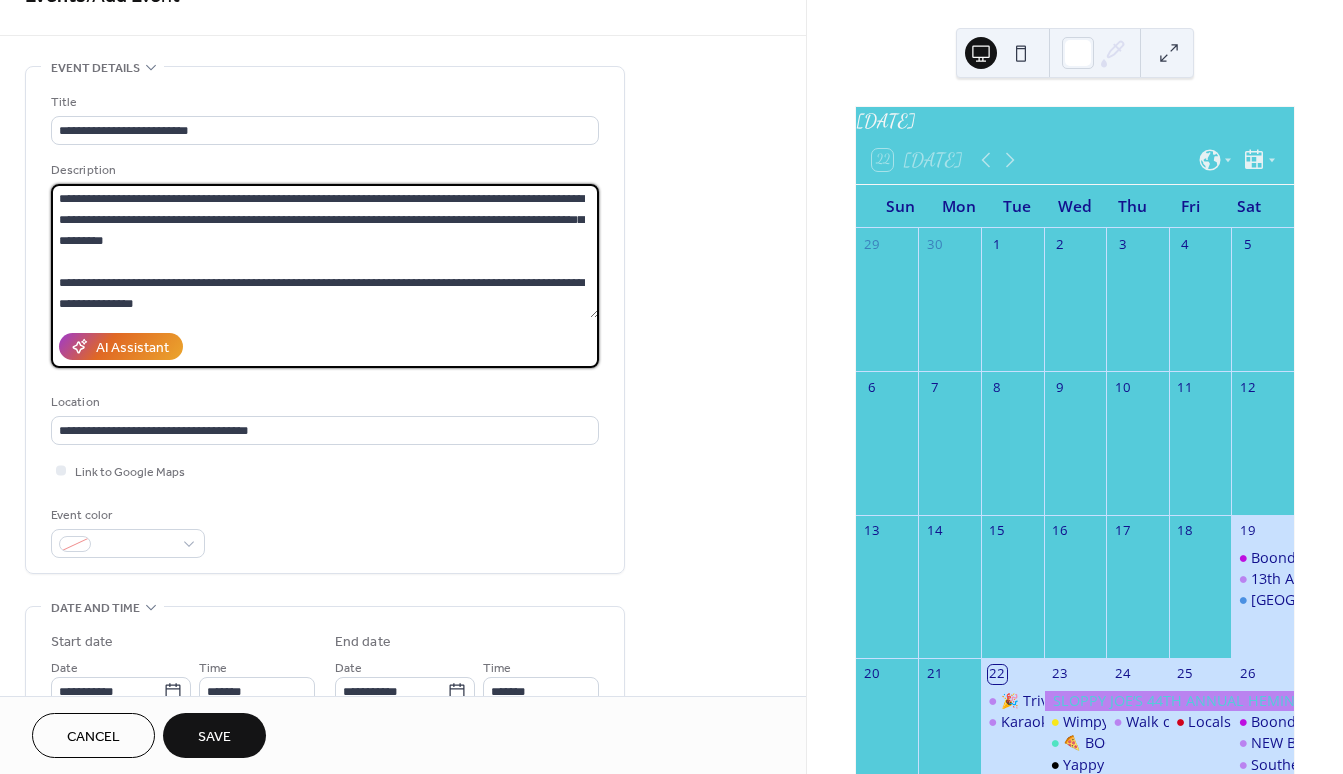 click on "**********" at bounding box center (325, 251) 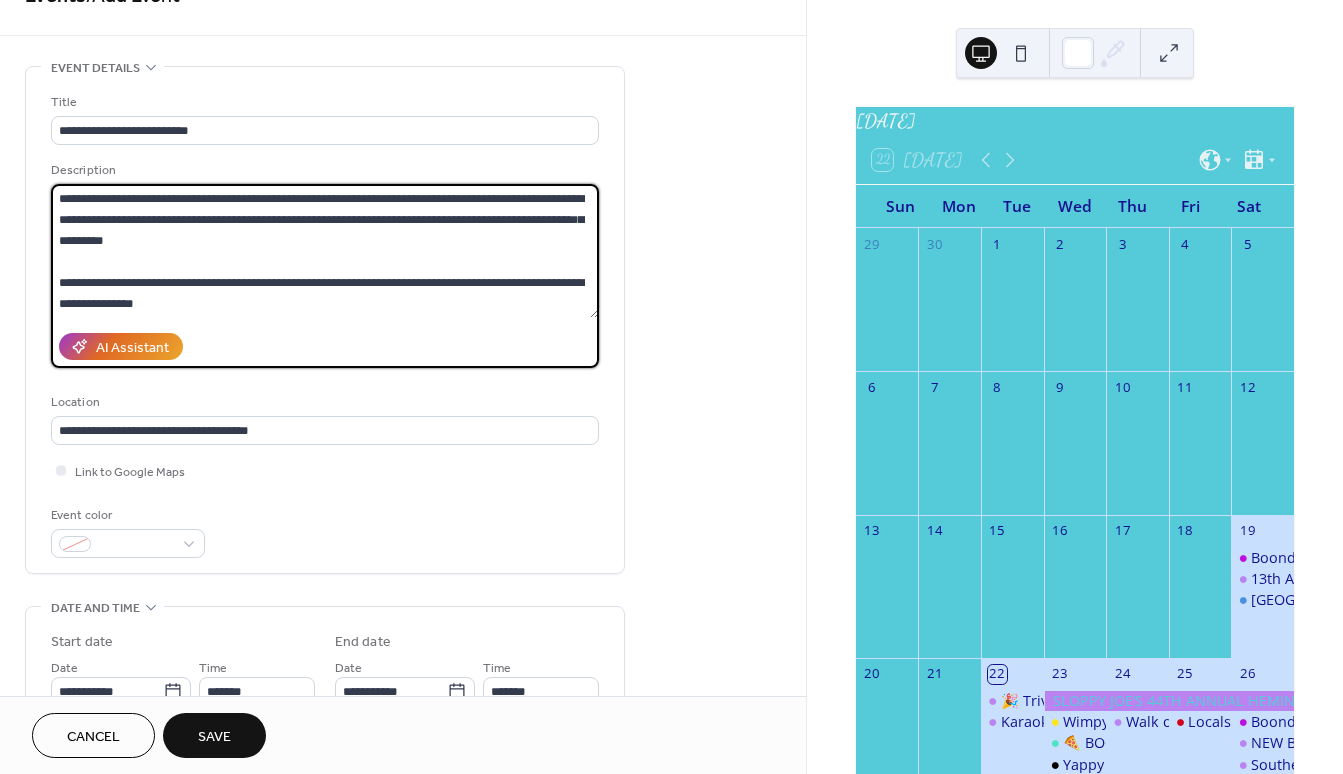 paste on "**********" 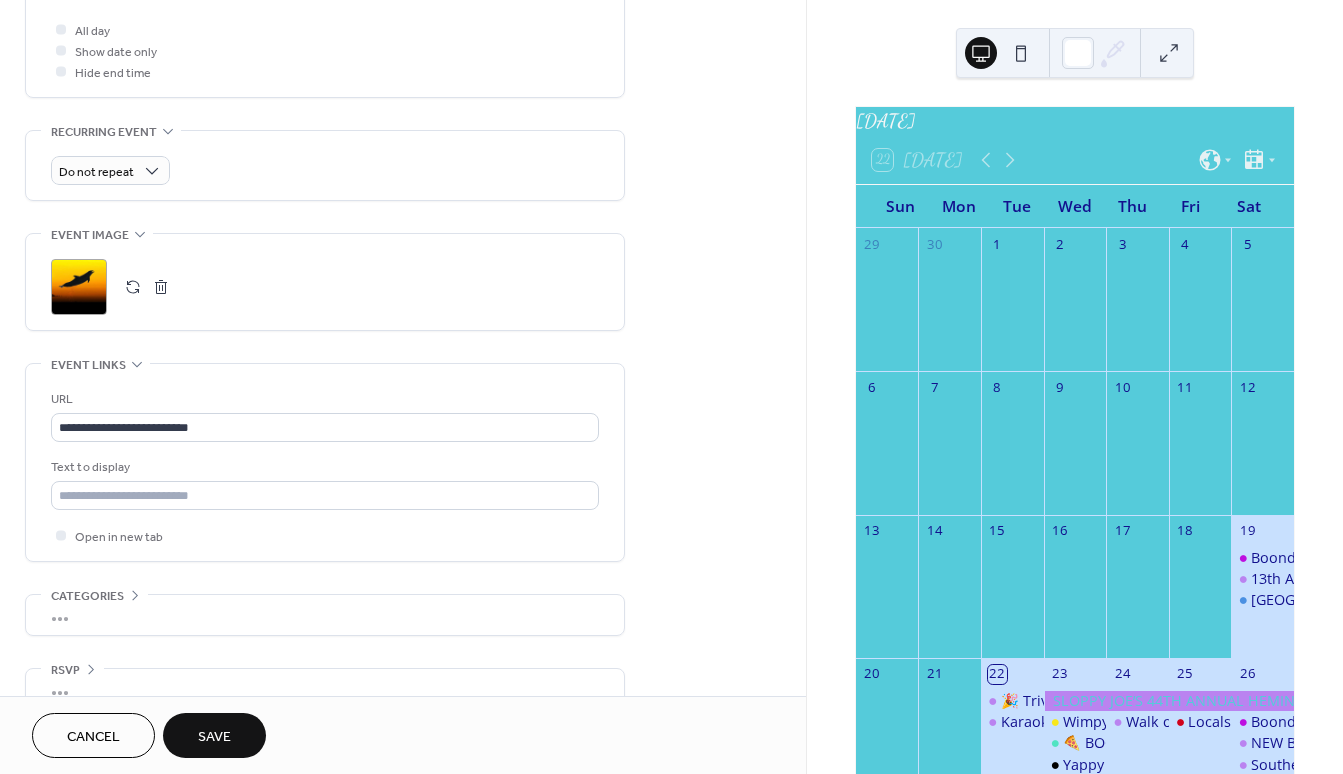 scroll, scrollTop: 800, scrollLeft: 0, axis: vertical 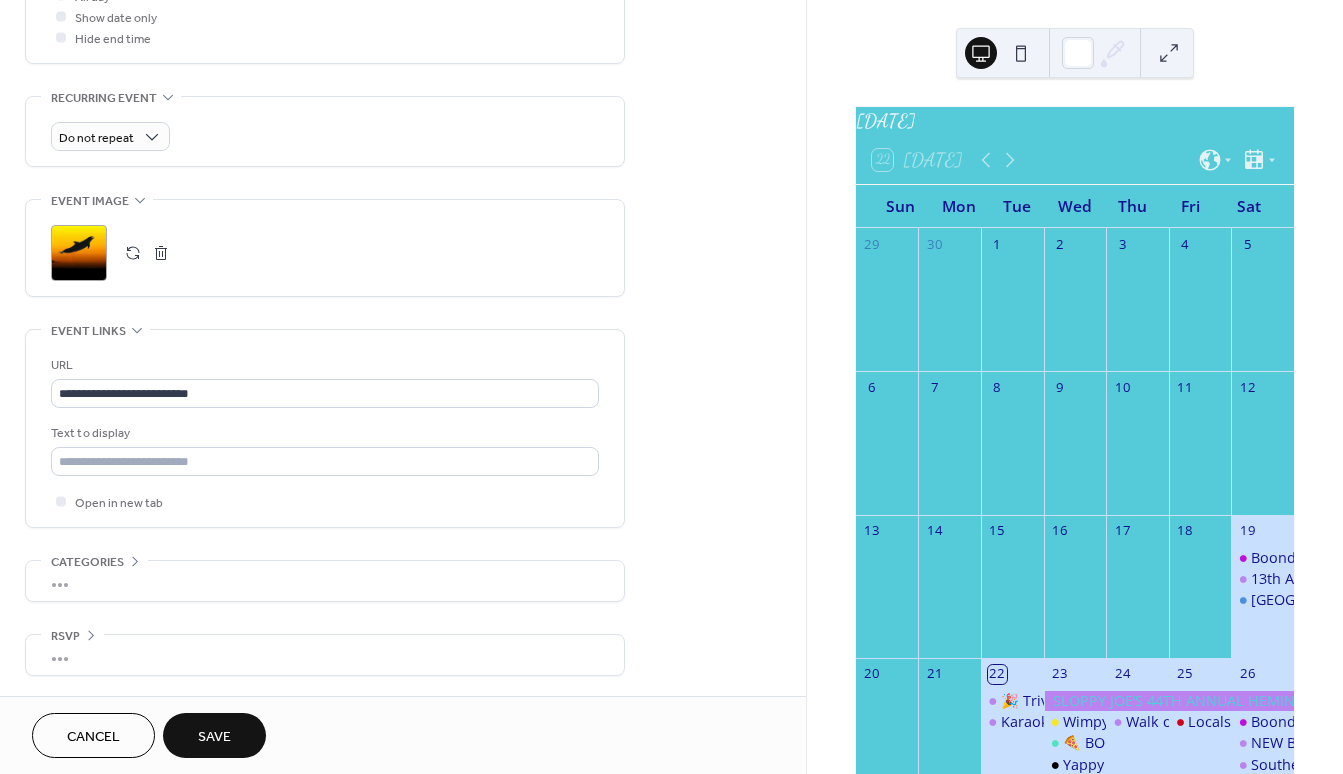 type on "**********" 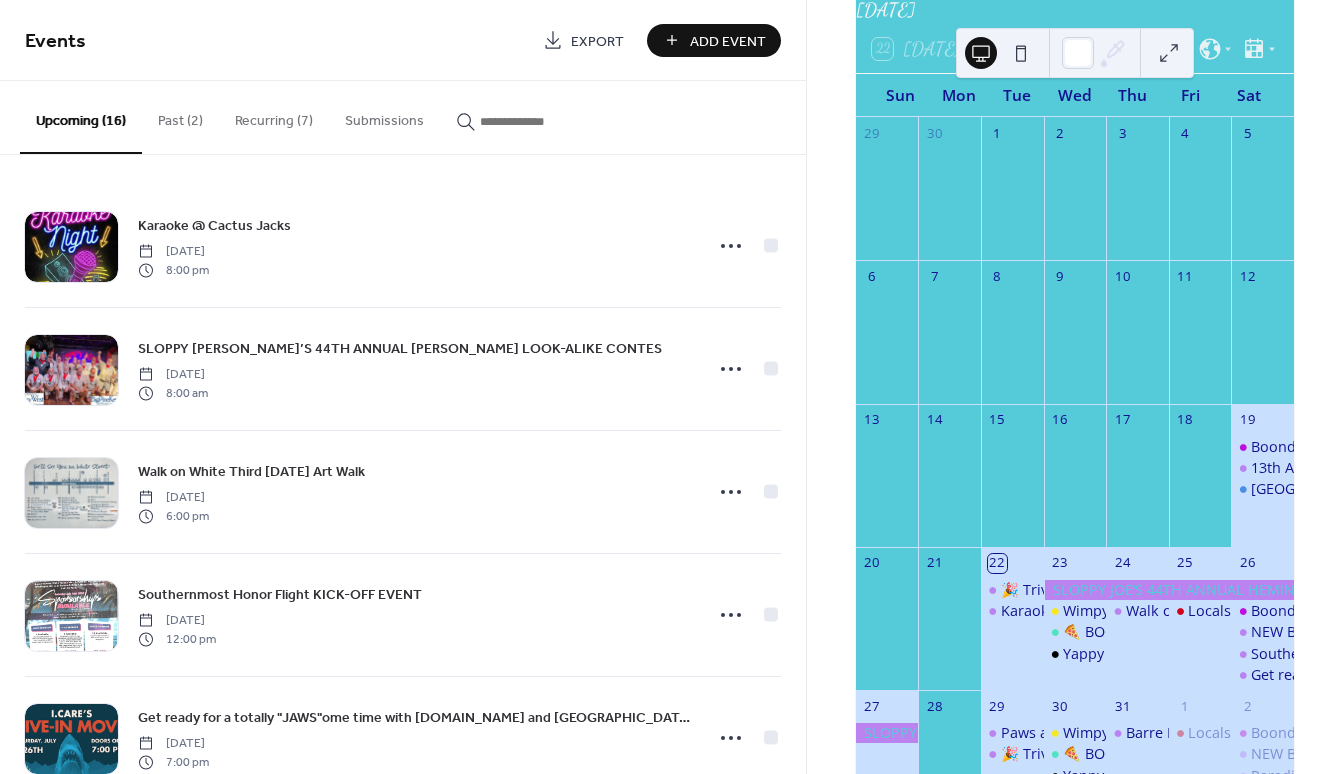 scroll, scrollTop: 272, scrollLeft: 0, axis: vertical 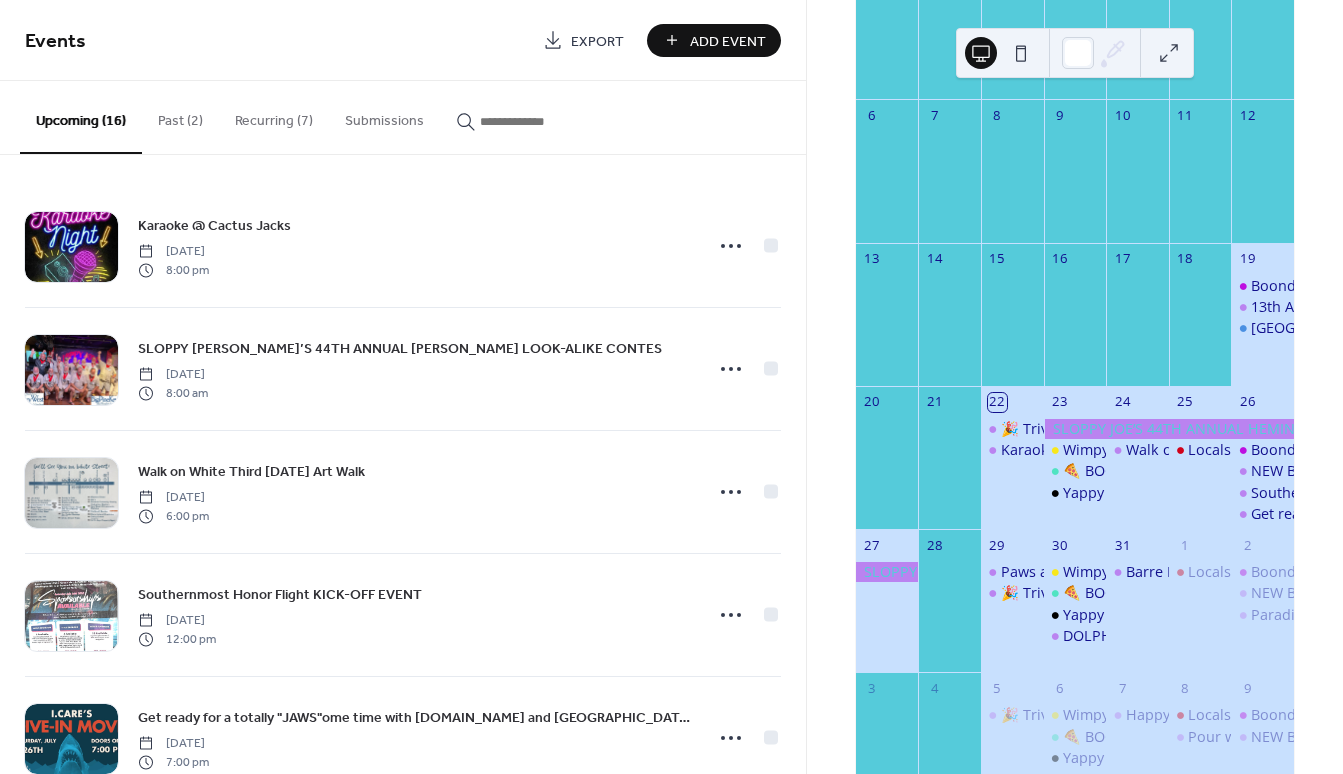 click on "Add Event" at bounding box center [728, 41] 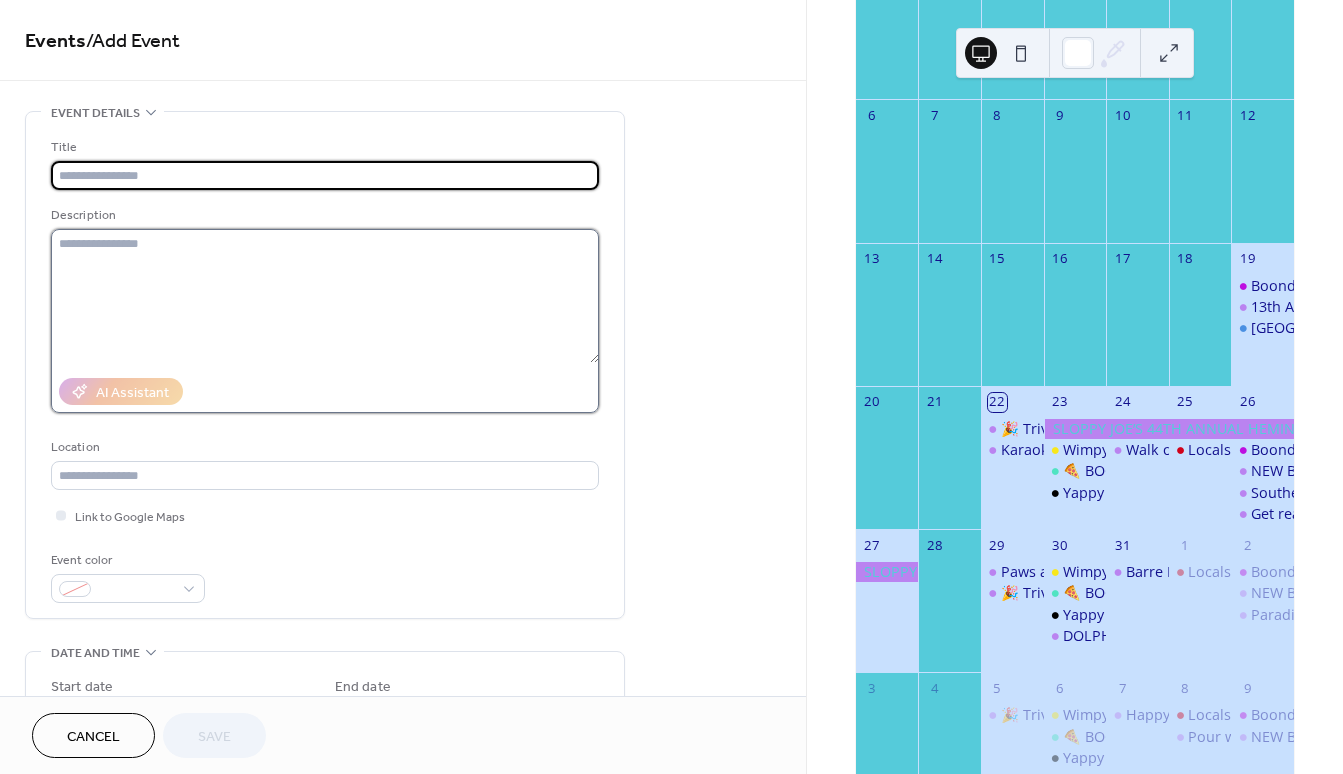 click at bounding box center (325, 296) 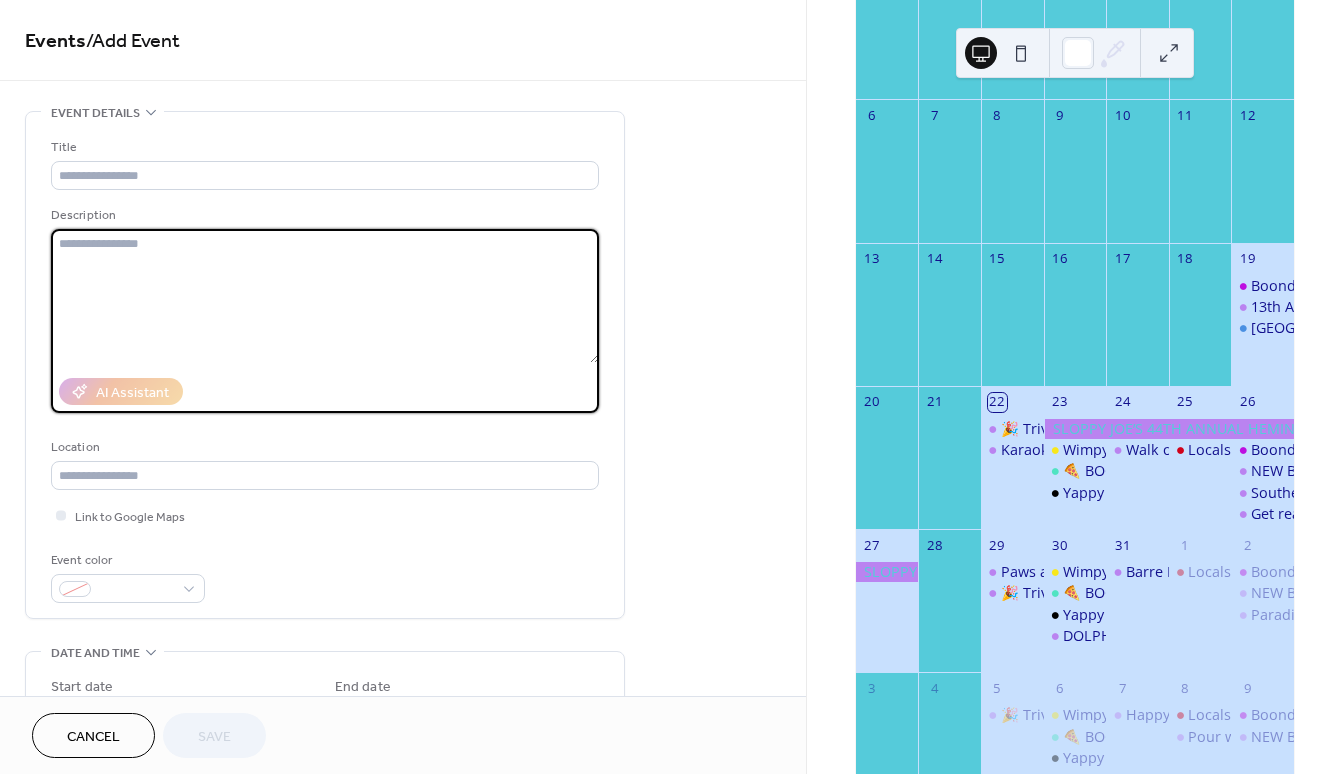 paste on "**********" 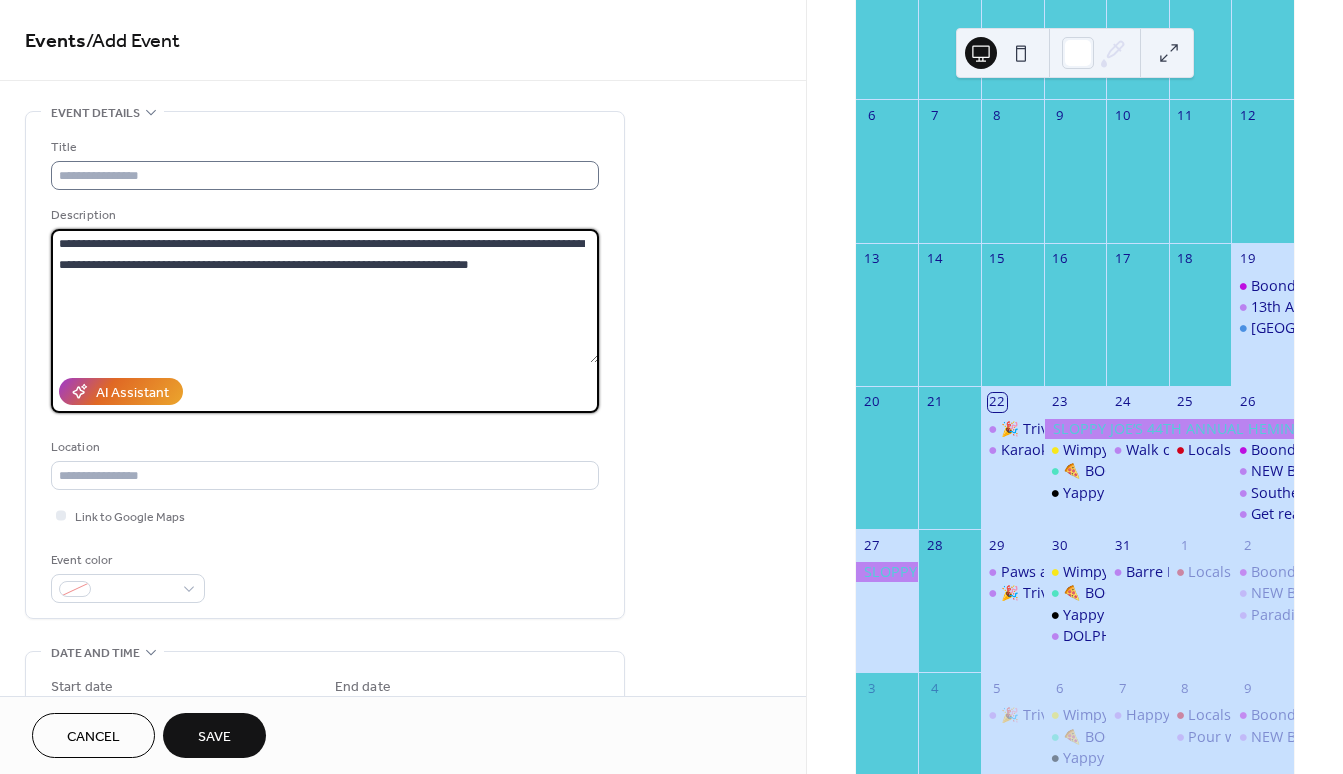 type on "**********" 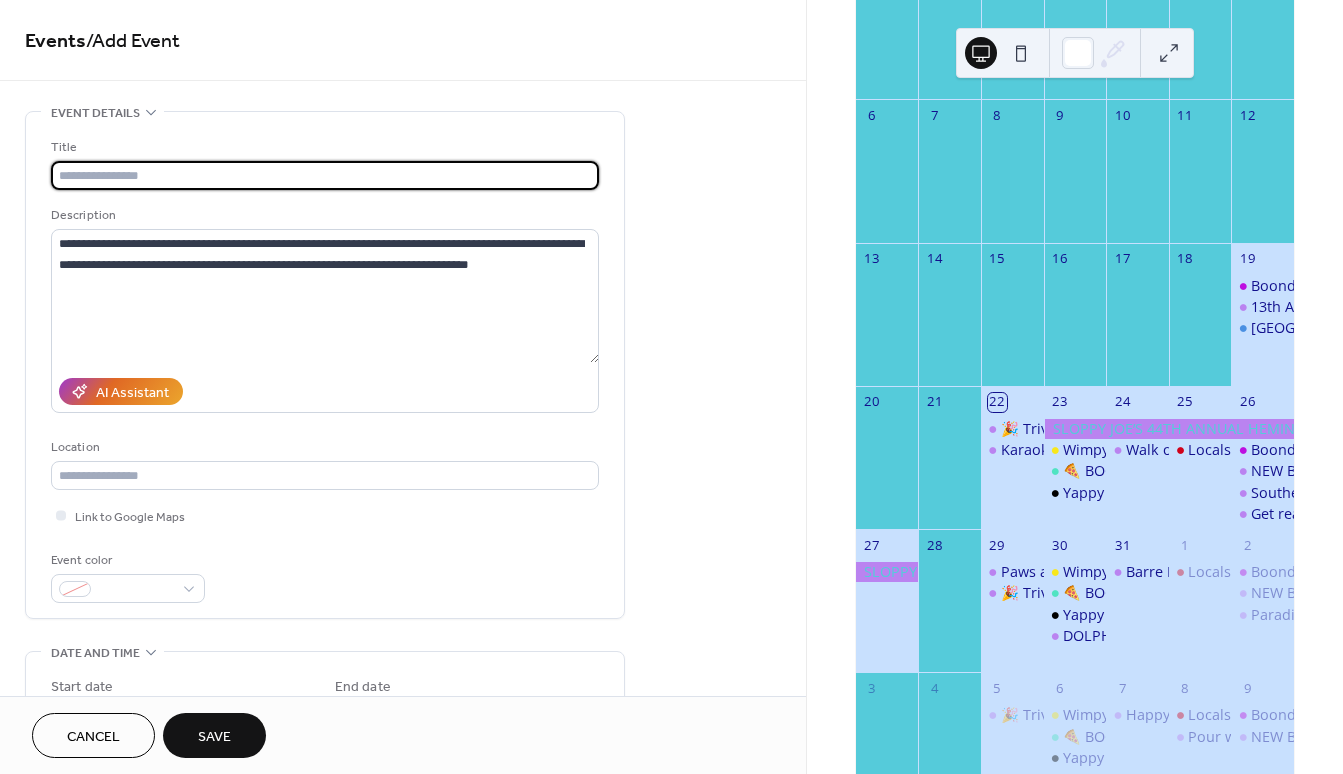click at bounding box center (325, 175) 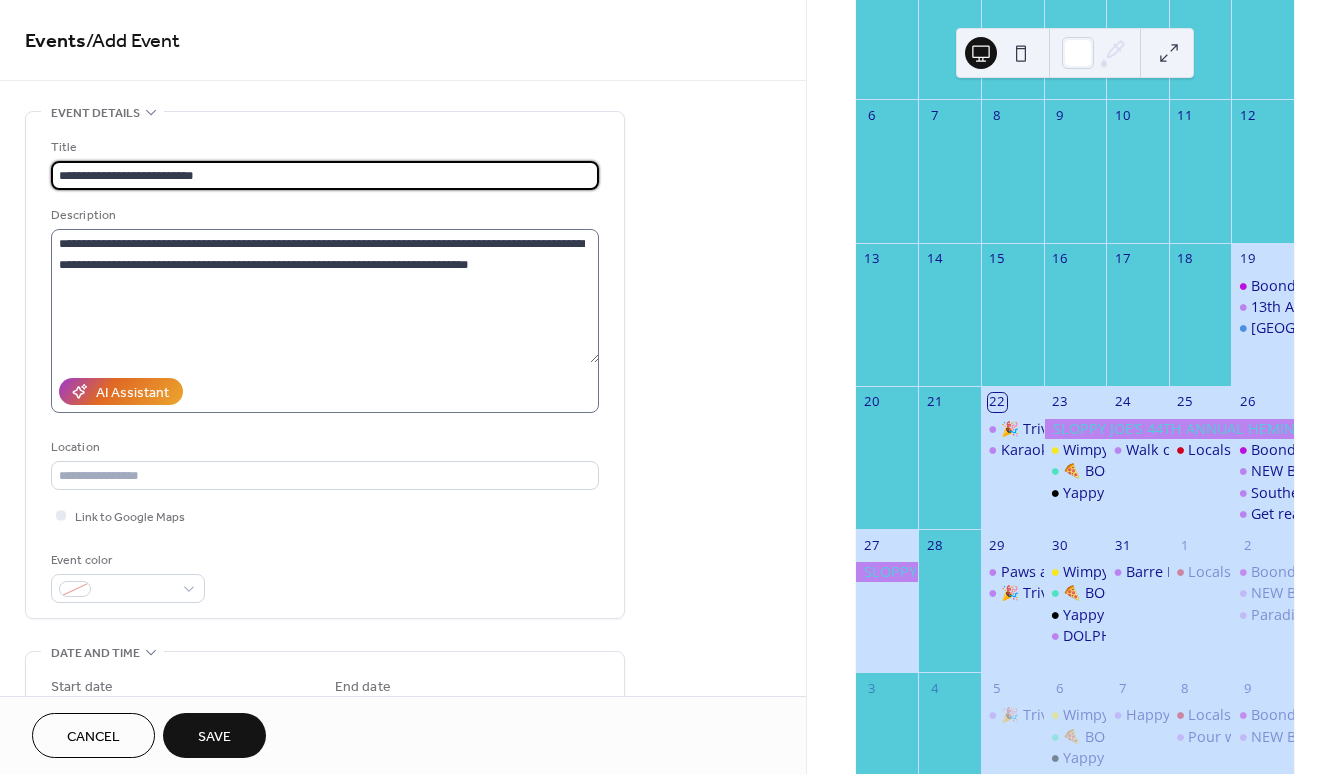type on "**********" 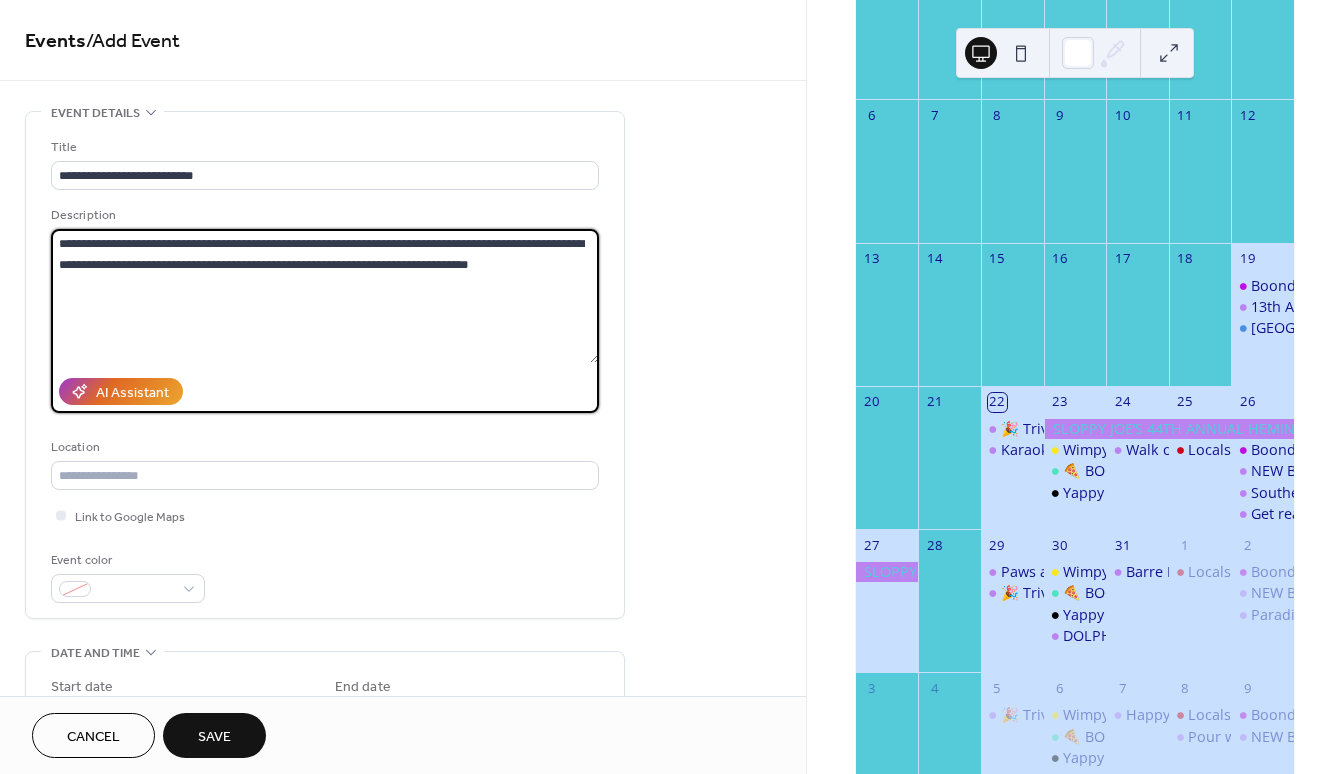 click on "**********" at bounding box center [325, 296] 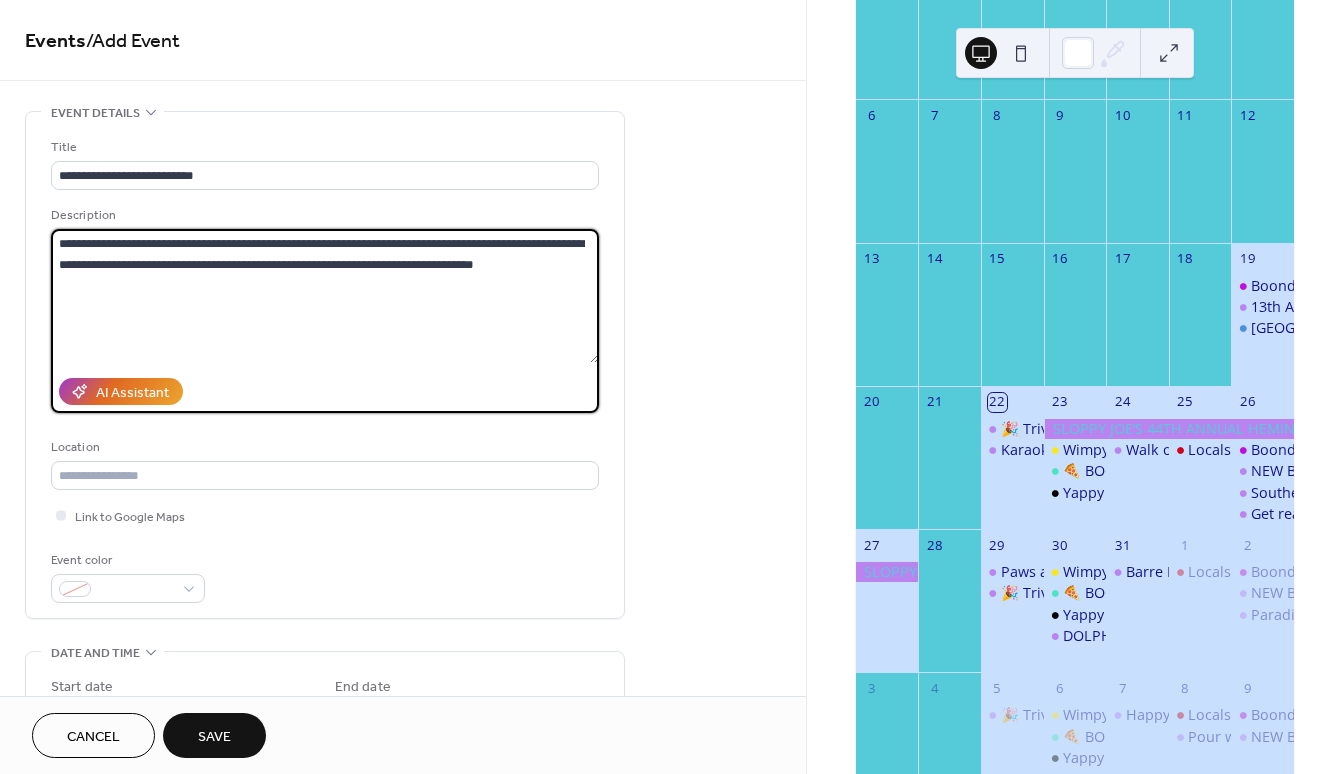 click on "**********" at bounding box center [325, 296] 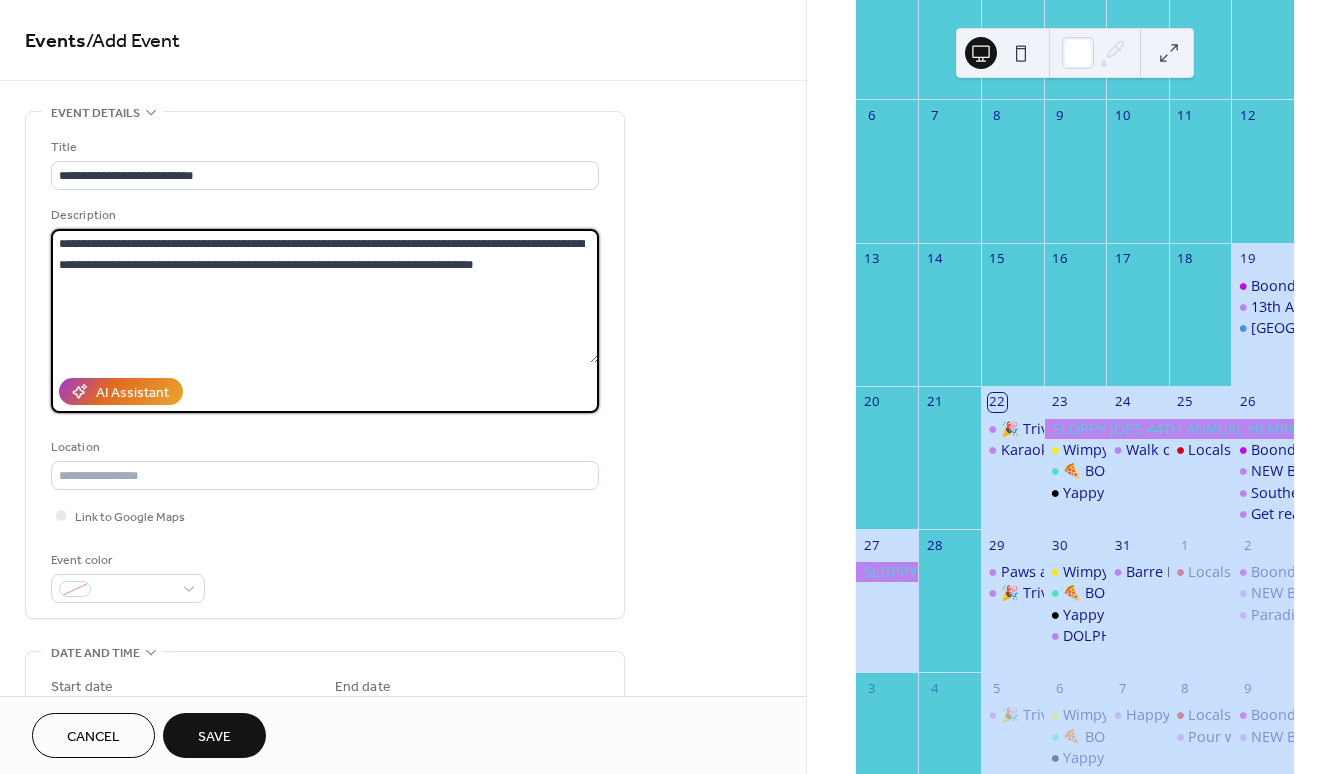 paste on "**********" 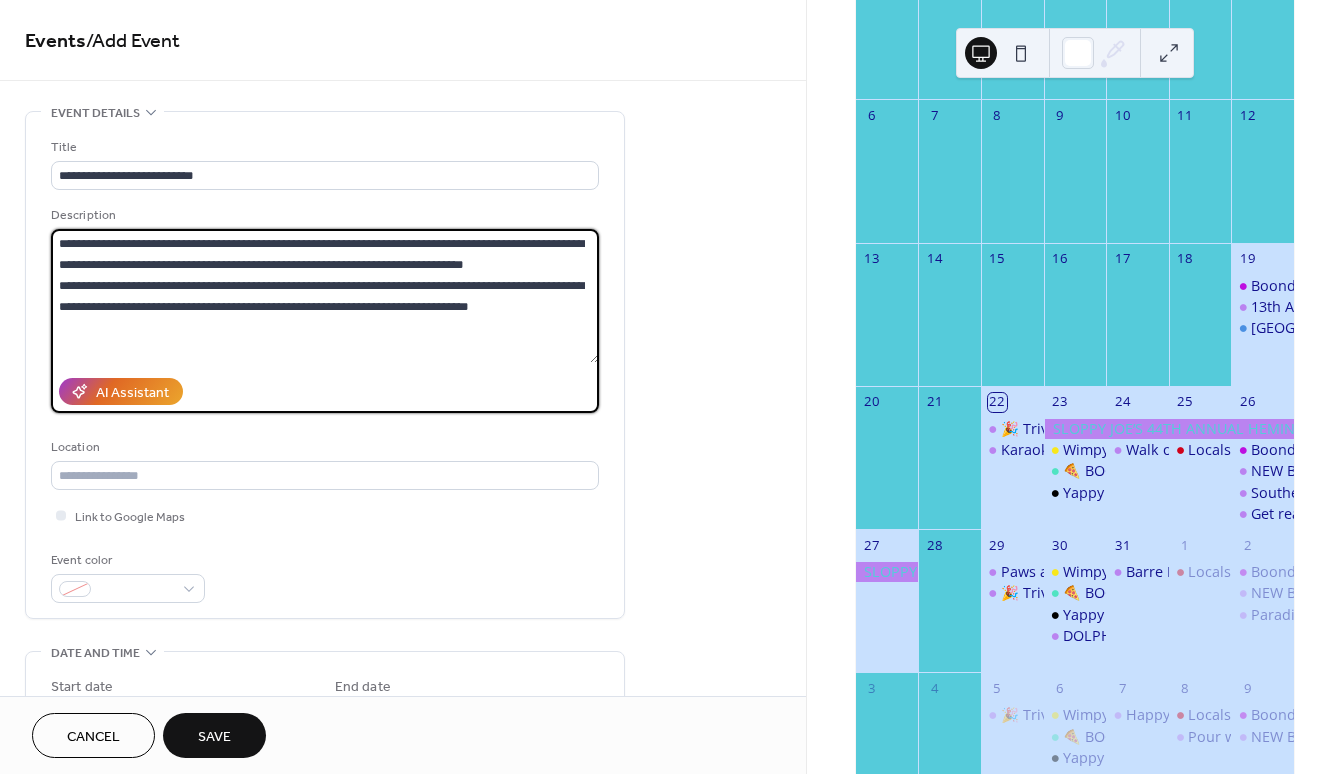 drag, startPoint x: 58, startPoint y: 283, endPoint x: 473, endPoint y: 320, distance: 416.64612 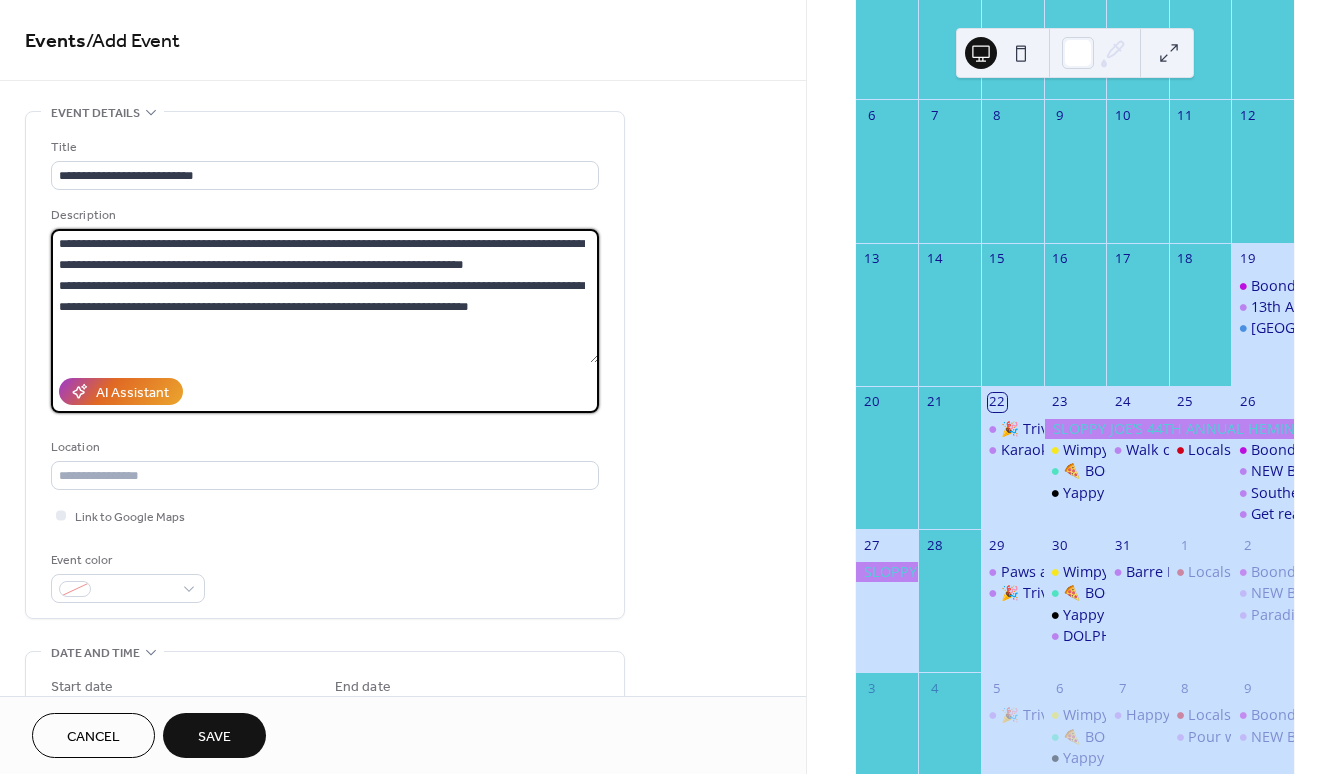 click on "**********" at bounding box center [325, 296] 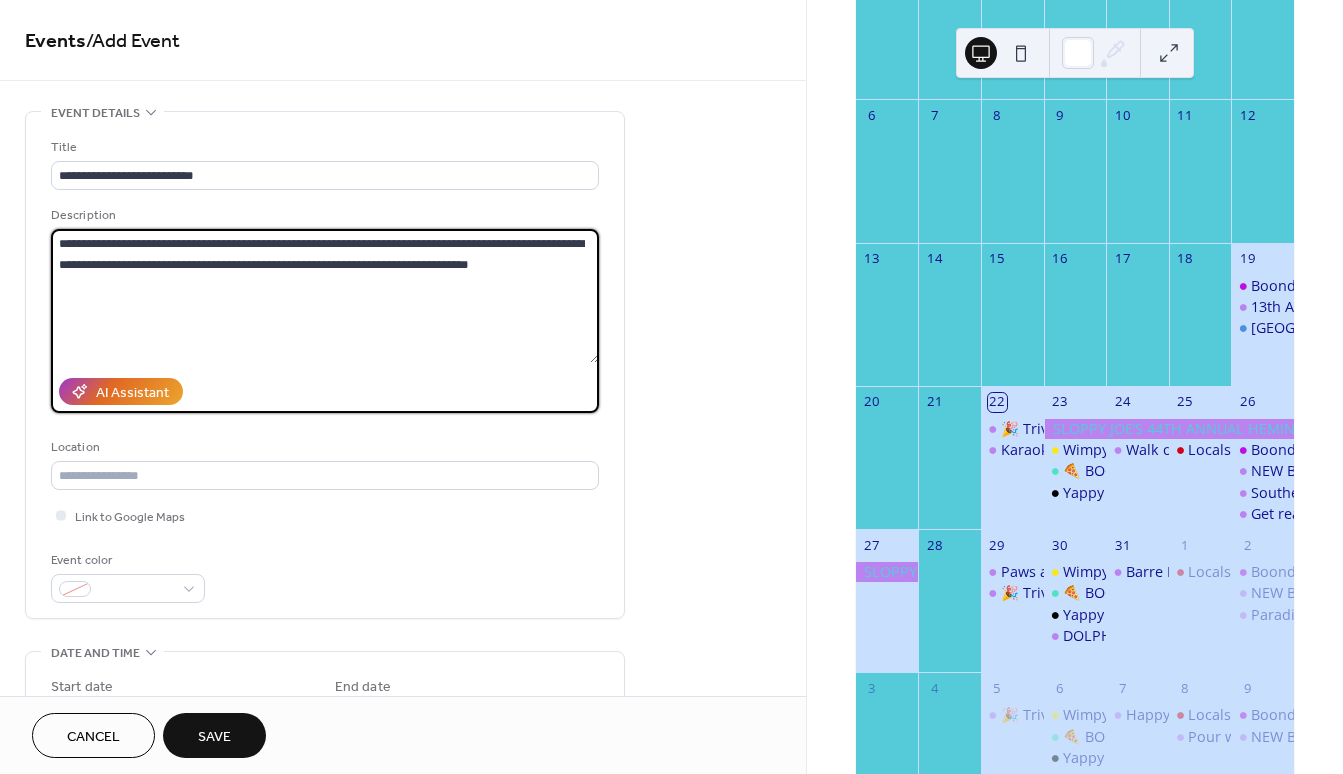 click on "**********" at bounding box center [325, 296] 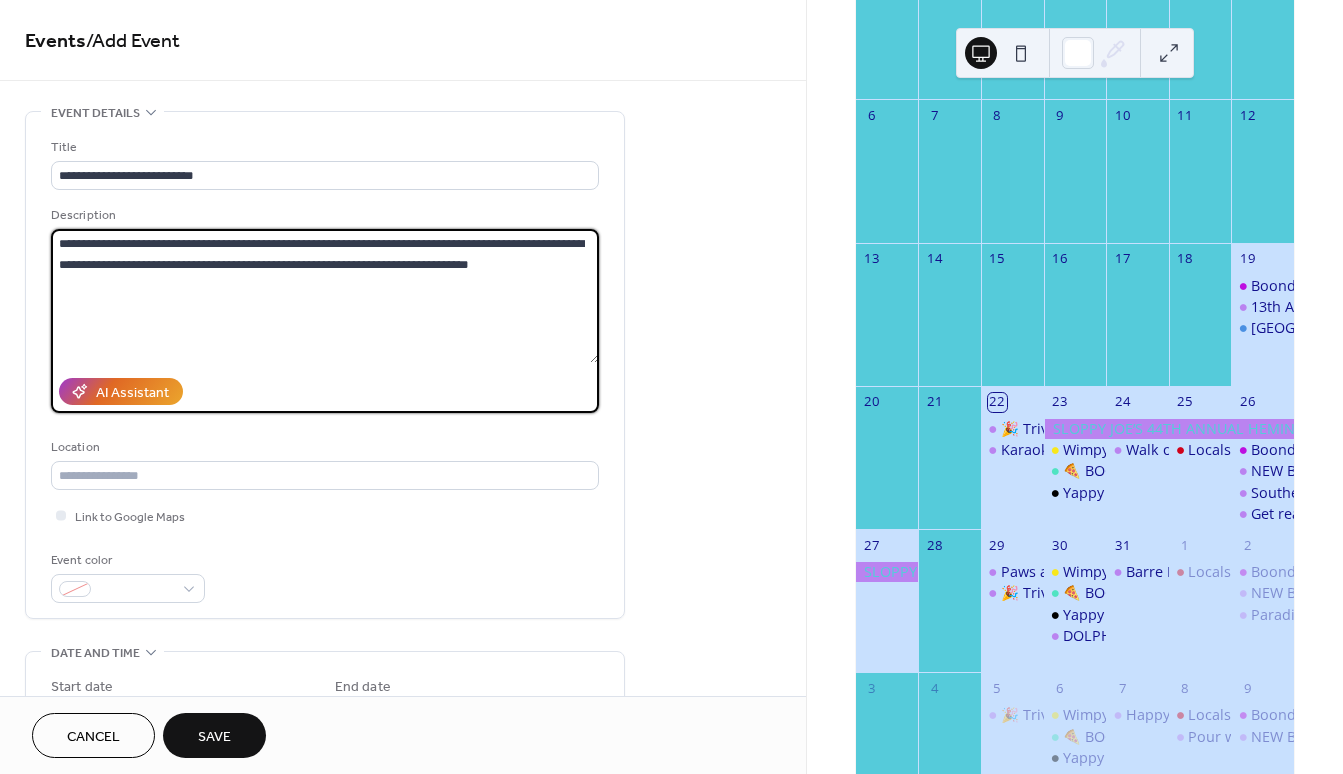 paste on "**********" 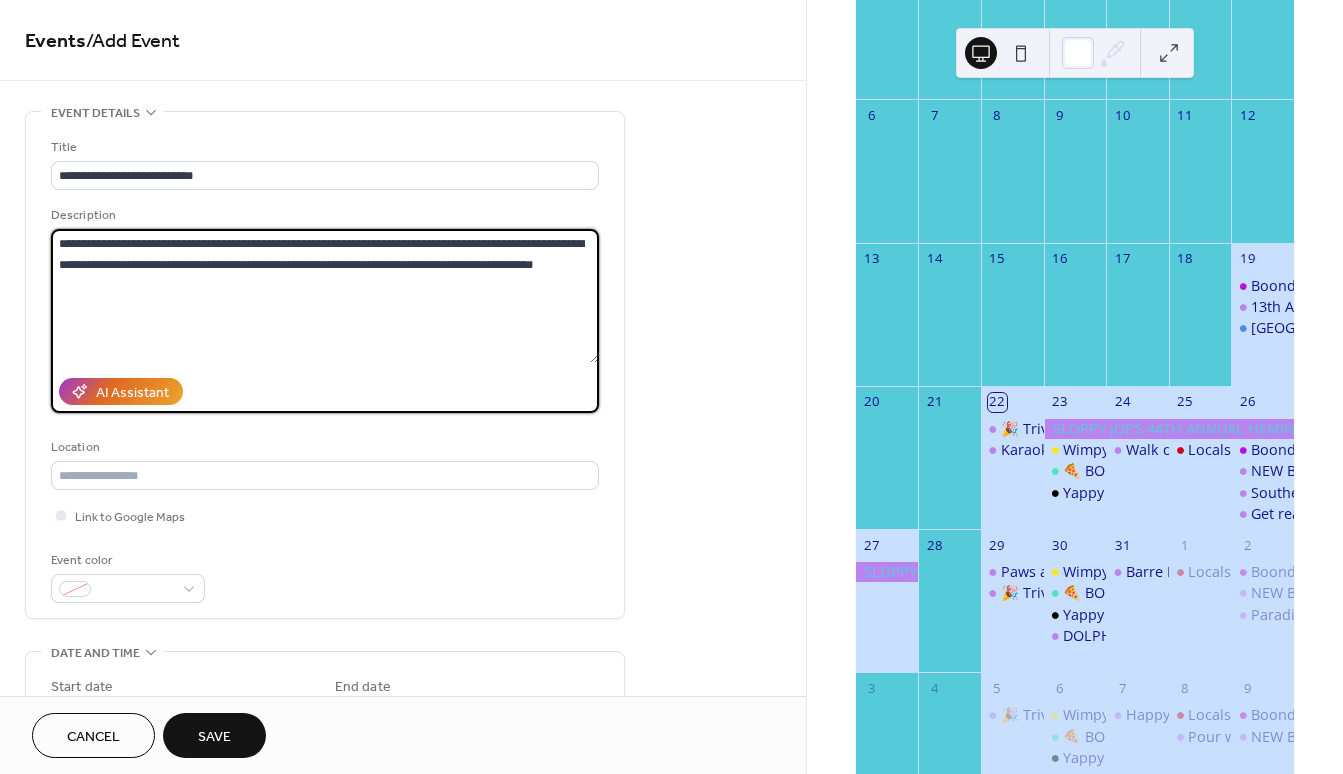 click on "**********" at bounding box center (325, 296) 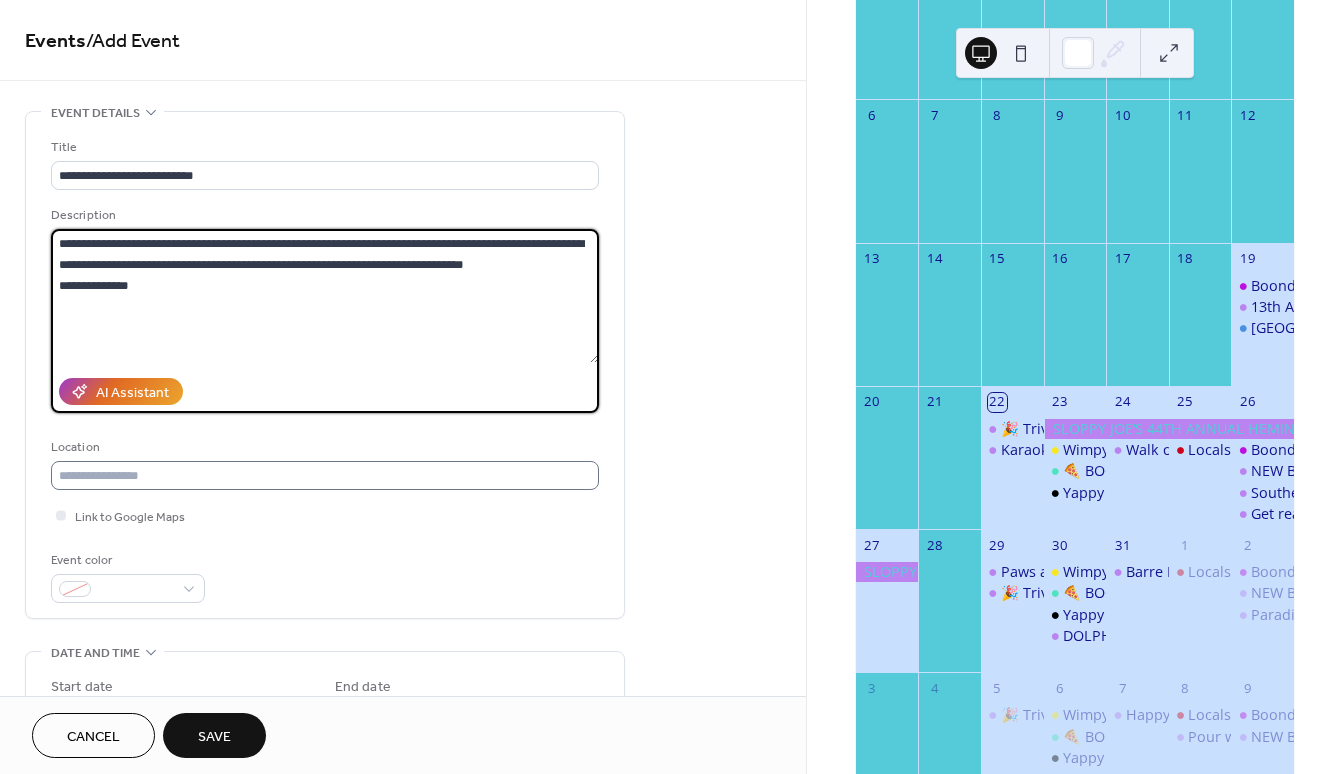 type on "**********" 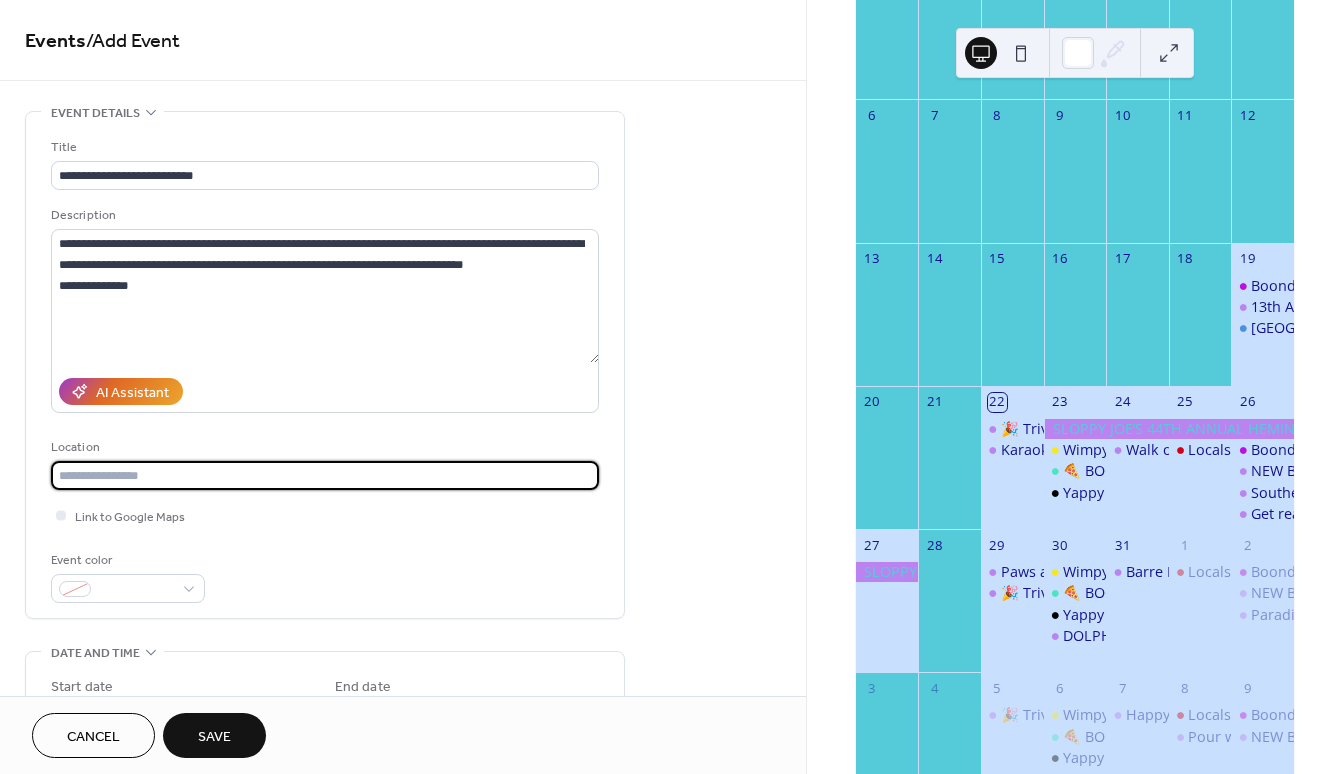 click at bounding box center (325, 475) 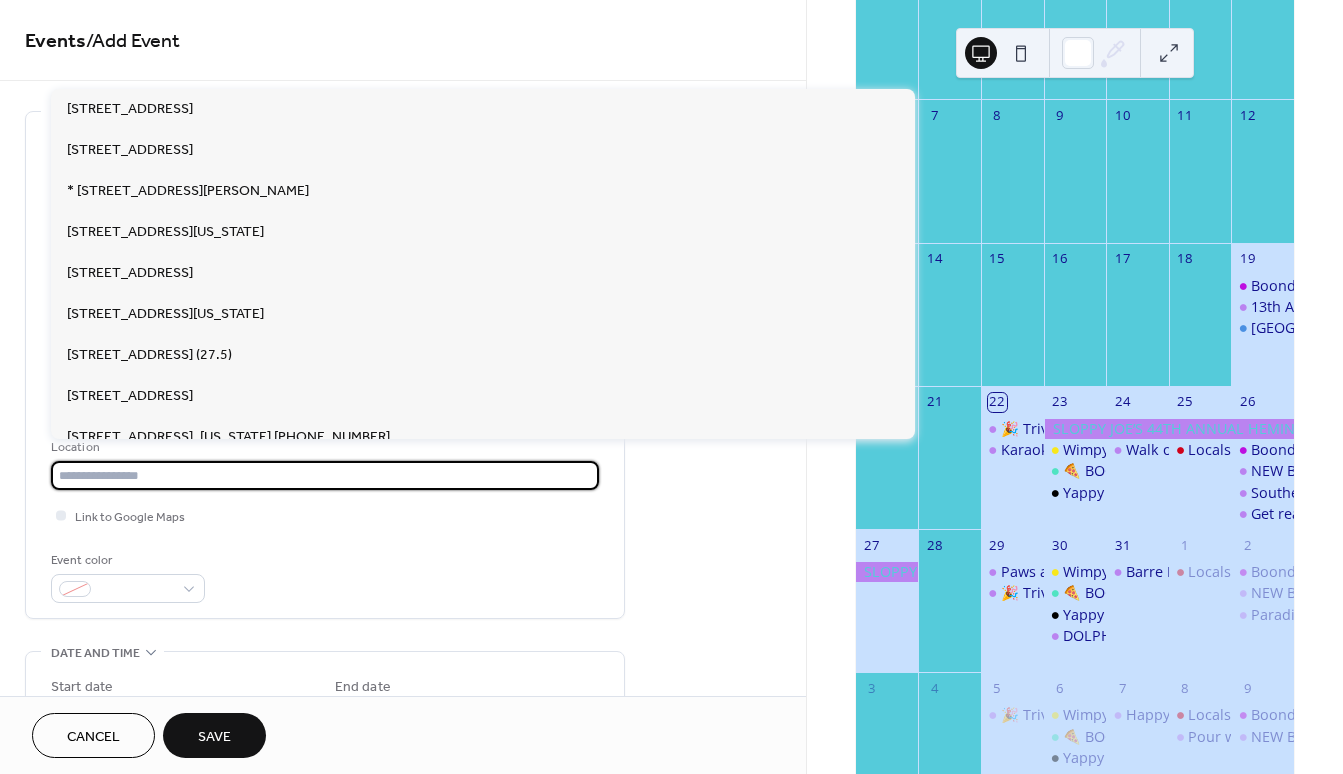 paste on "**********" 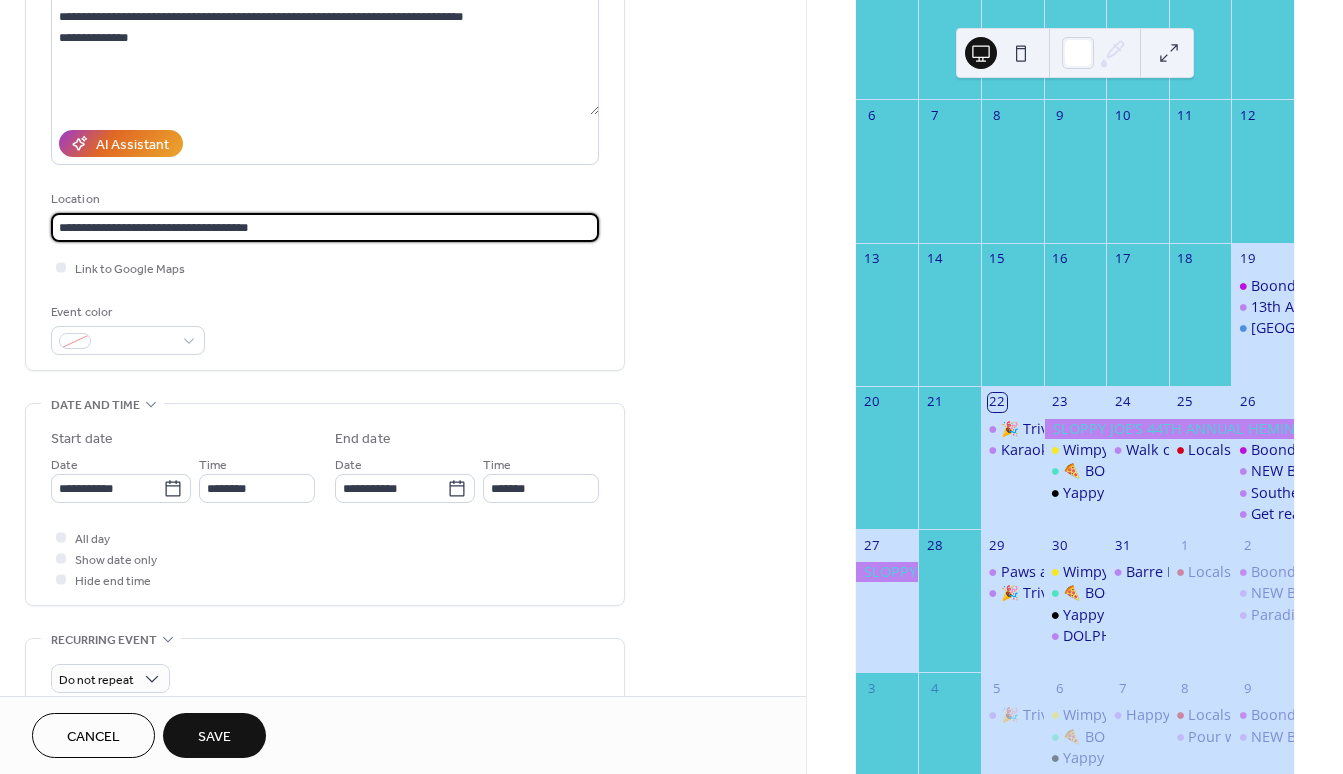 scroll, scrollTop: 428, scrollLeft: 0, axis: vertical 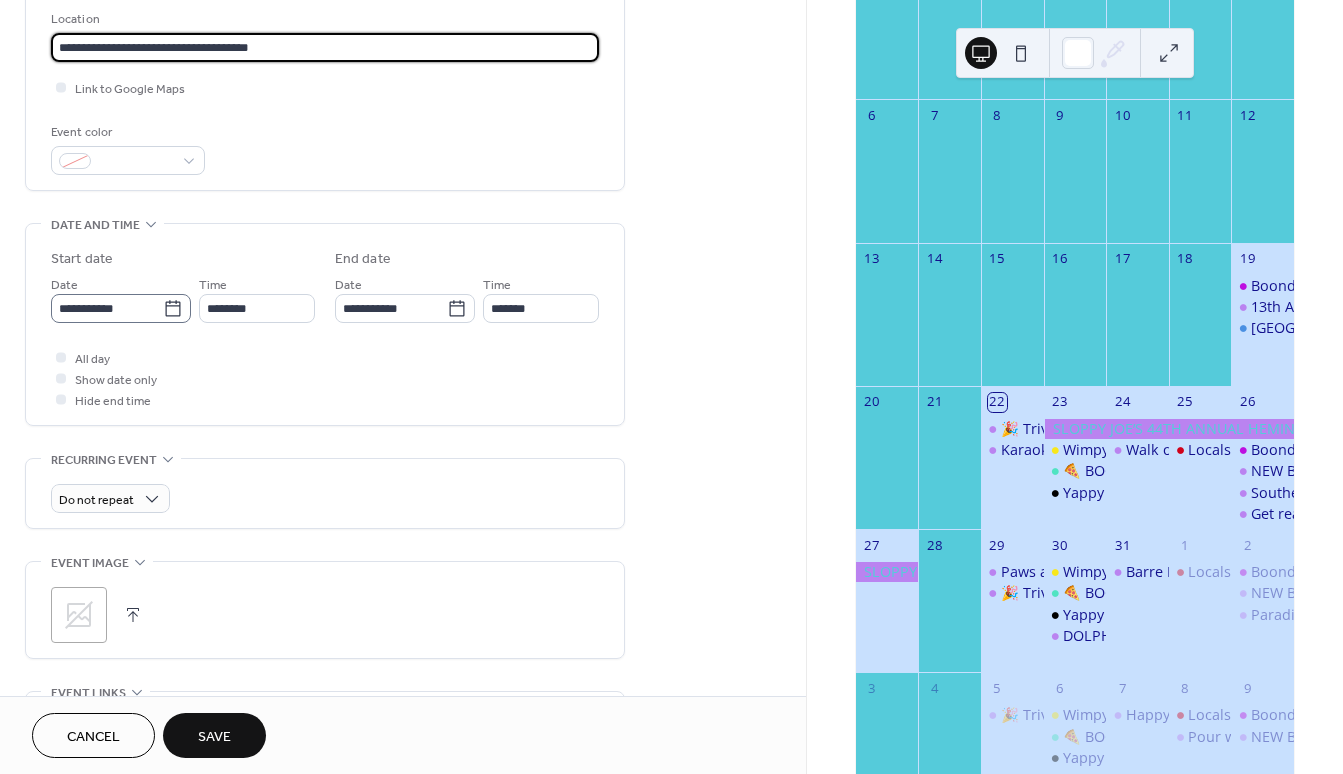 type on "**********" 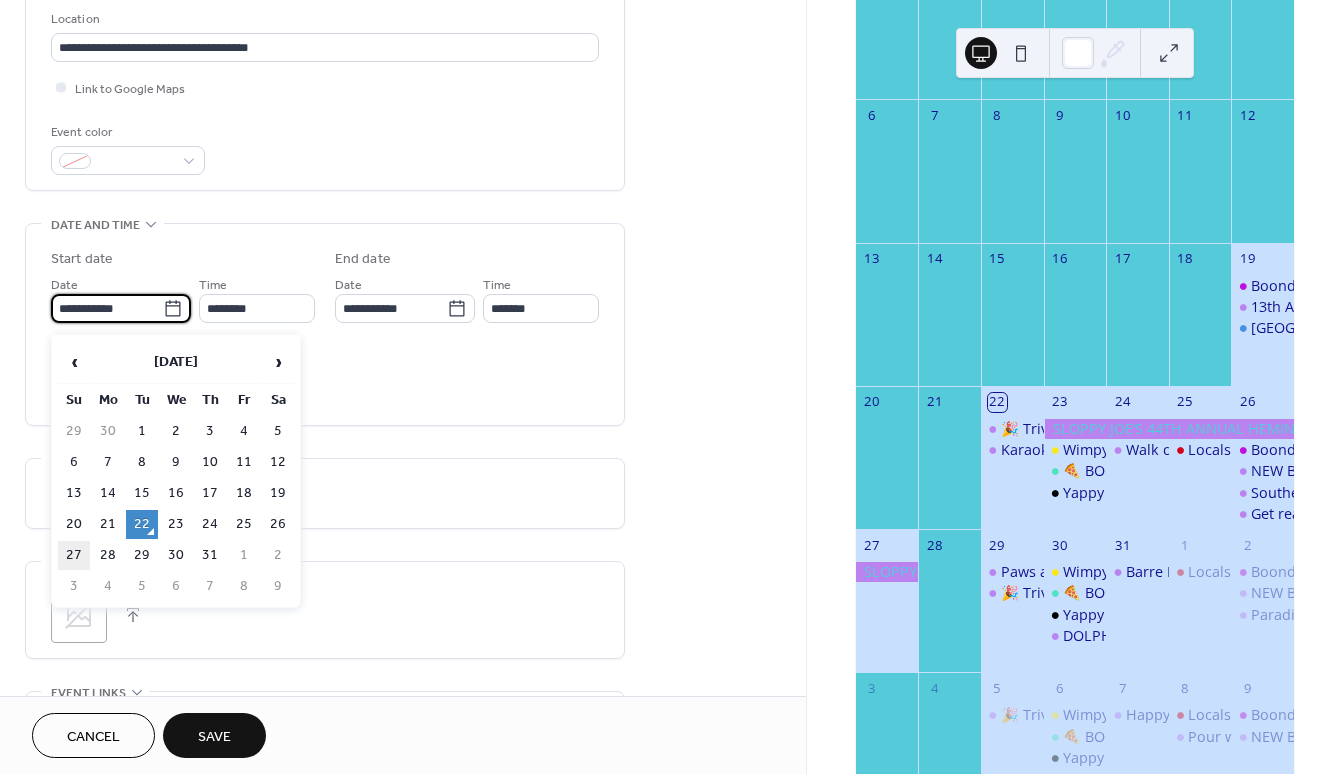 click on "27" at bounding box center (74, 555) 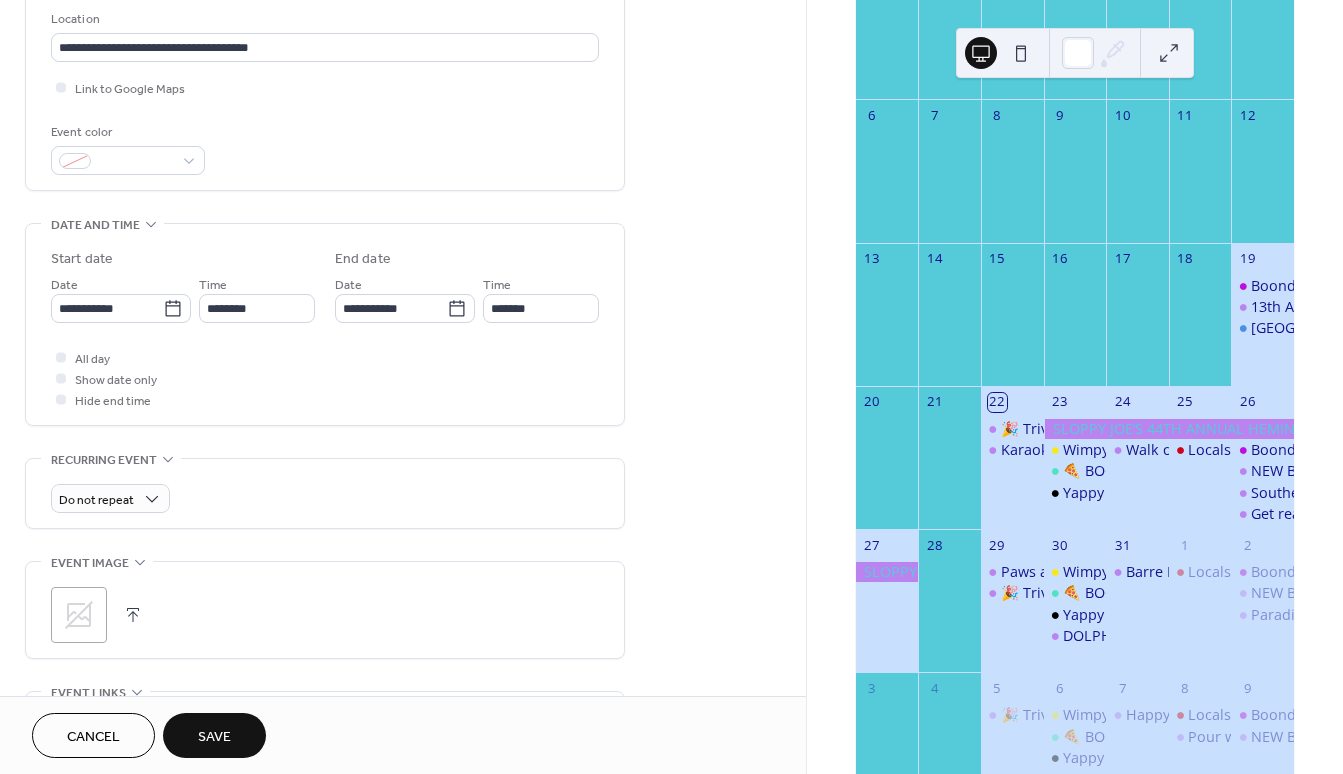 type on "**********" 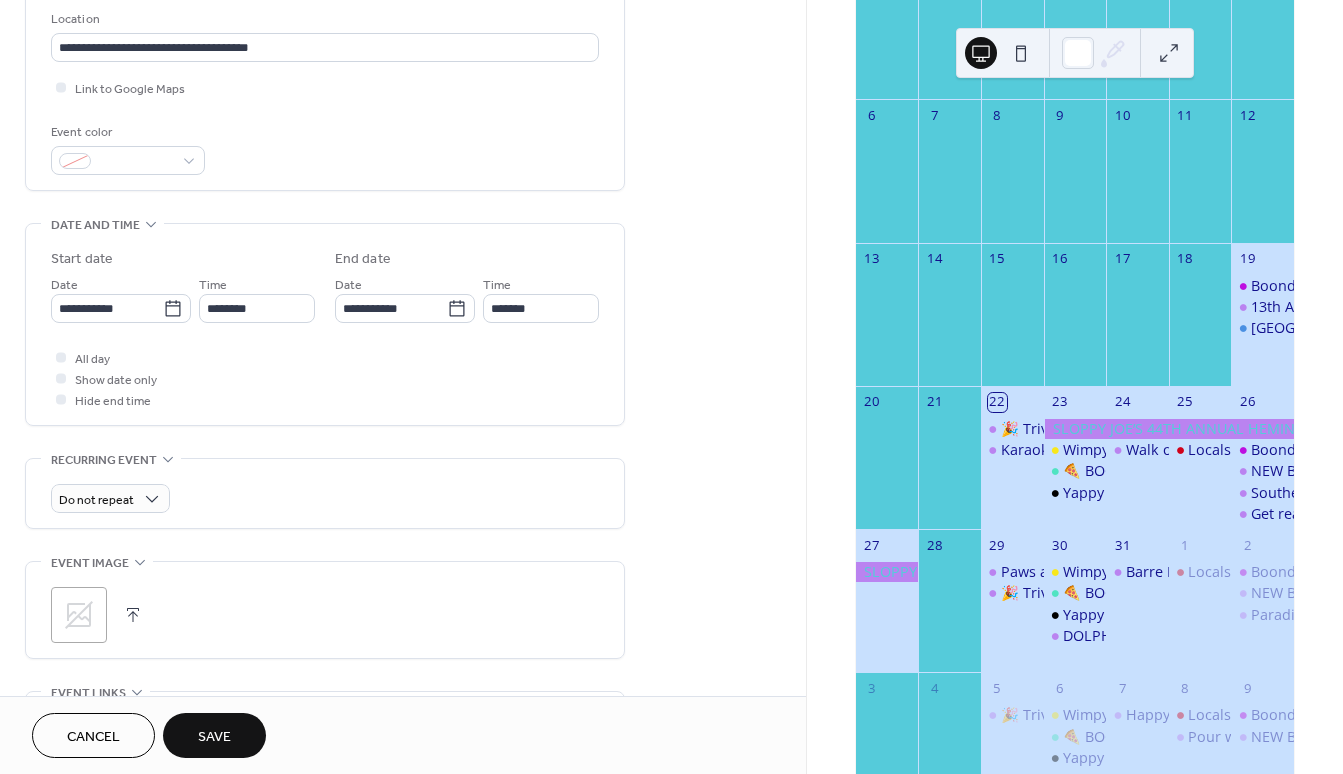type on "**********" 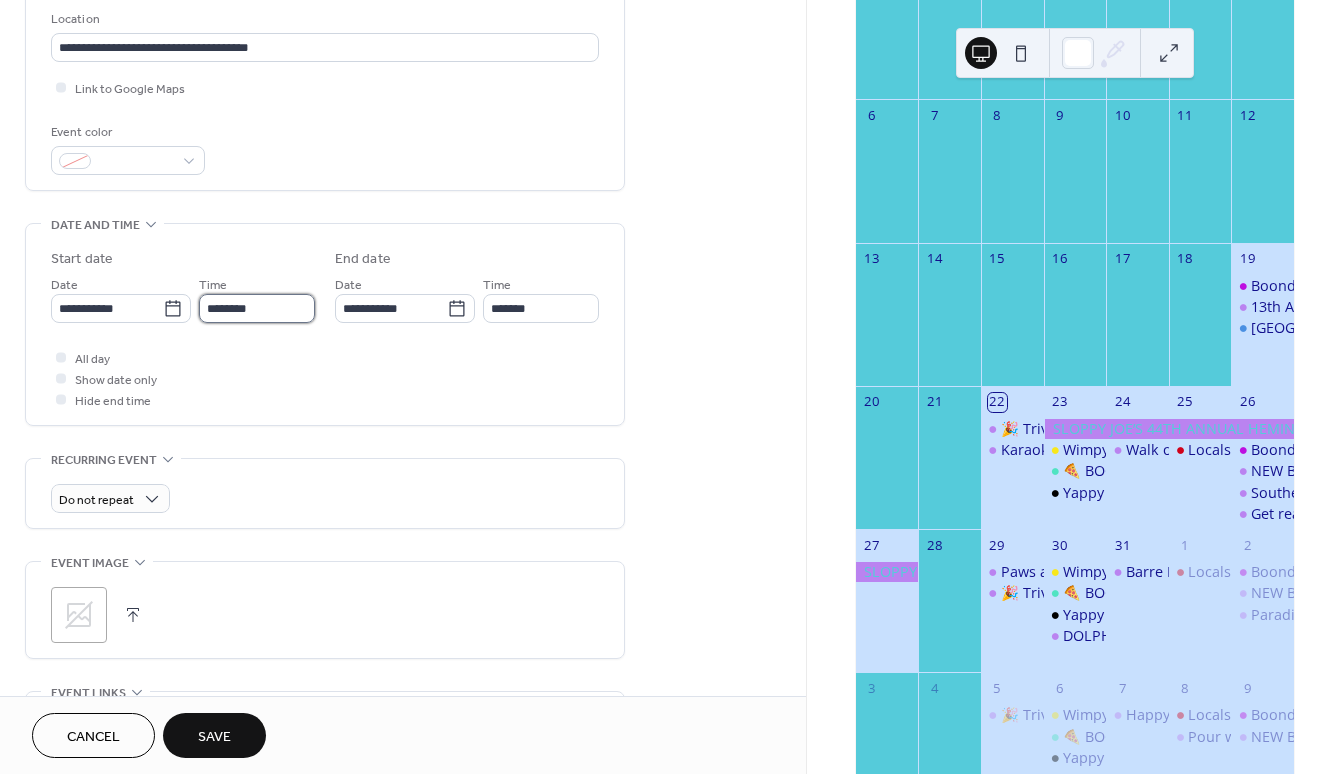click on "********" at bounding box center [257, 308] 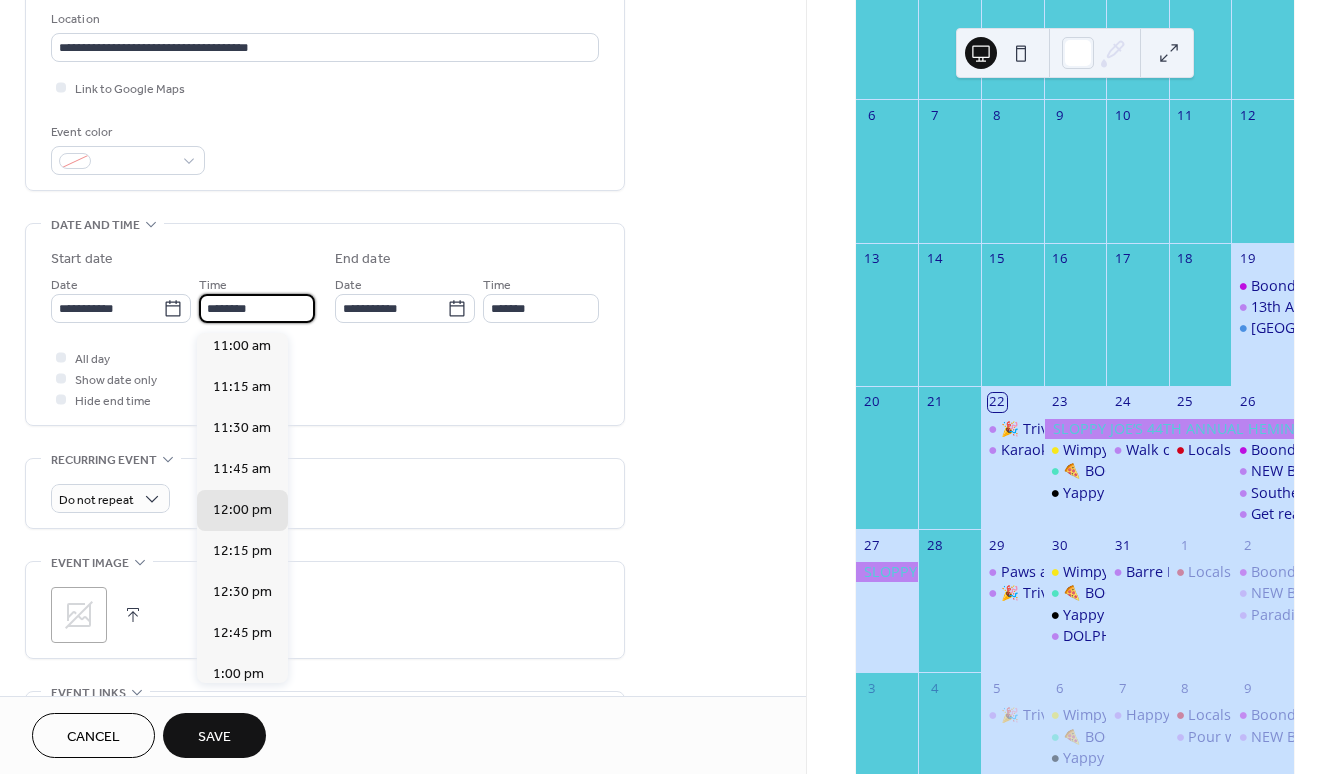 scroll, scrollTop: 1603, scrollLeft: 0, axis: vertical 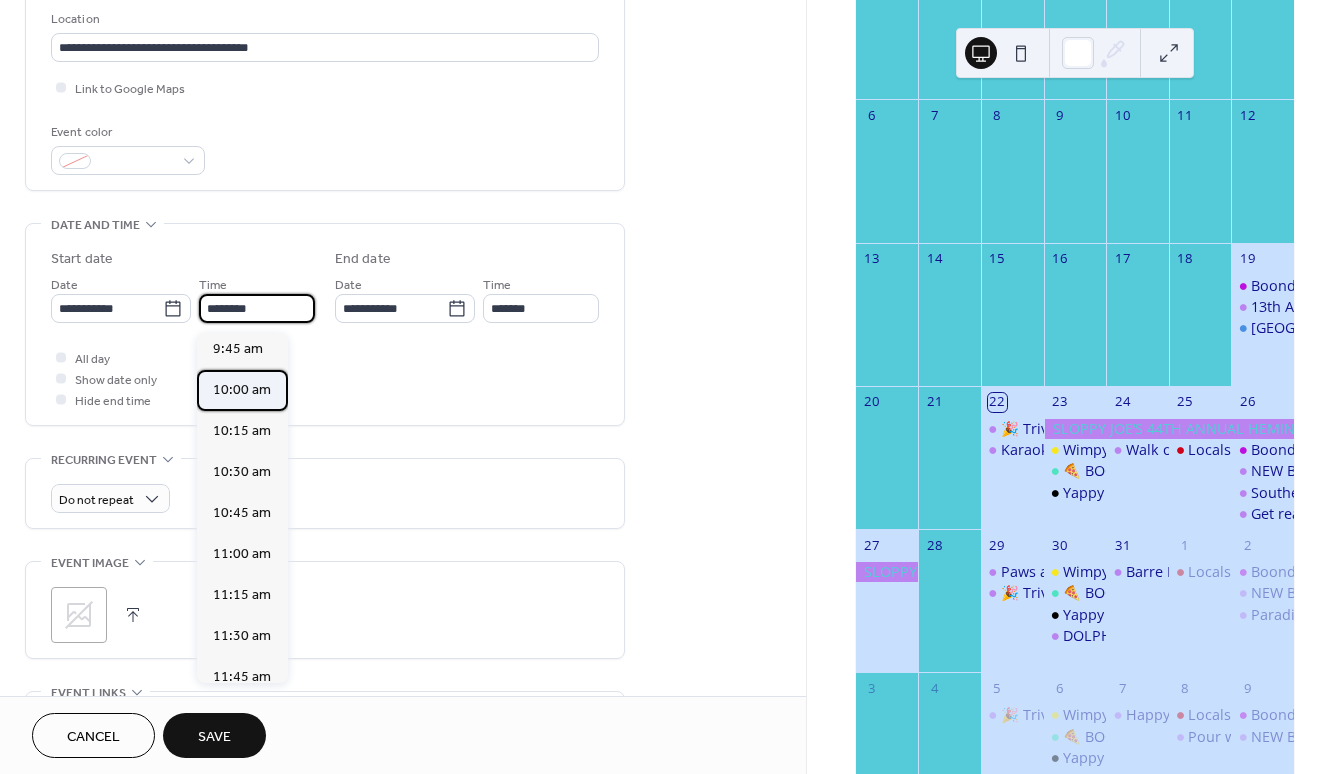 click on "10:00 am" at bounding box center (242, 390) 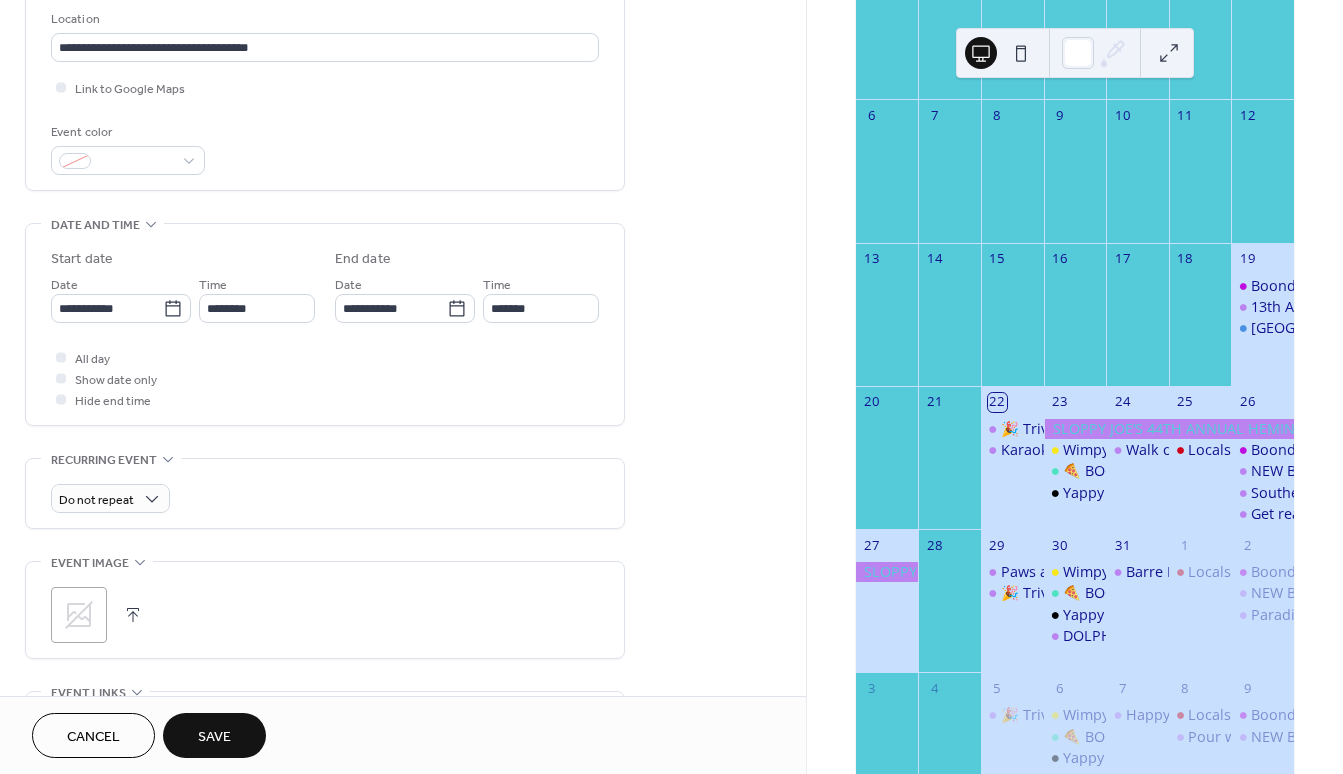 type on "********" 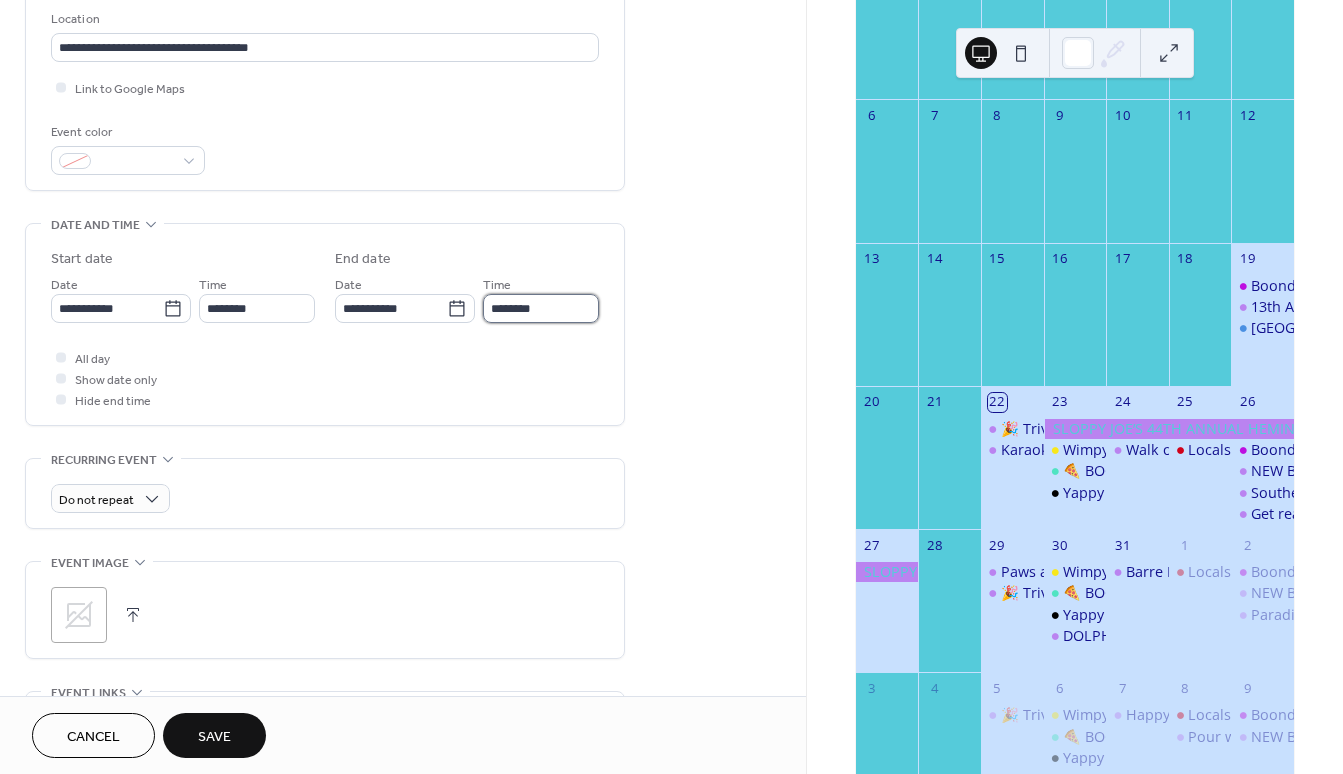 click on "********" at bounding box center [541, 308] 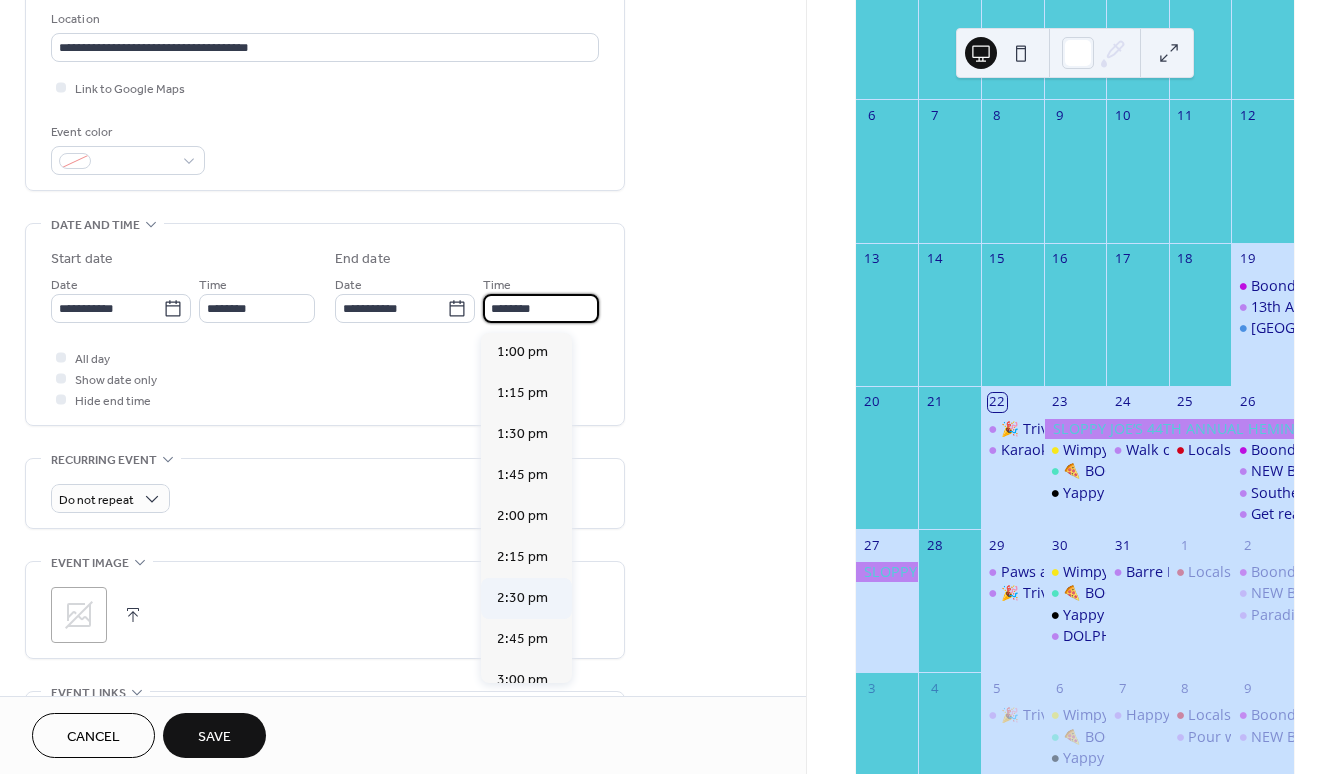 scroll, scrollTop: 544, scrollLeft: 0, axis: vertical 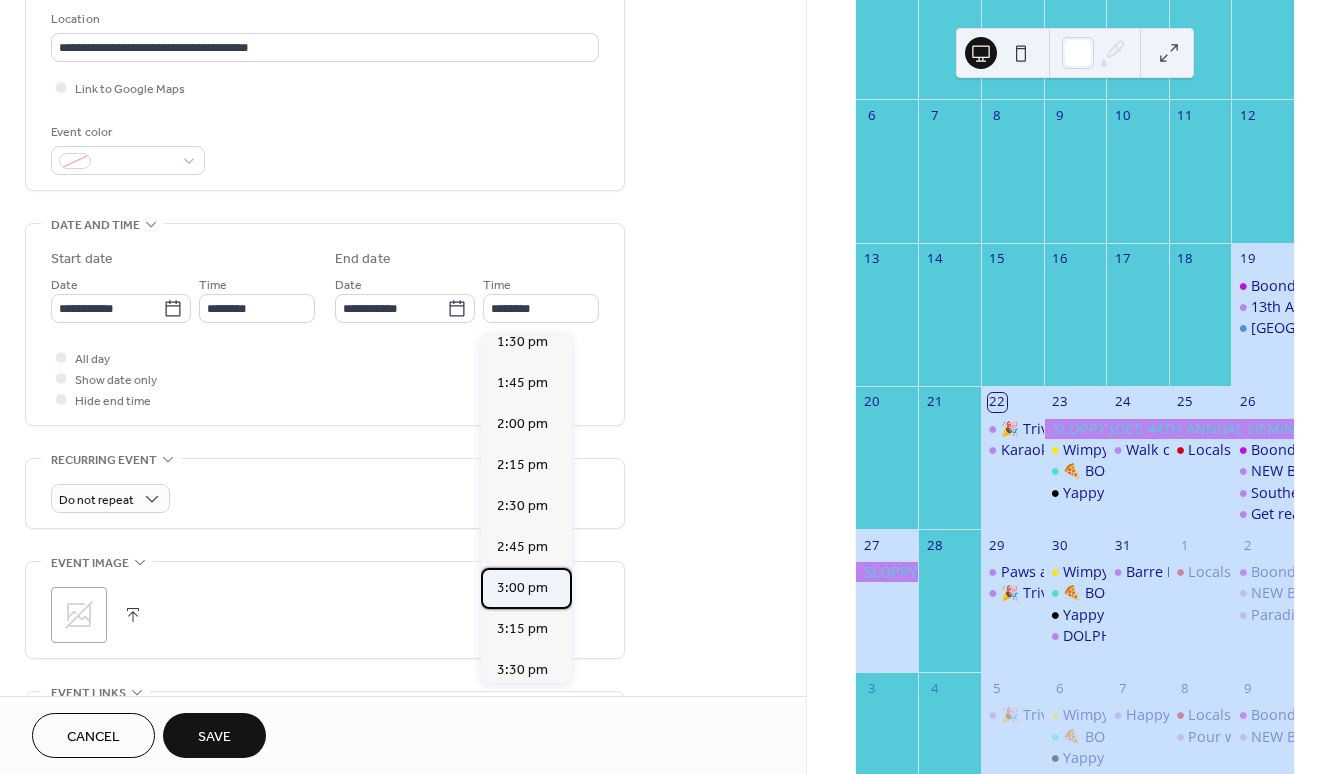 click on "3:00 pm" at bounding box center [522, 588] 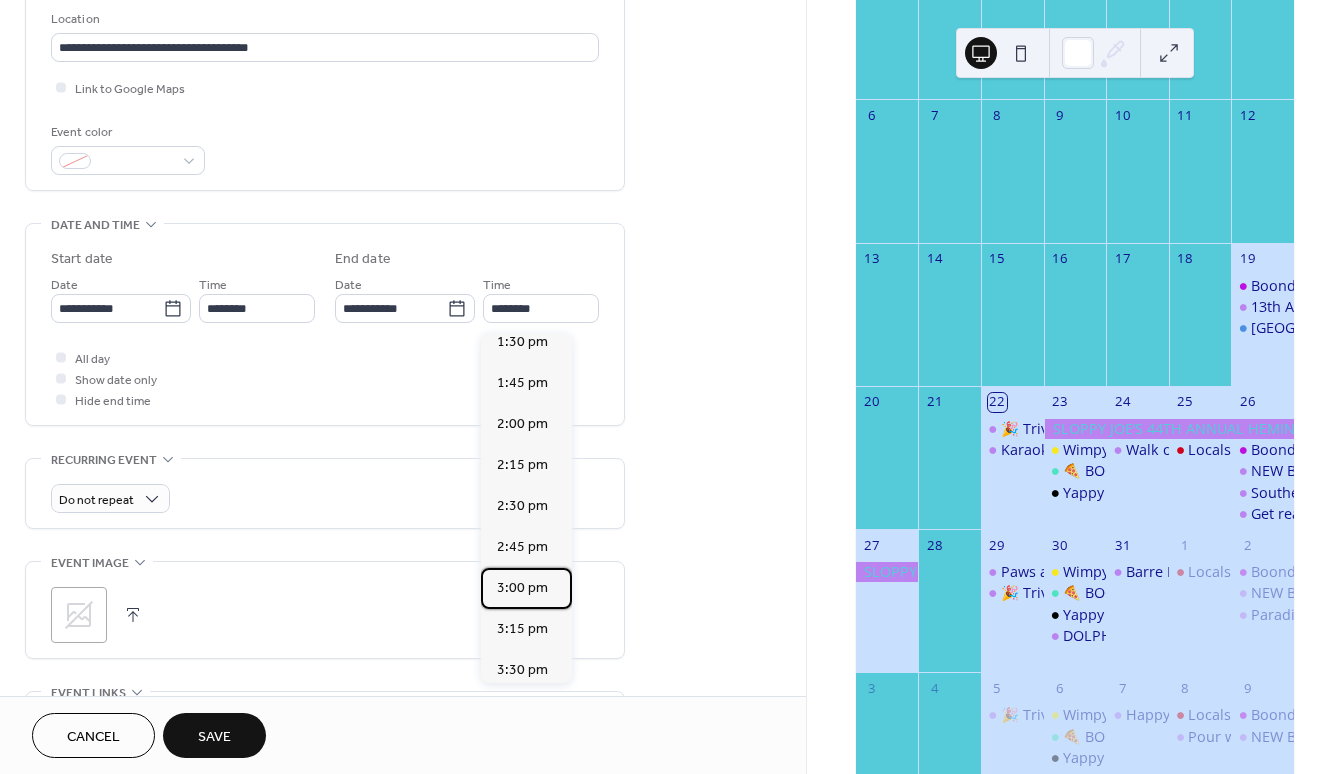 type on "*******" 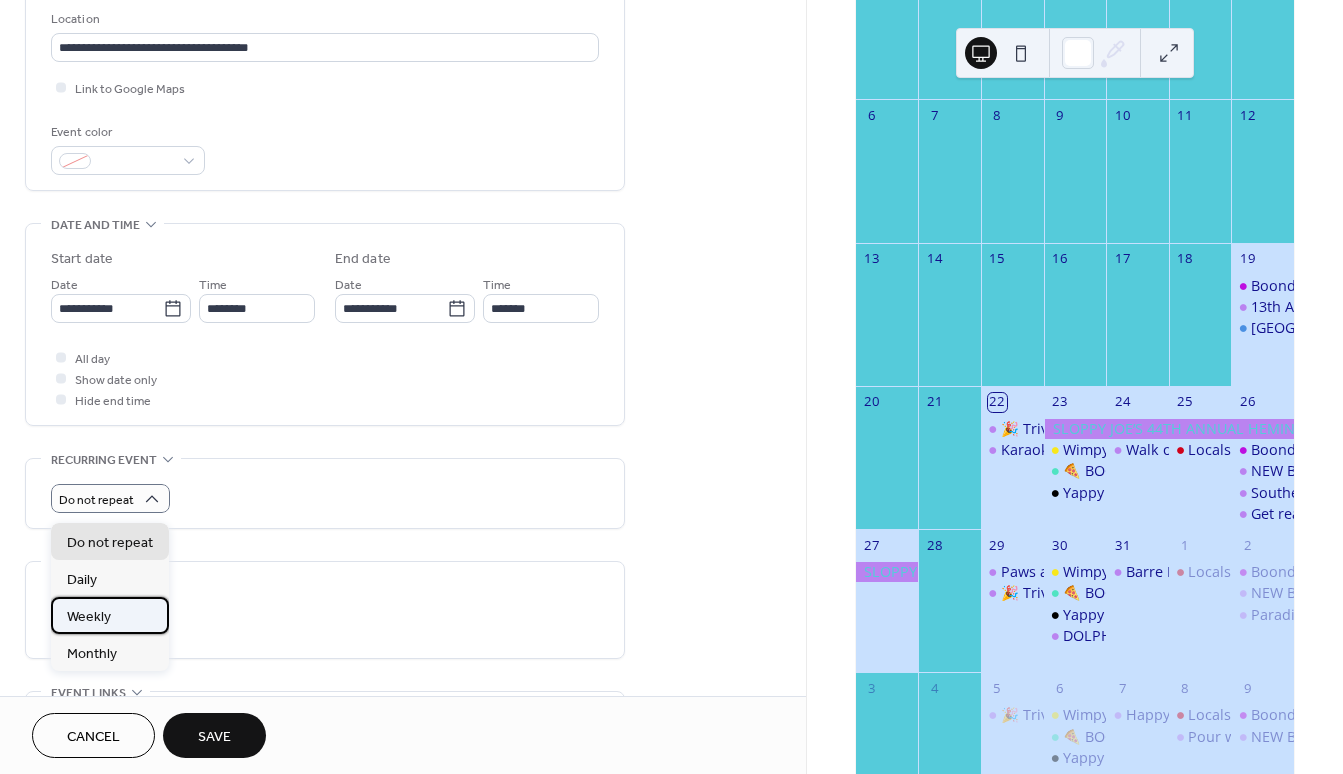 click on "Weekly" at bounding box center (110, 615) 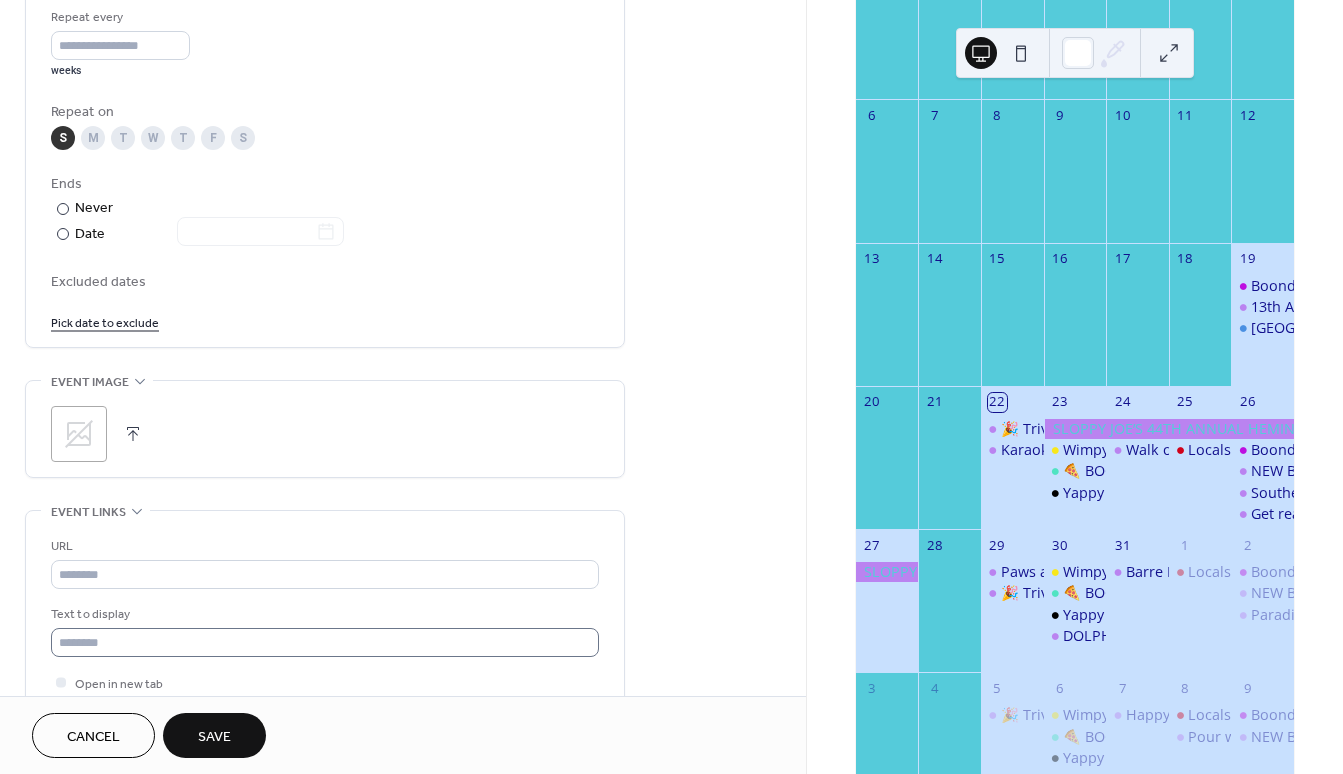 scroll, scrollTop: 1019, scrollLeft: 0, axis: vertical 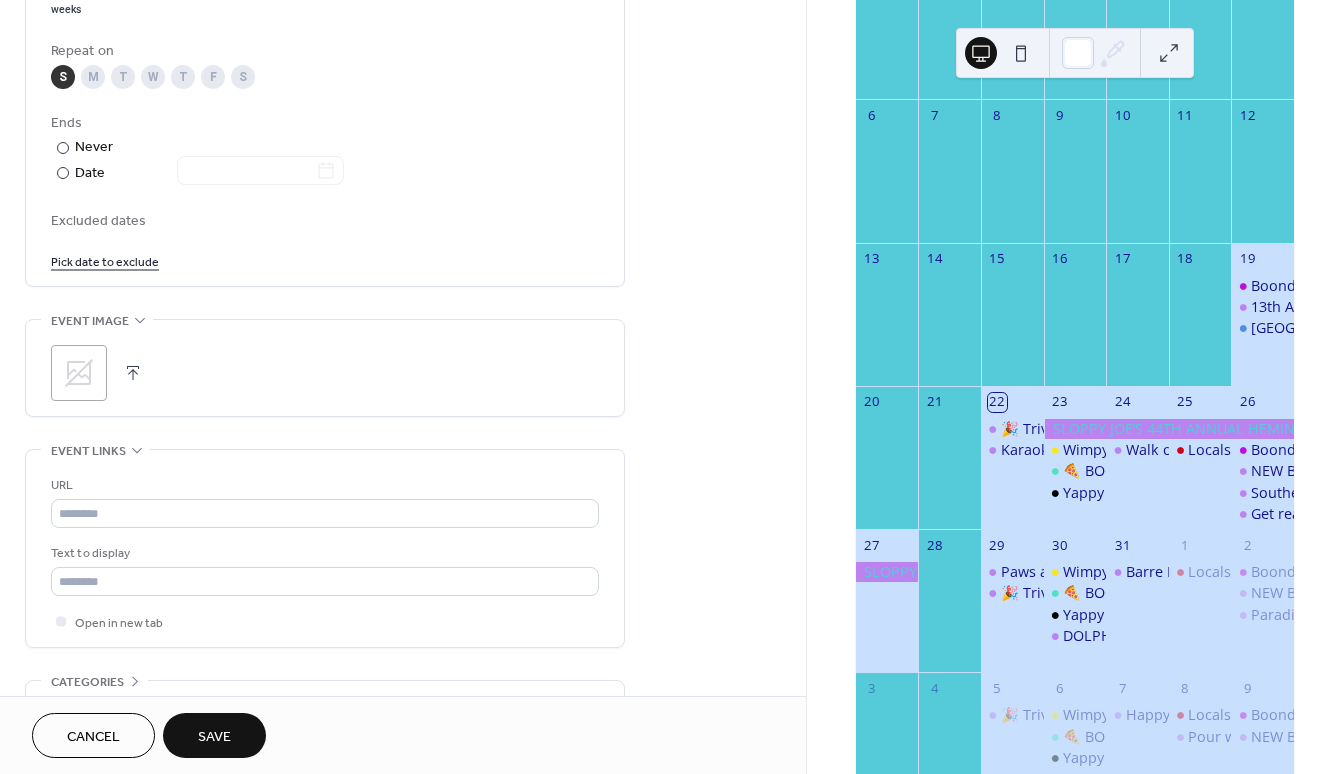 click at bounding box center (133, 373) 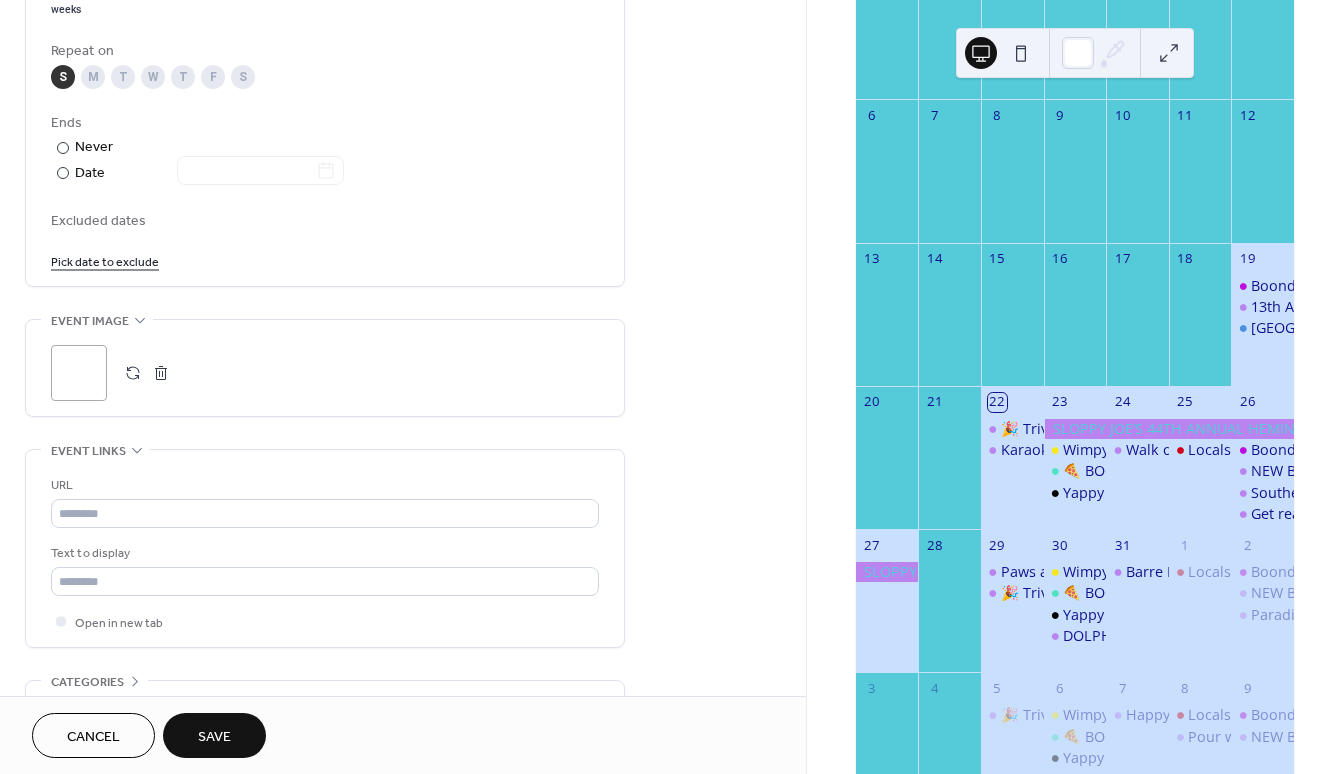 scroll, scrollTop: 1153, scrollLeft: 0, axis: vertical 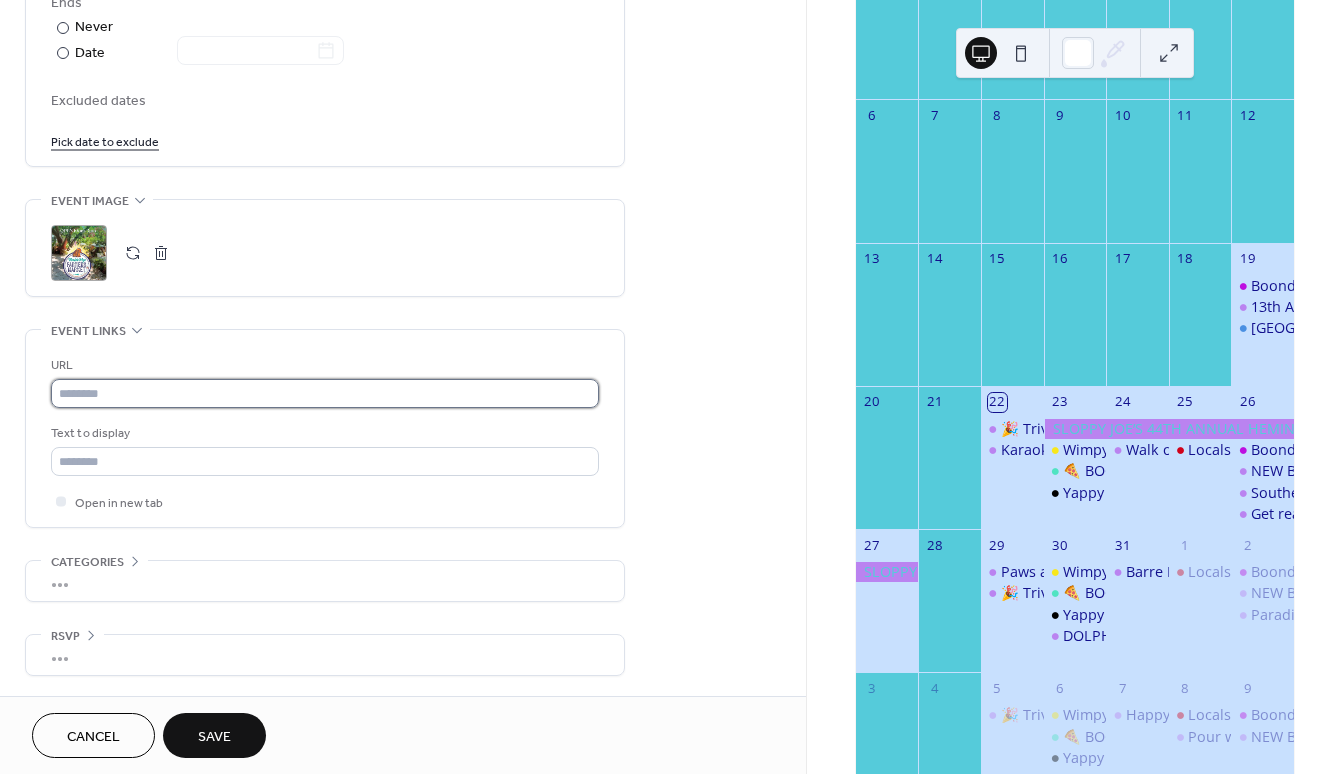 click at bounding box center (325, 393) 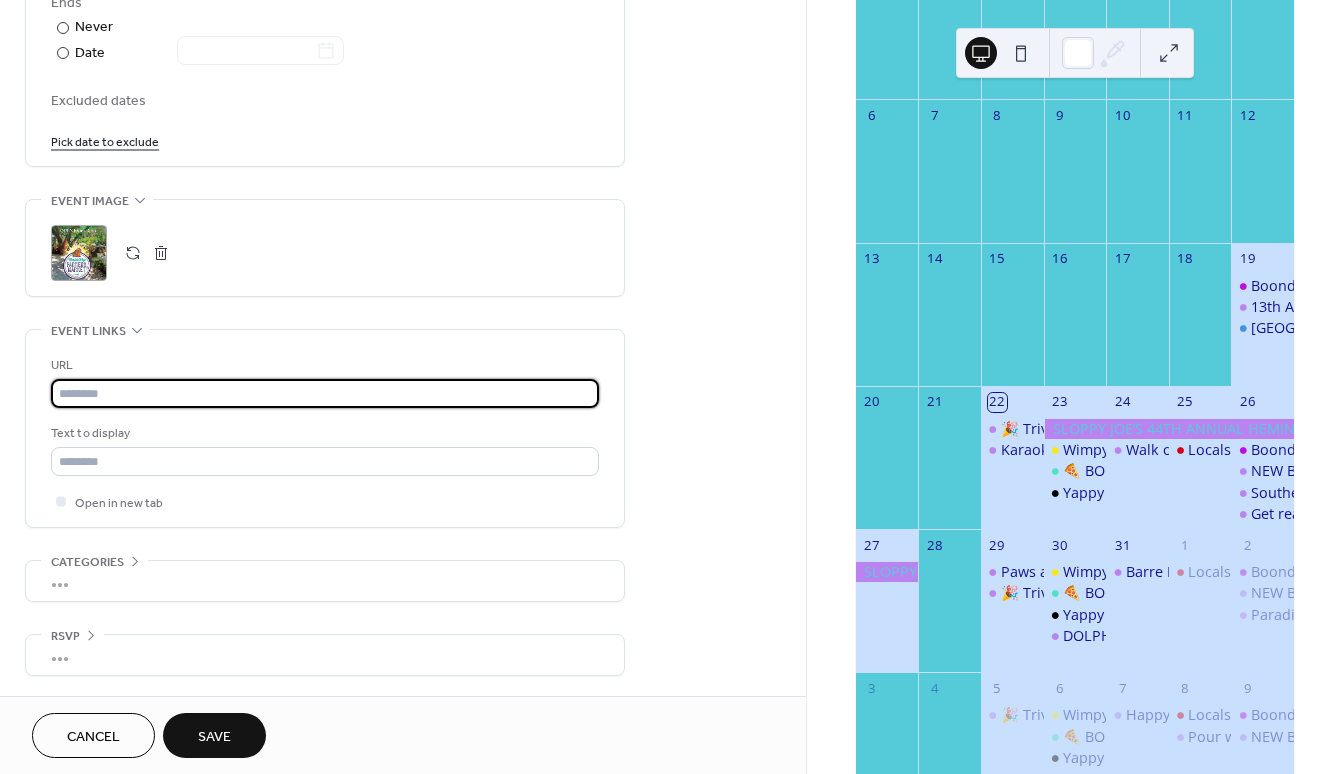 paste on "**********" 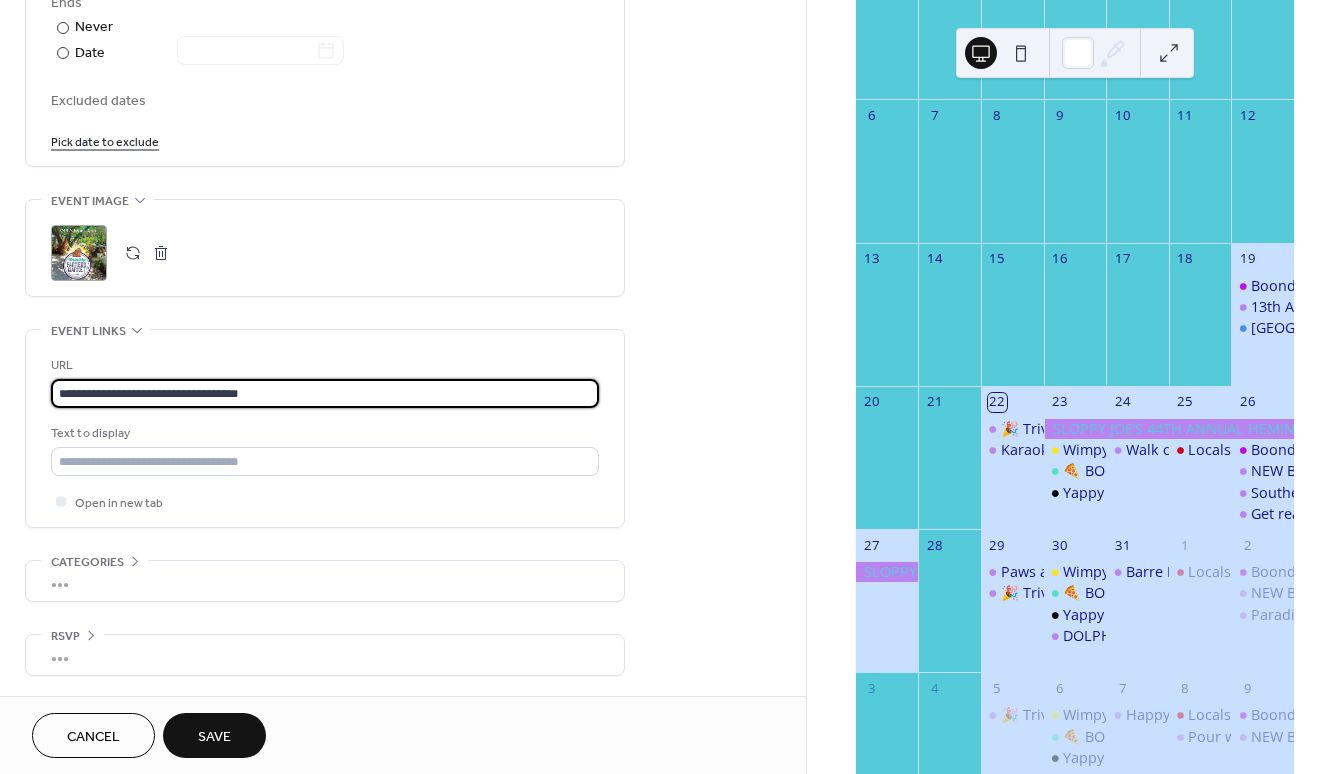 scroll, scrollTop: 1149, scrollLeft: 0, axis: vertical 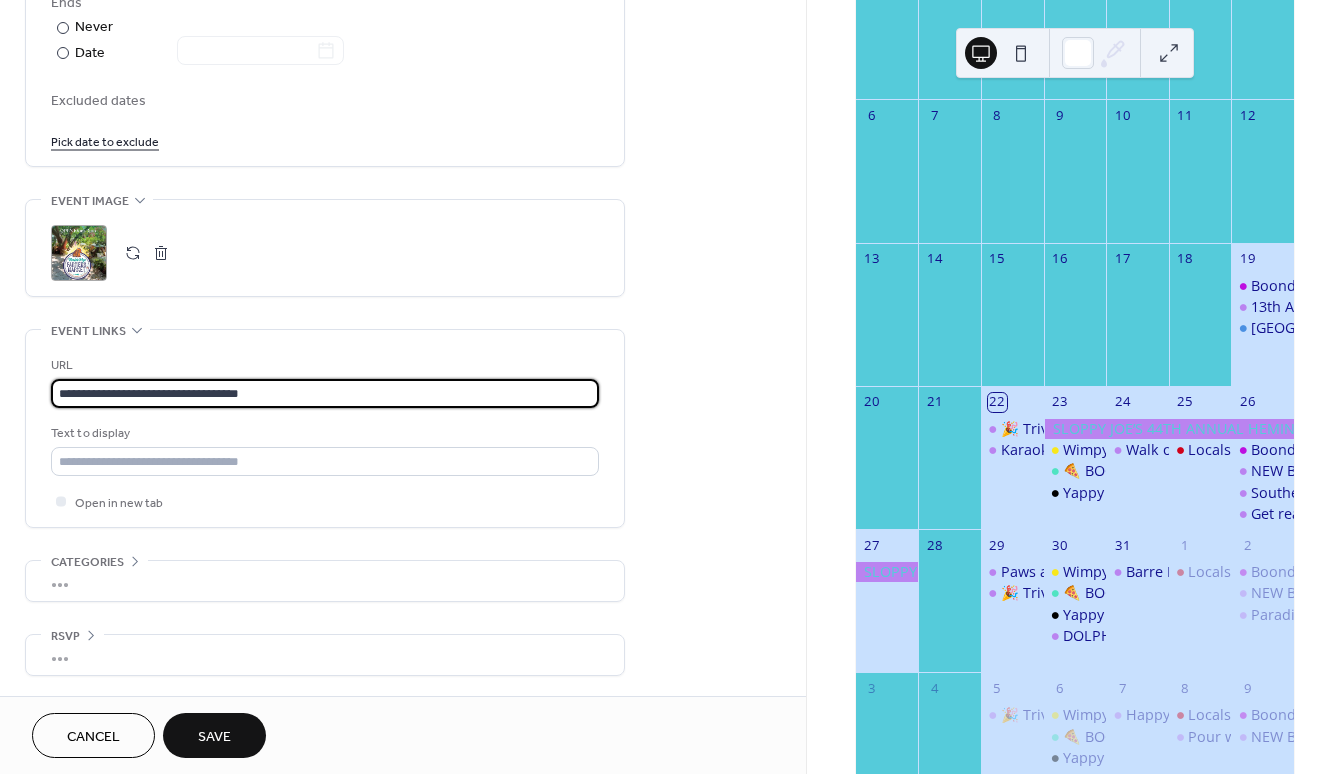 type on "**********" 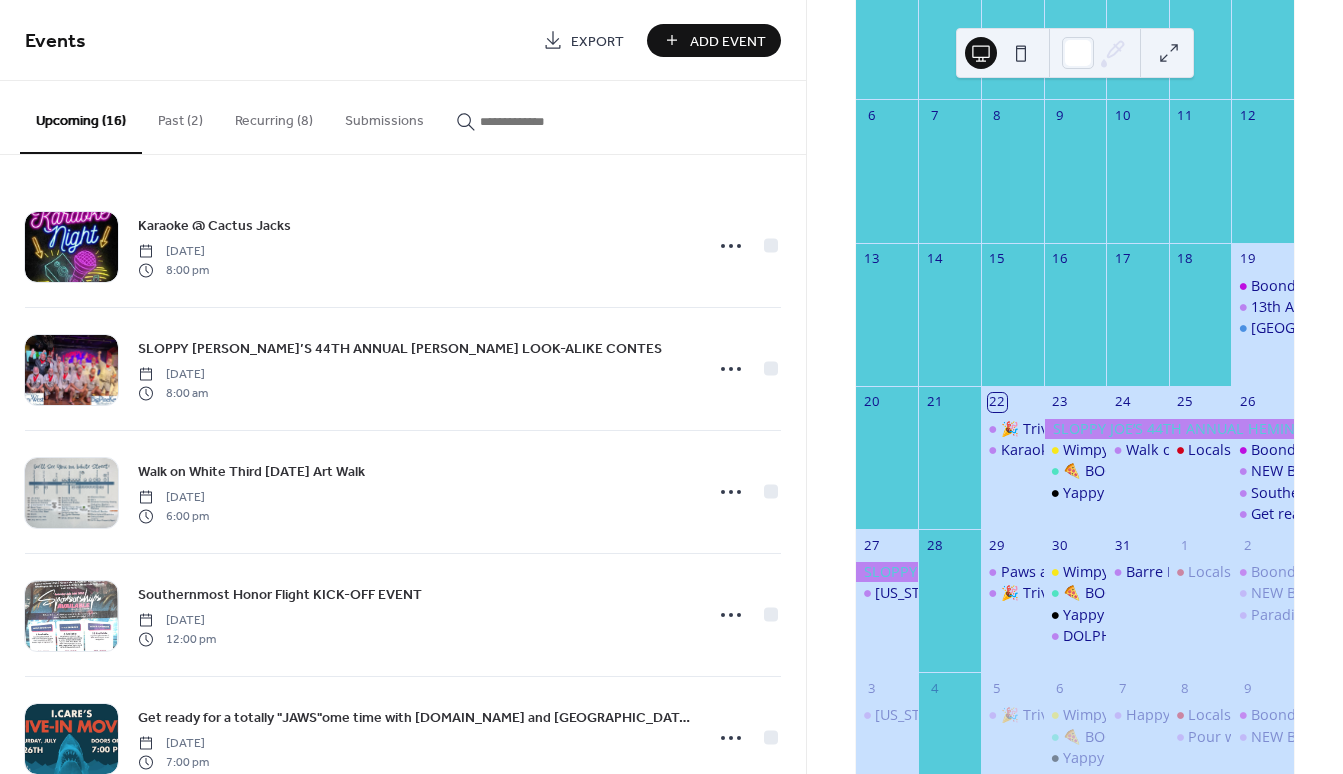 click on "Add Event" at bounding box center (728, 41) 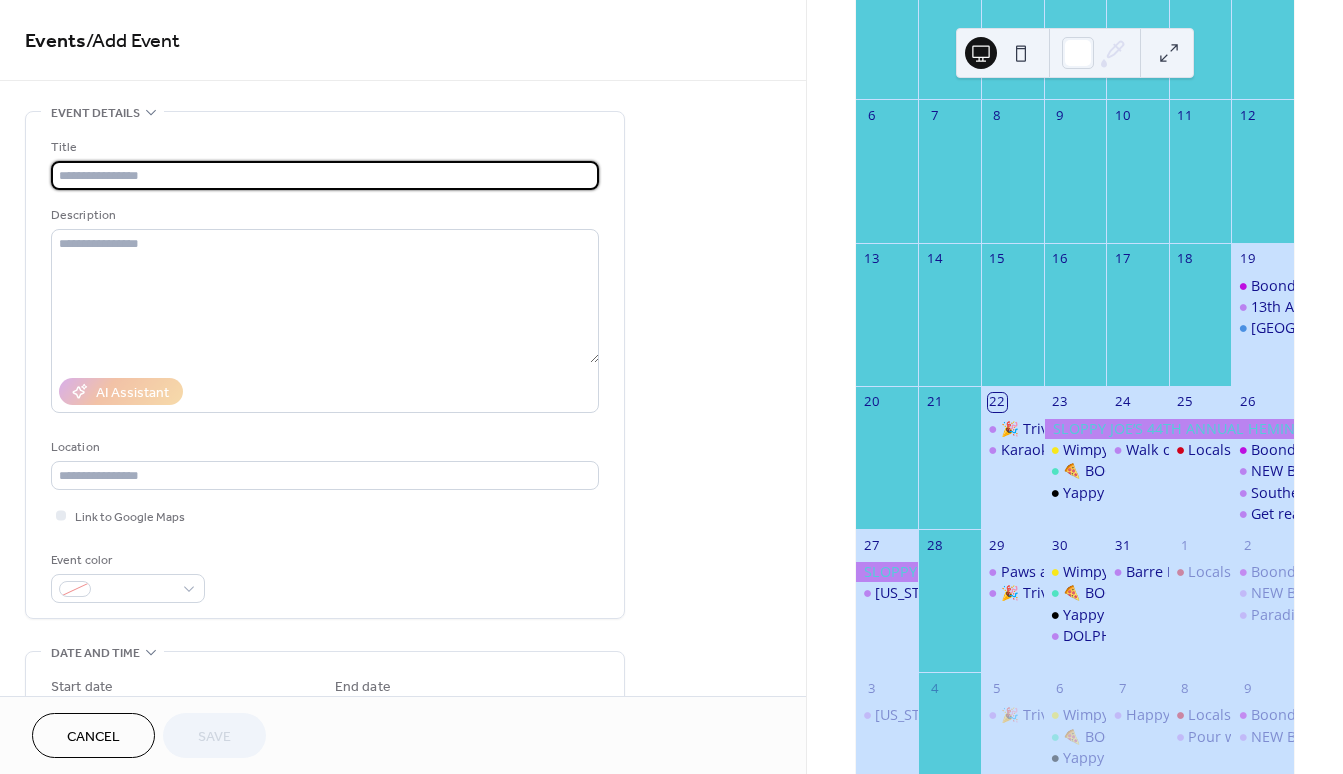 click at bounding box center (325, 175) 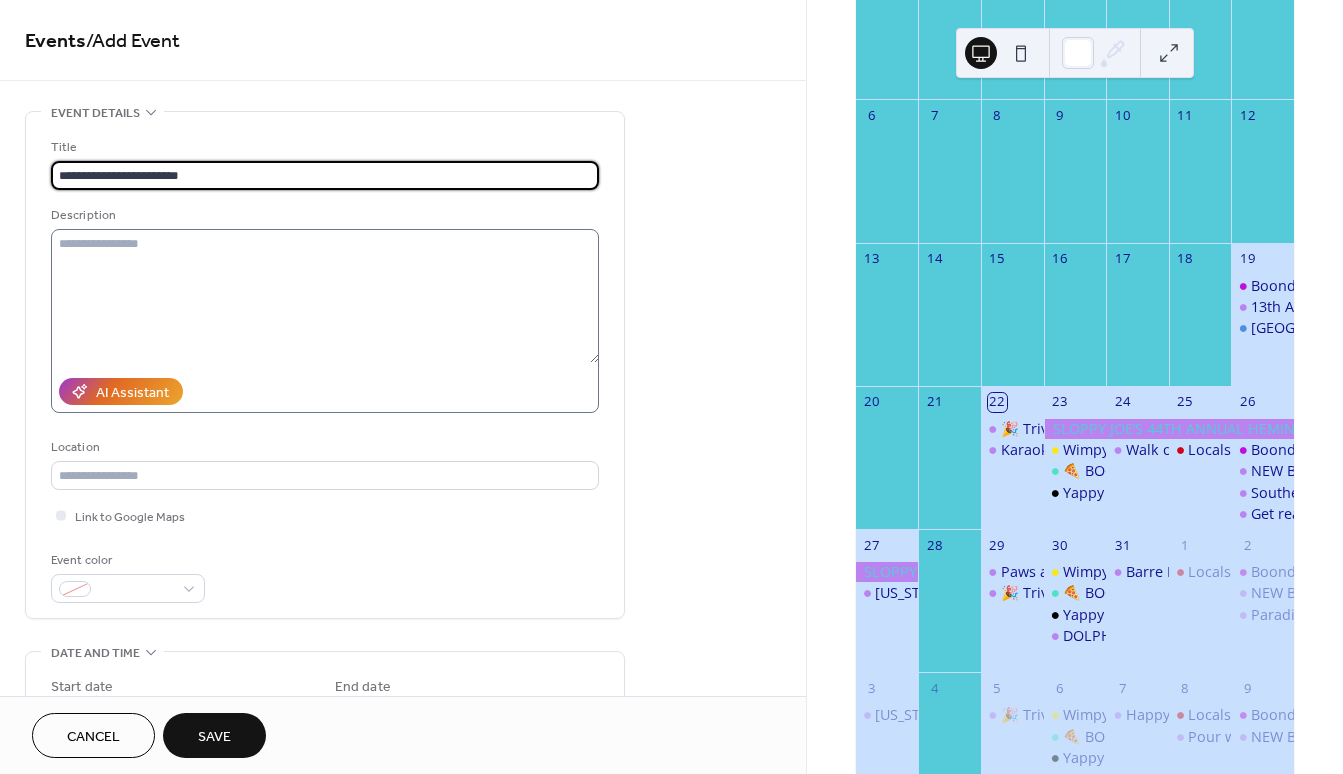 type on "**********" 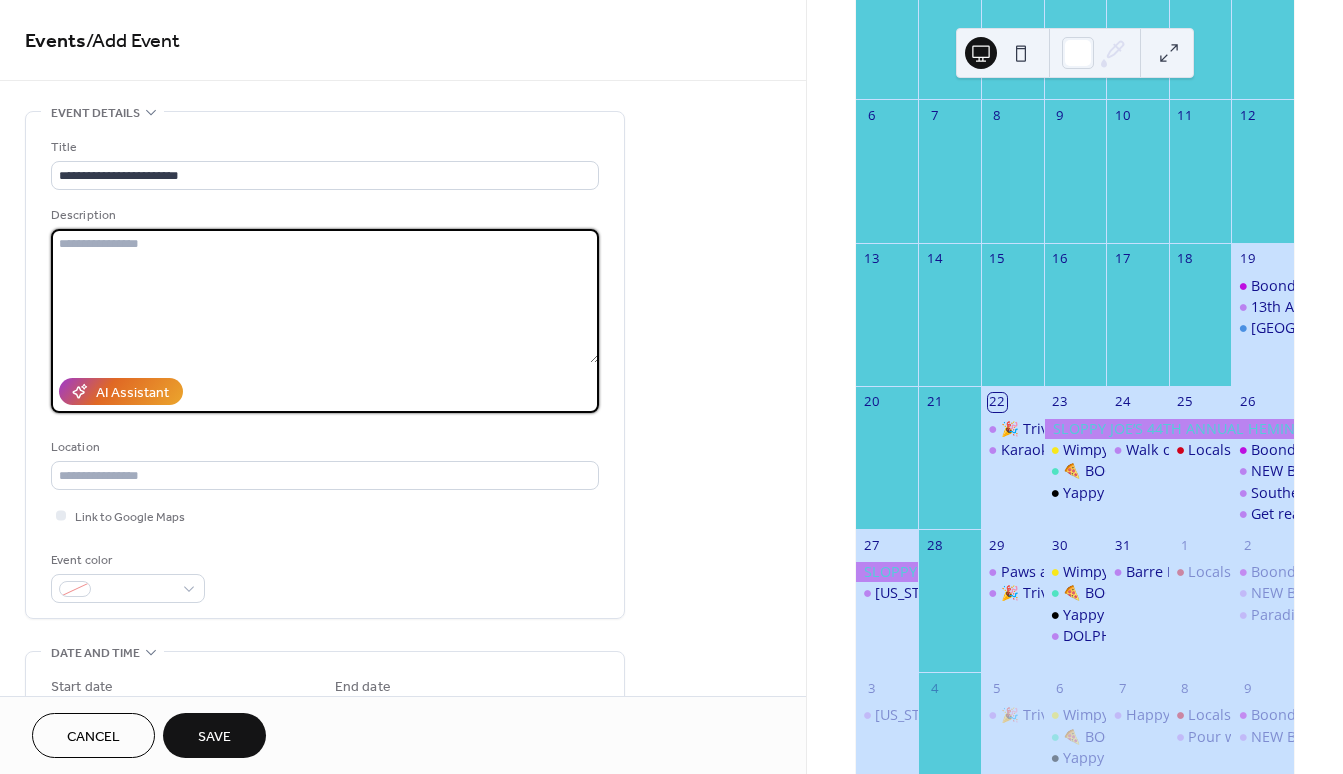 click at bounding box center (325, 296) 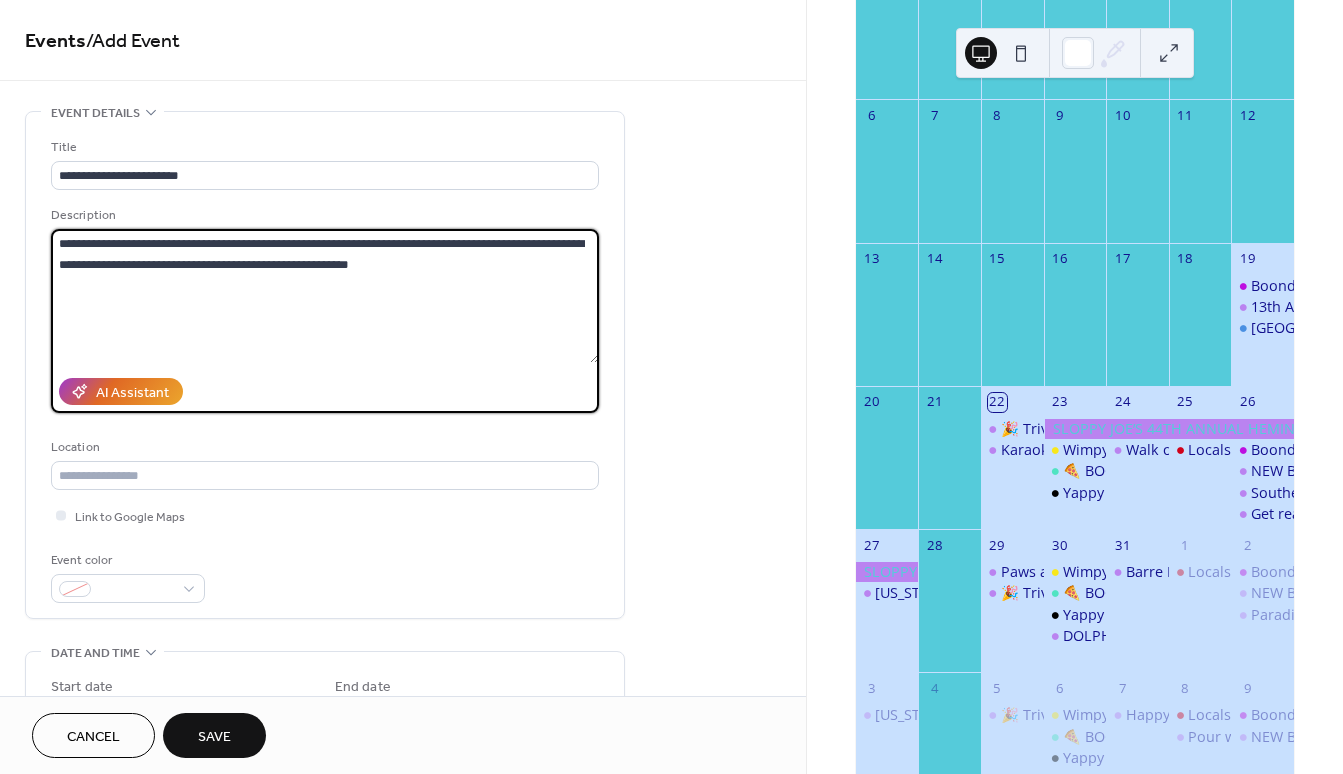 click on "**********" at bounding box center [325, 296] 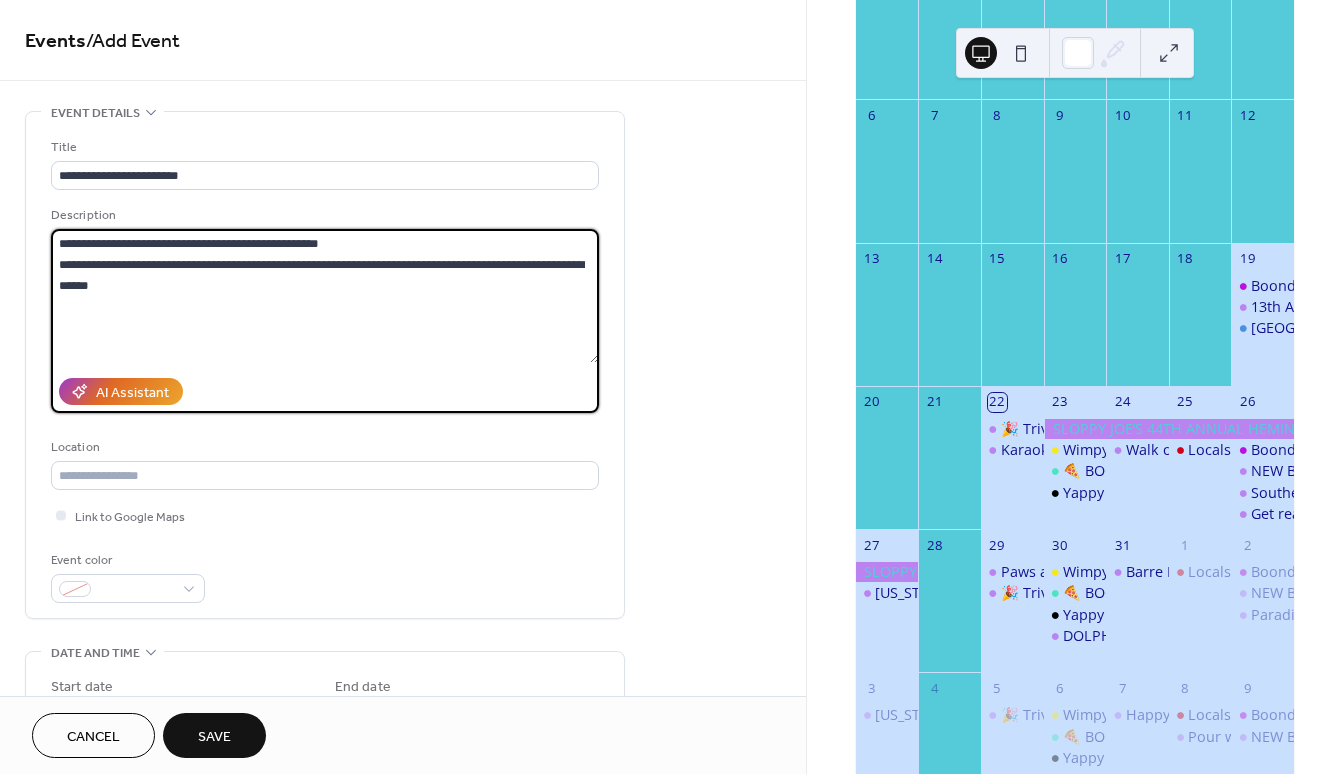 drag, startPoint x: 136, startPoint y: 243, endPoint x: 164, endPoint y: 299, distance: 62.609905 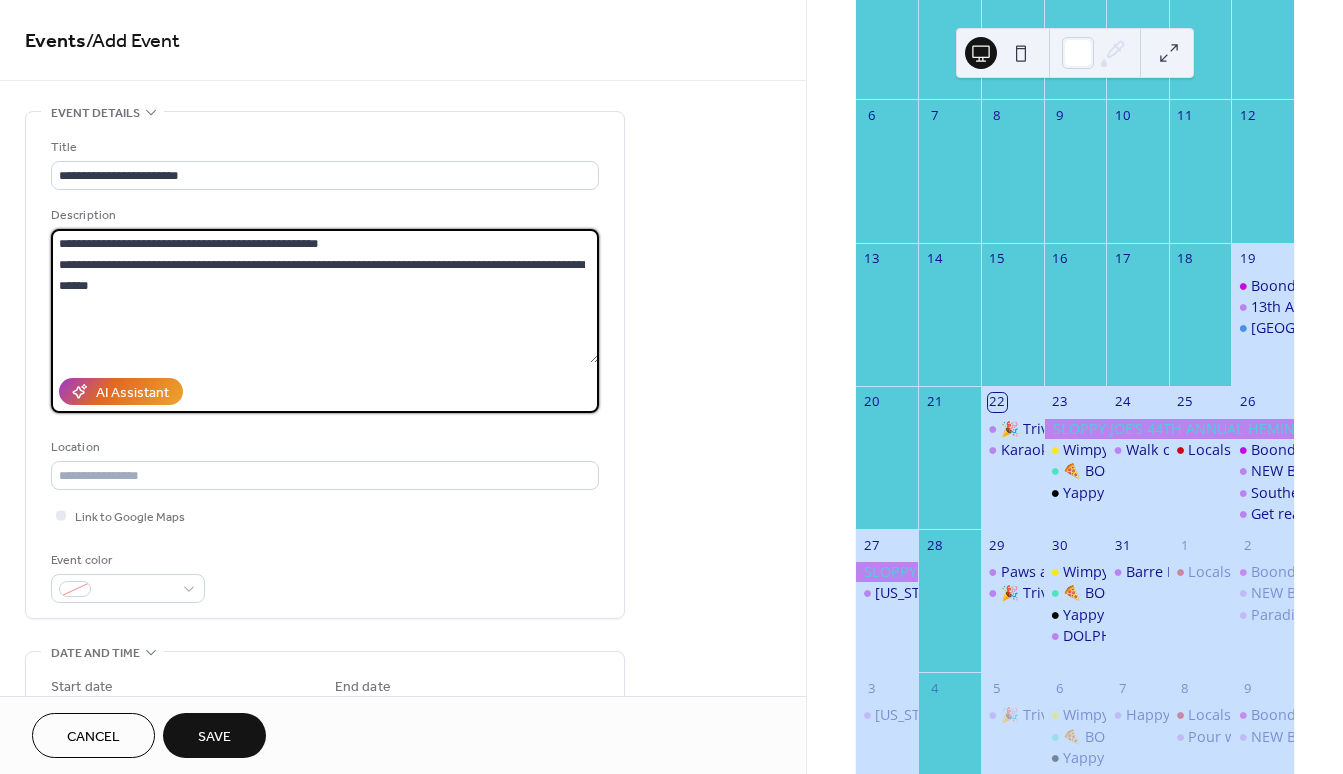 click on "**********" at bounding box center [325, 296] 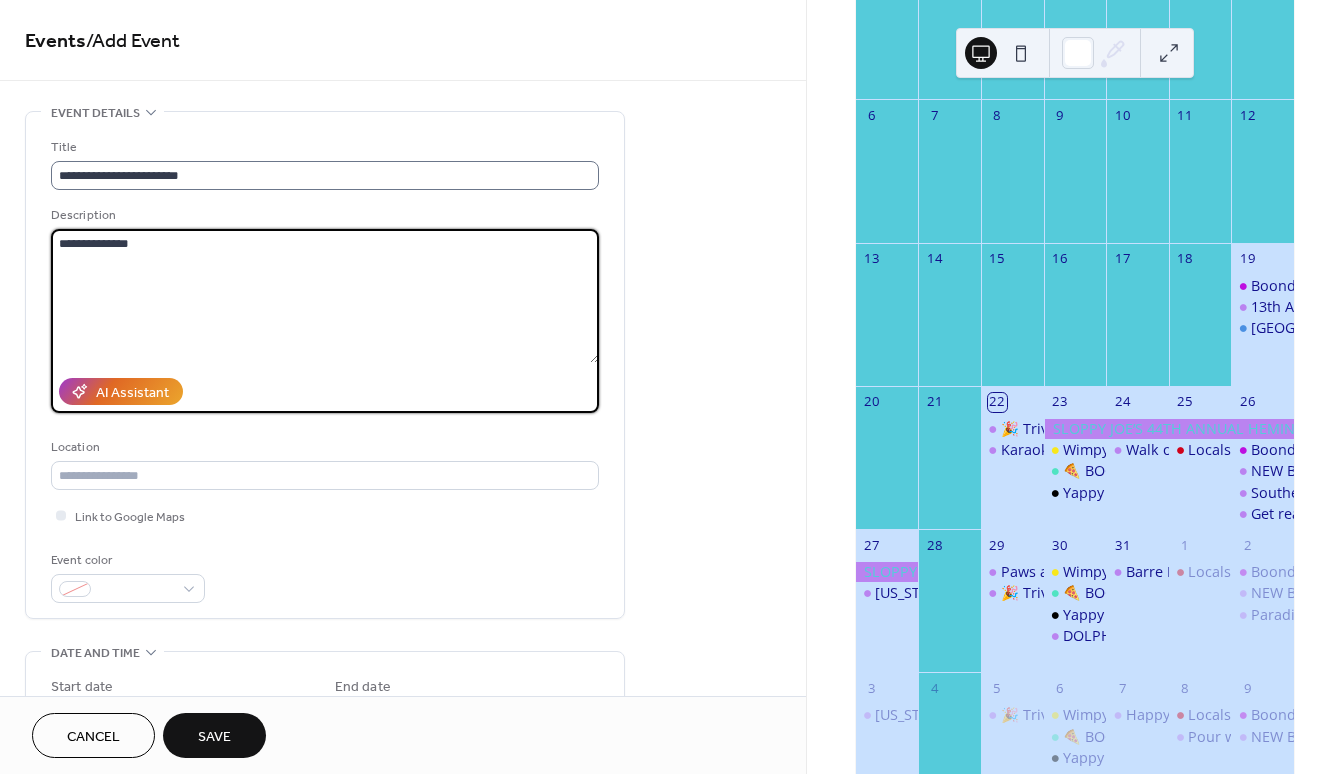 type on "**********" 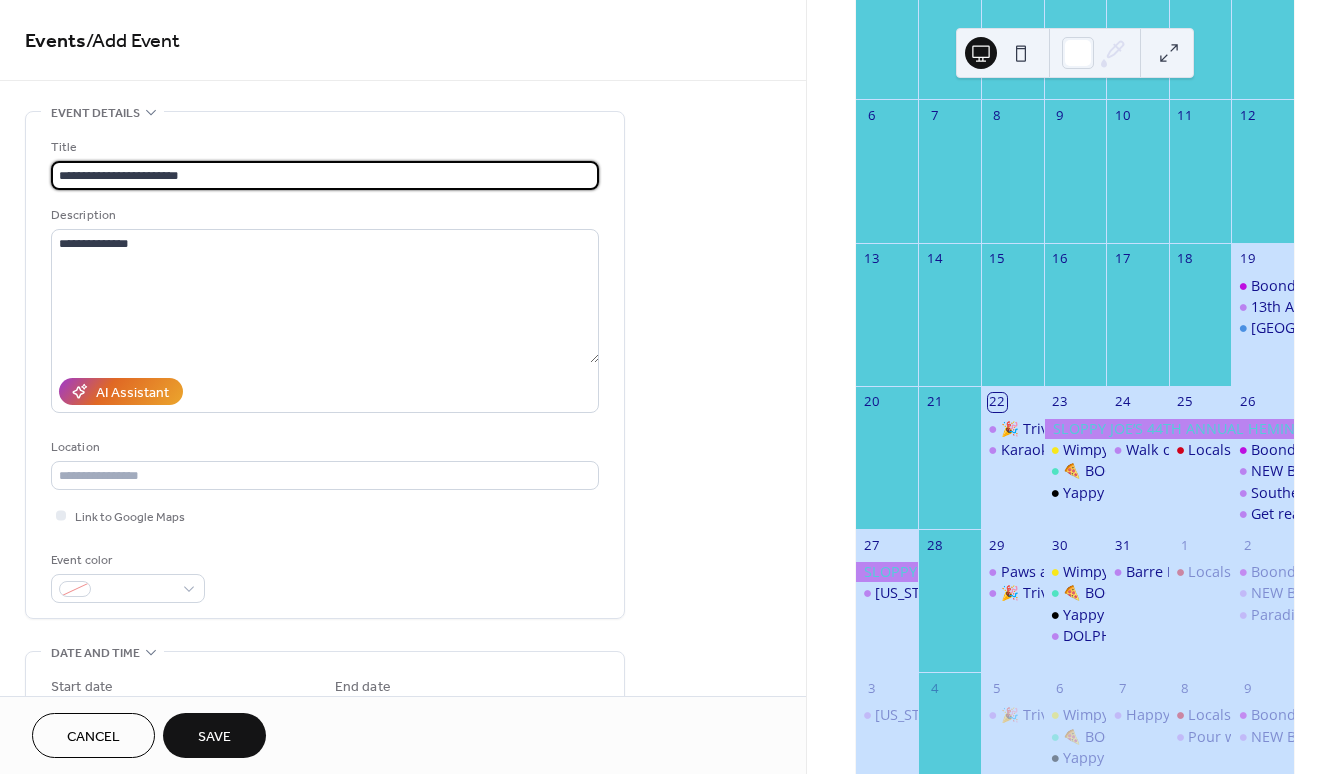 click on "**********" at bounding box center [325, 175] 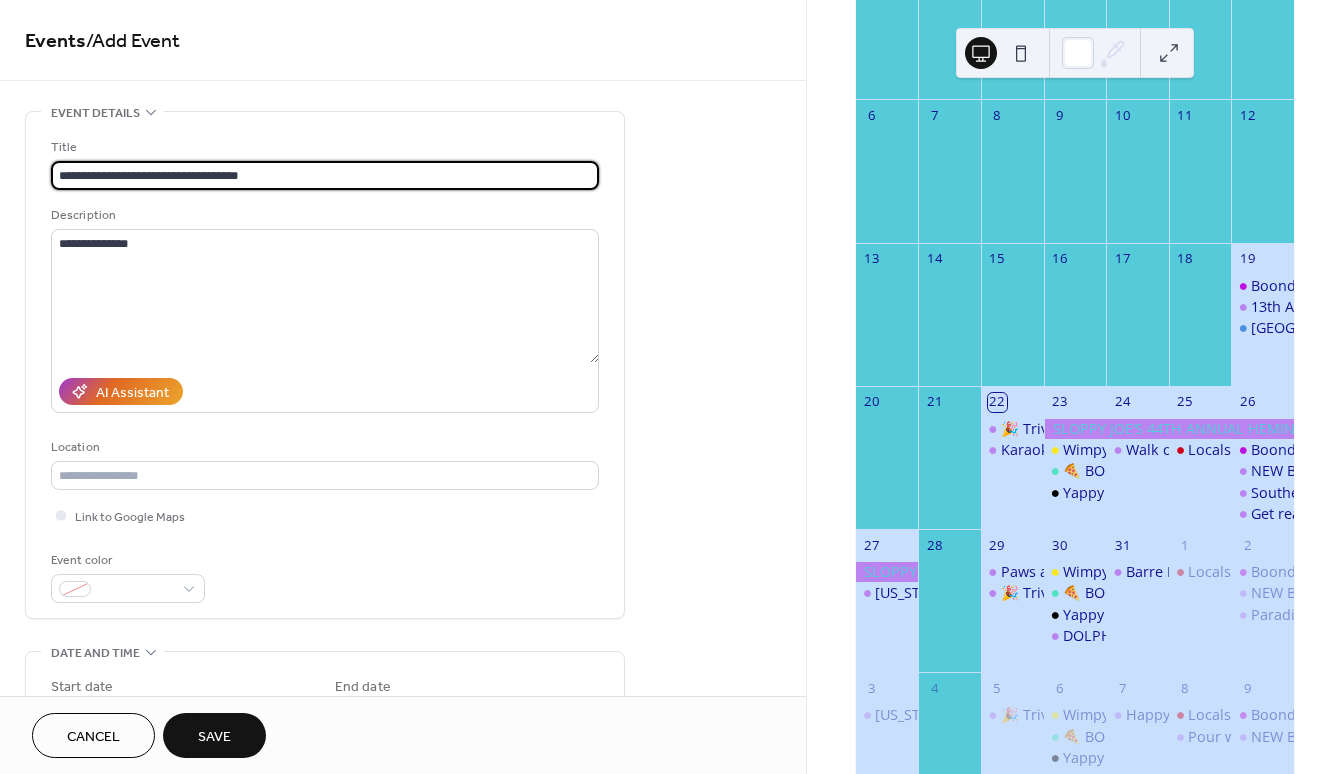 click on "**********" at bounding box center (325, 175) 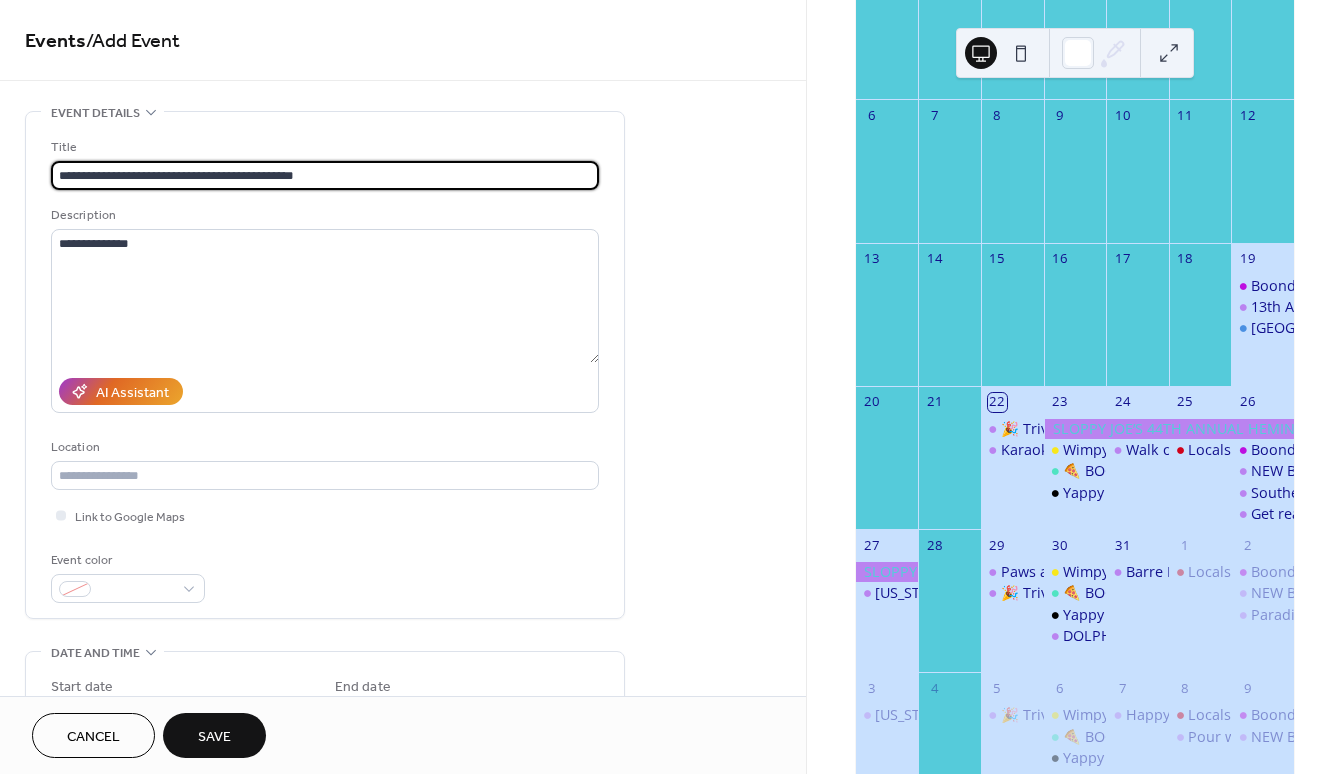 click on "**********" at bounding box center (325, 175) 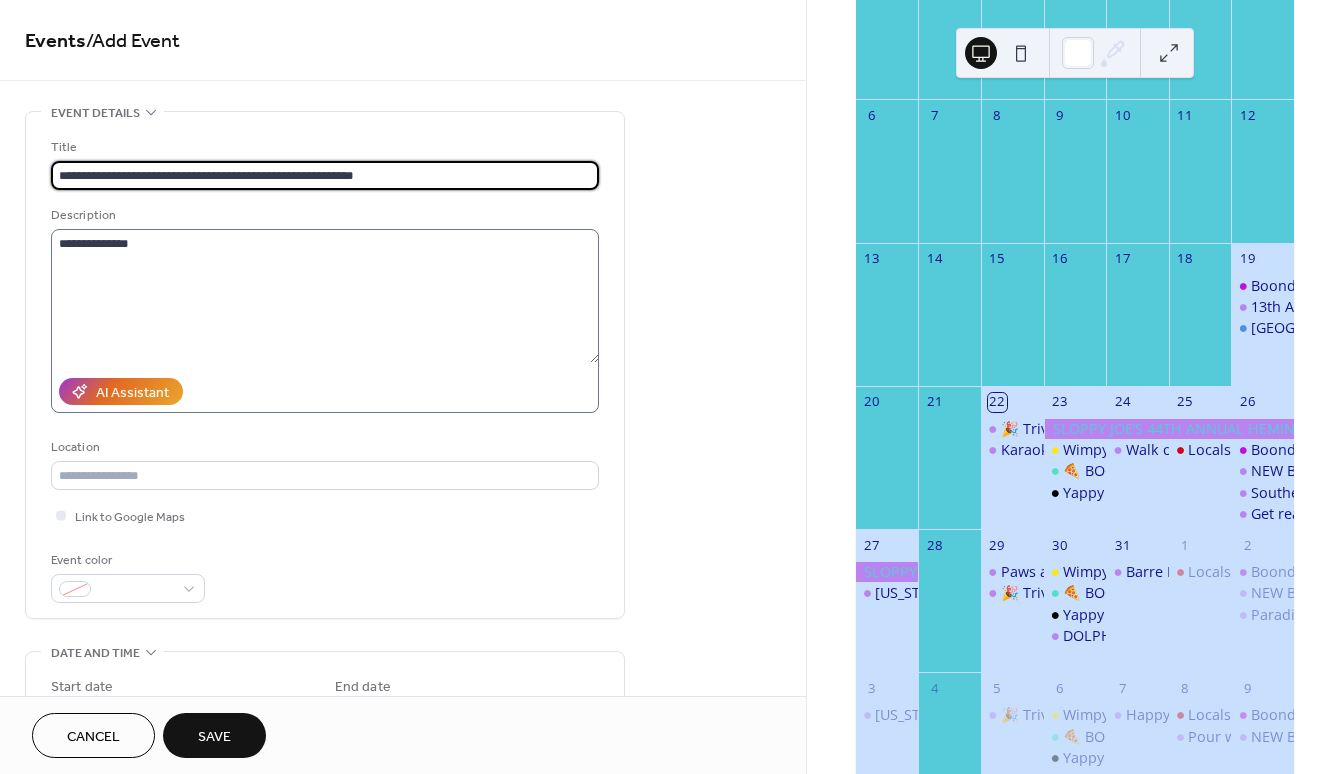 type on "**********" 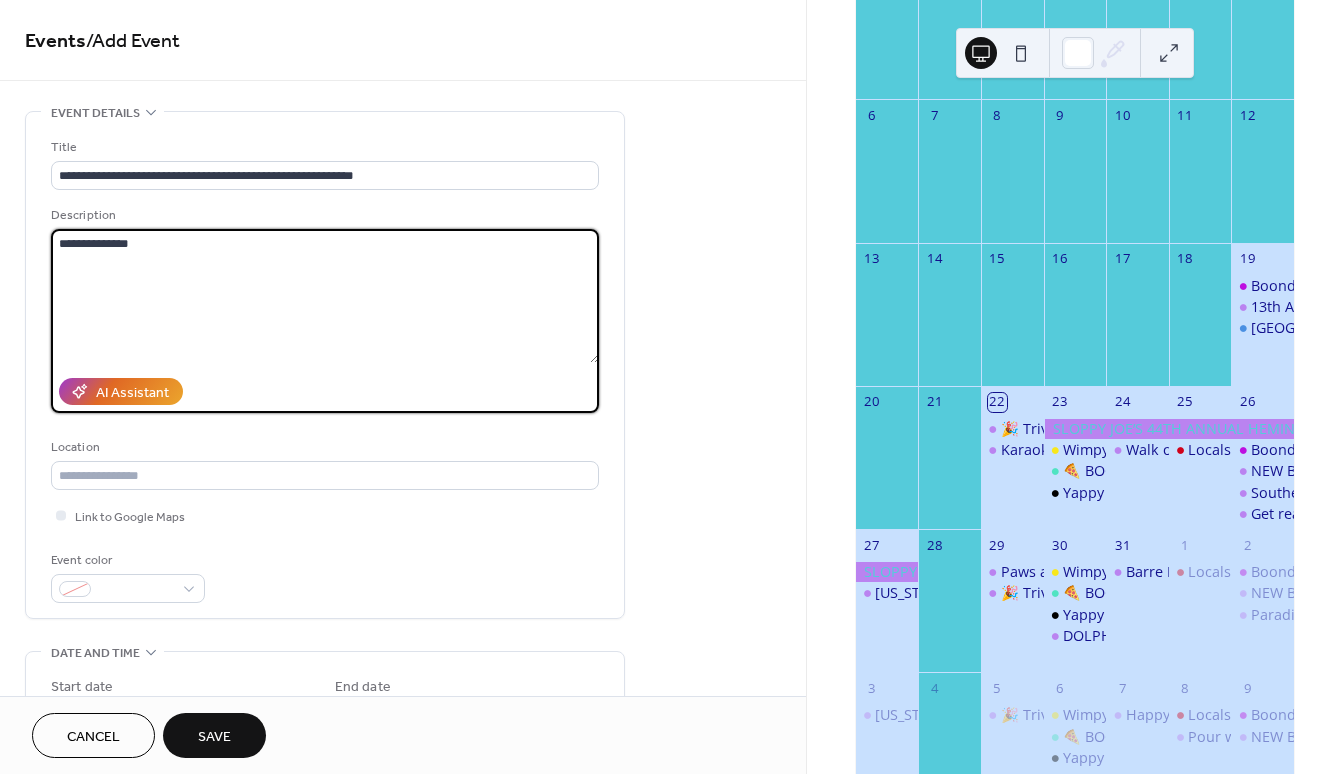 click on "**********" at bounding box center (325, 296) 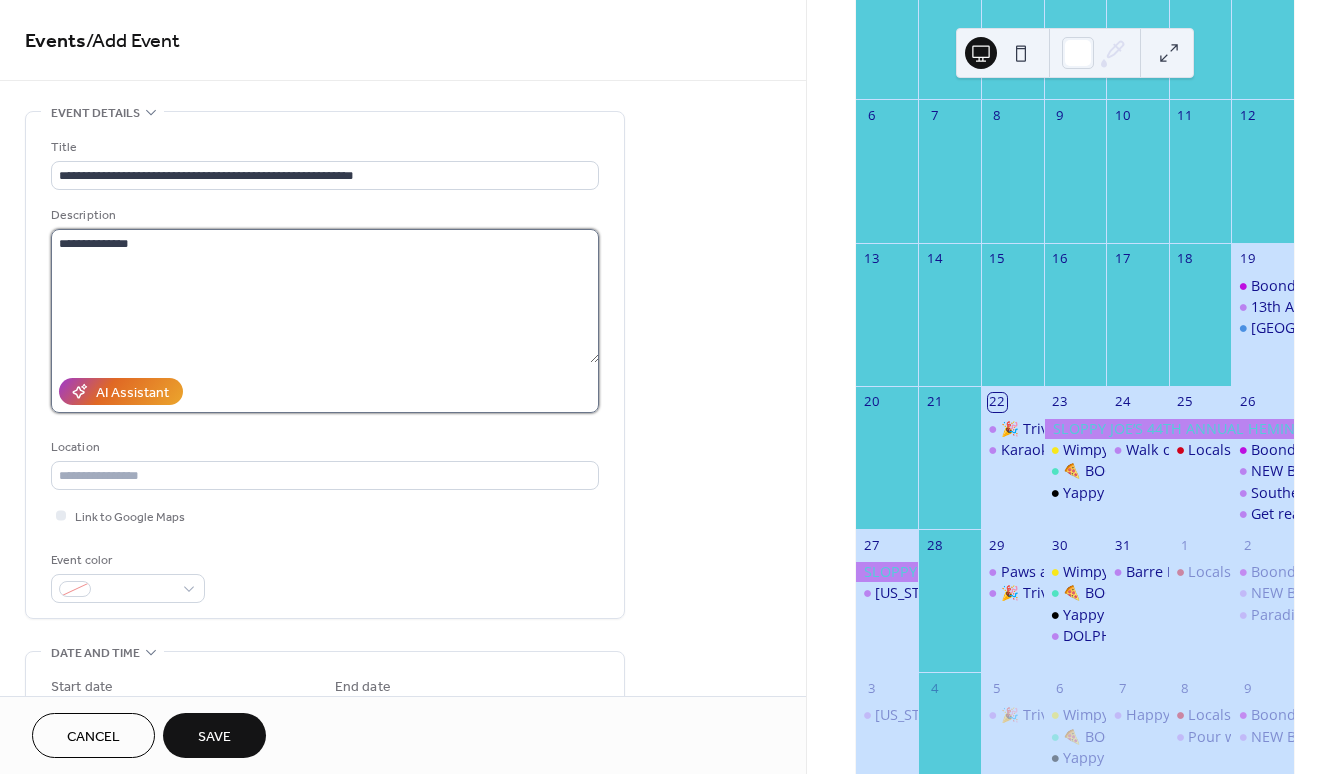 click on "**********" at bounding box center (325, 296) 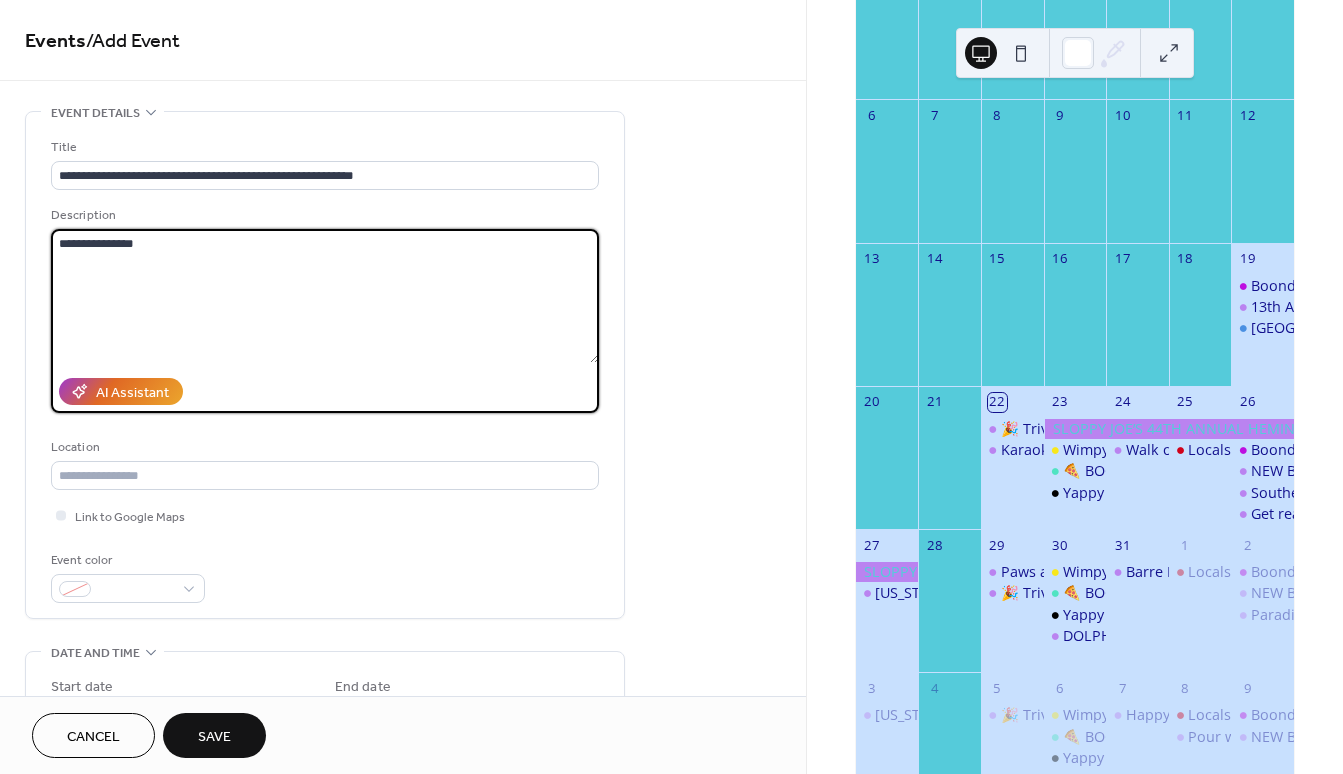 click on "**********" at bounding box center (325, 296) 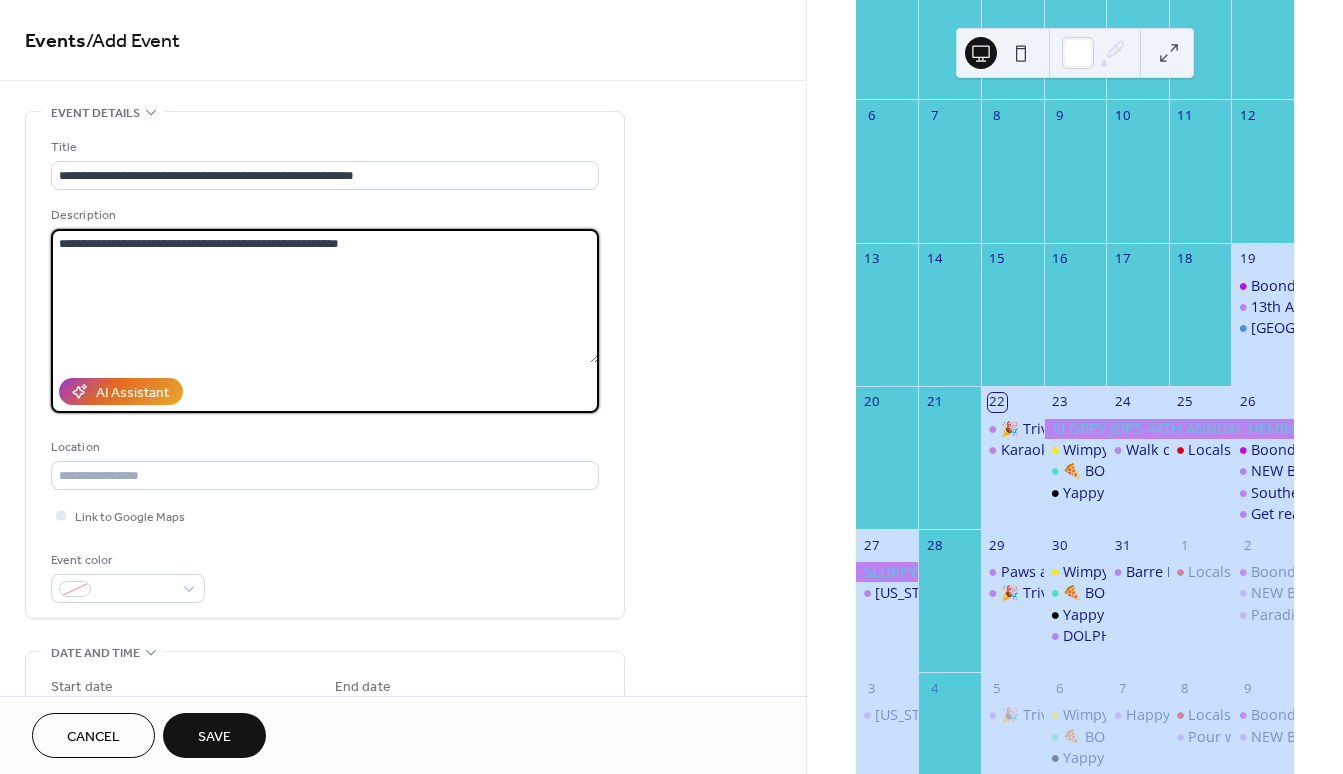 click on "**********" at bounding box center [325, 296] 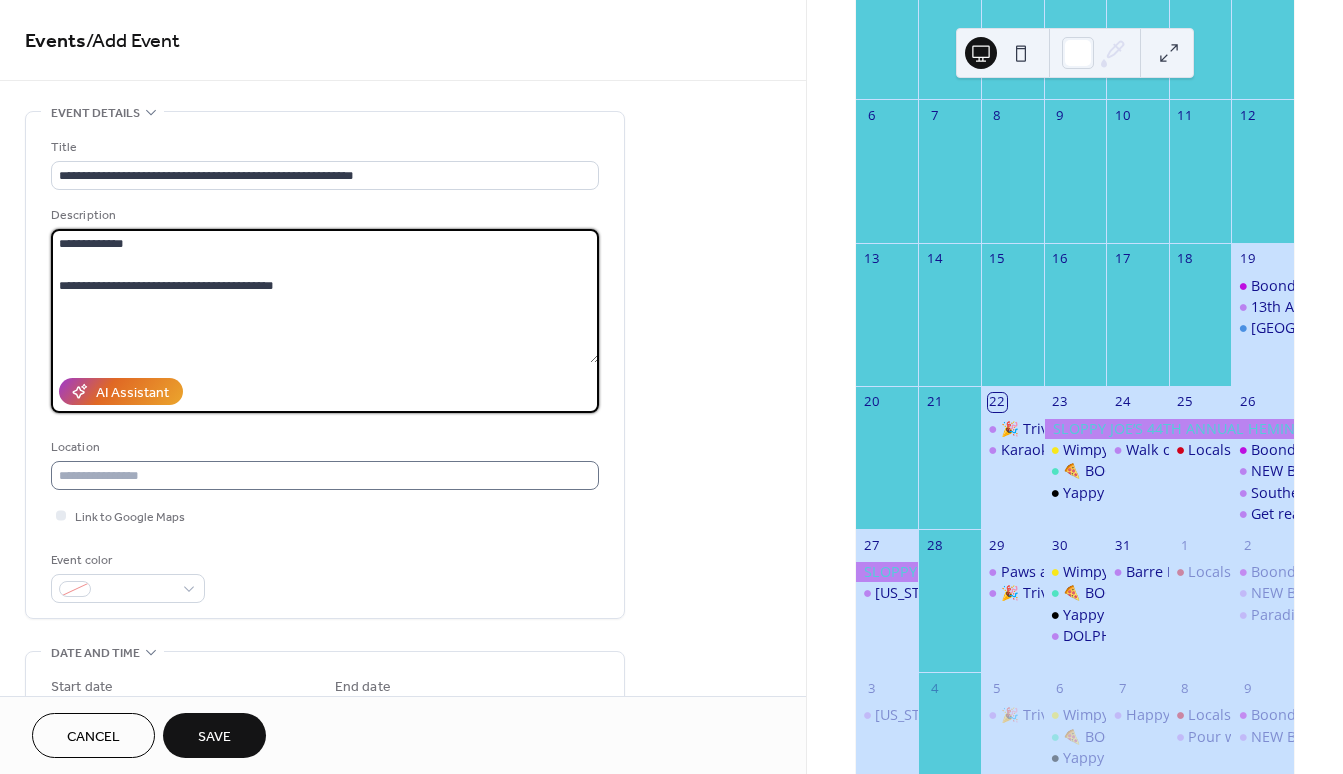 type on "**********" 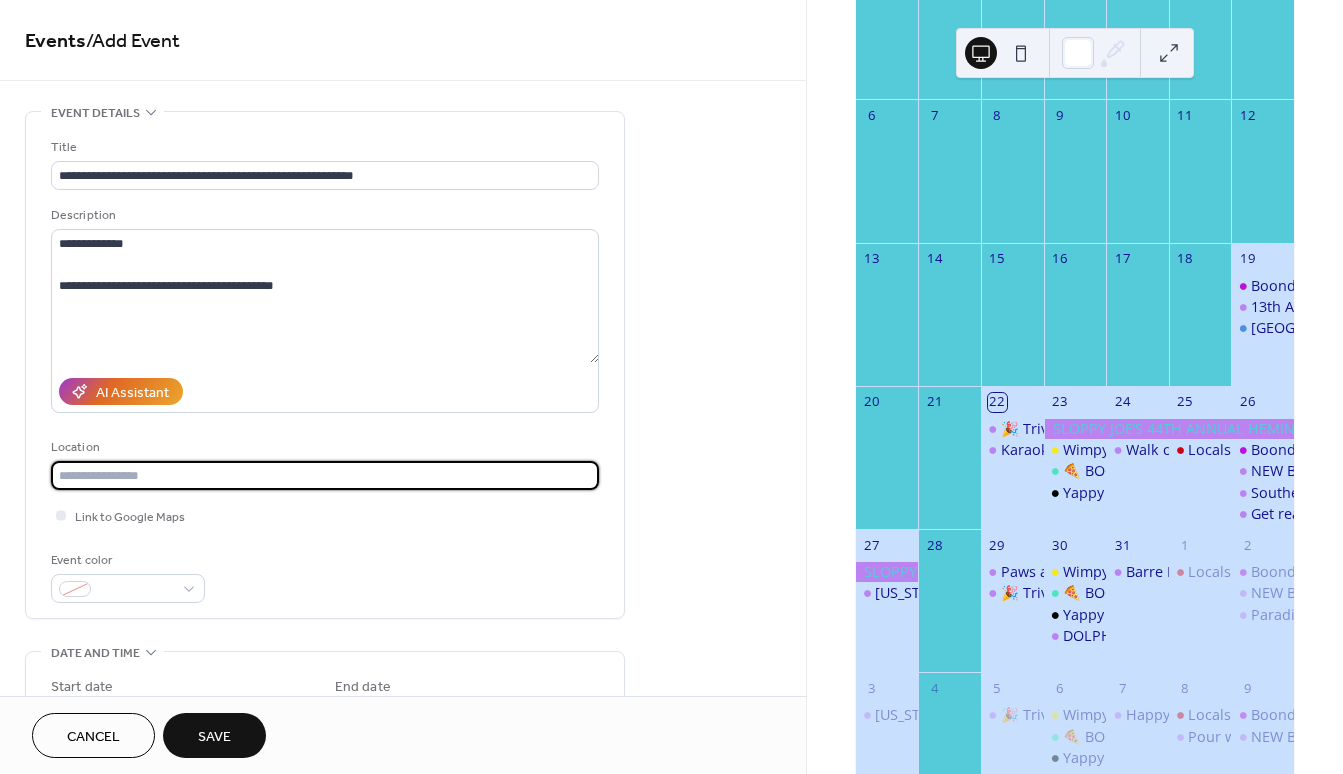 click at bounding box center [325, 475] 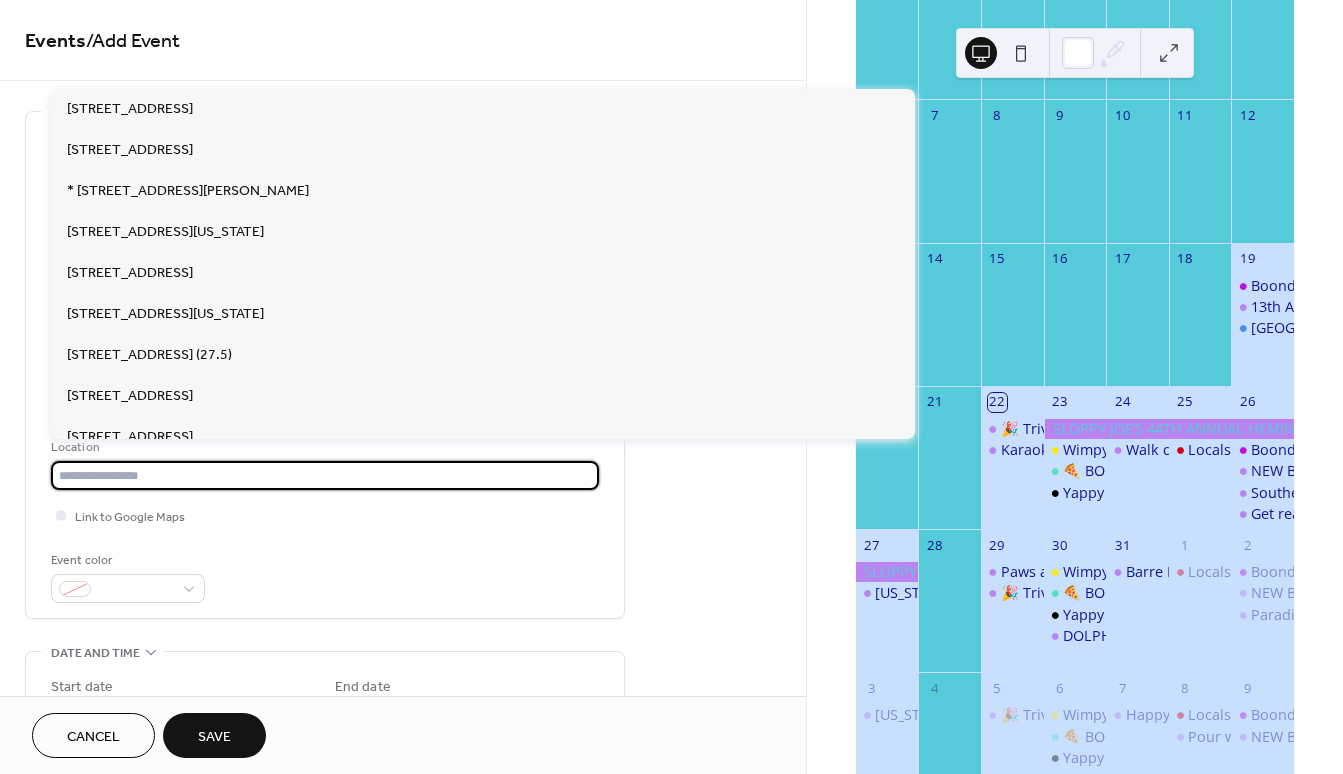 paste on "**********" 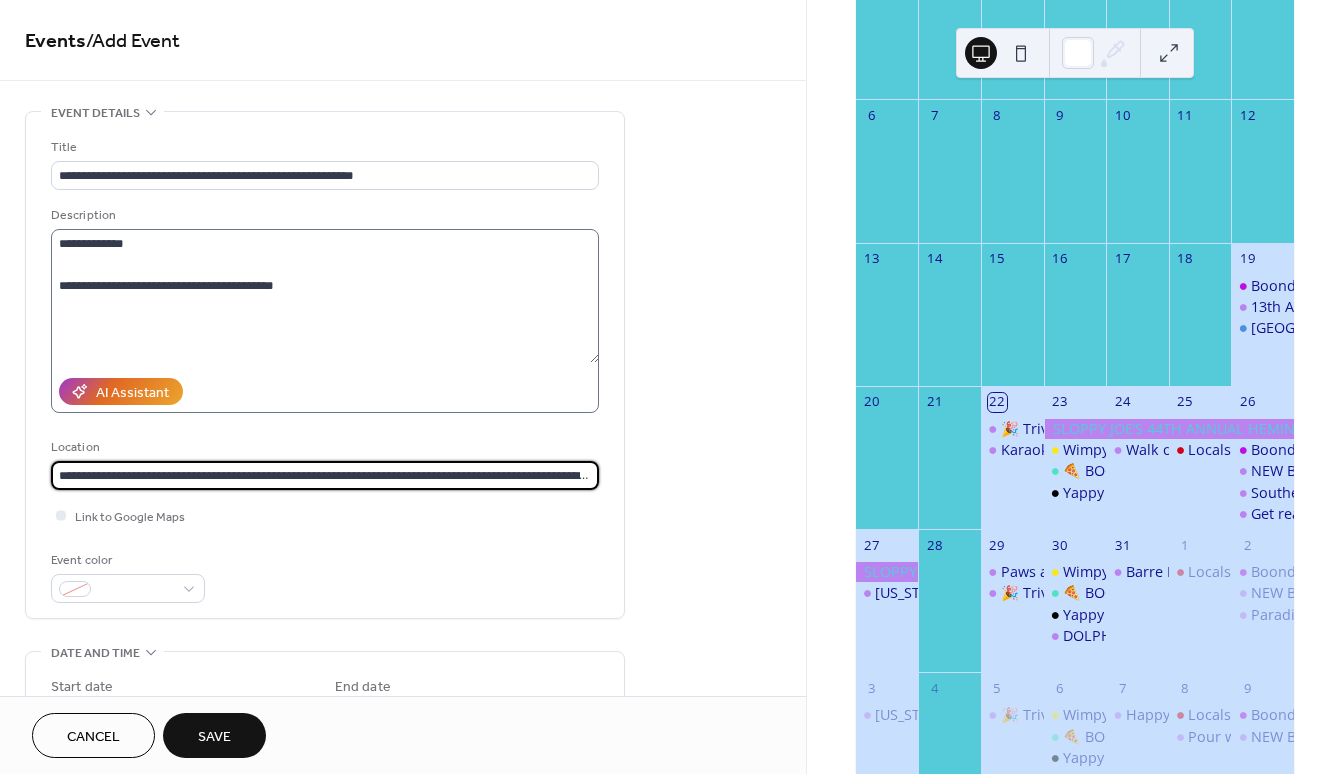type on "**********" 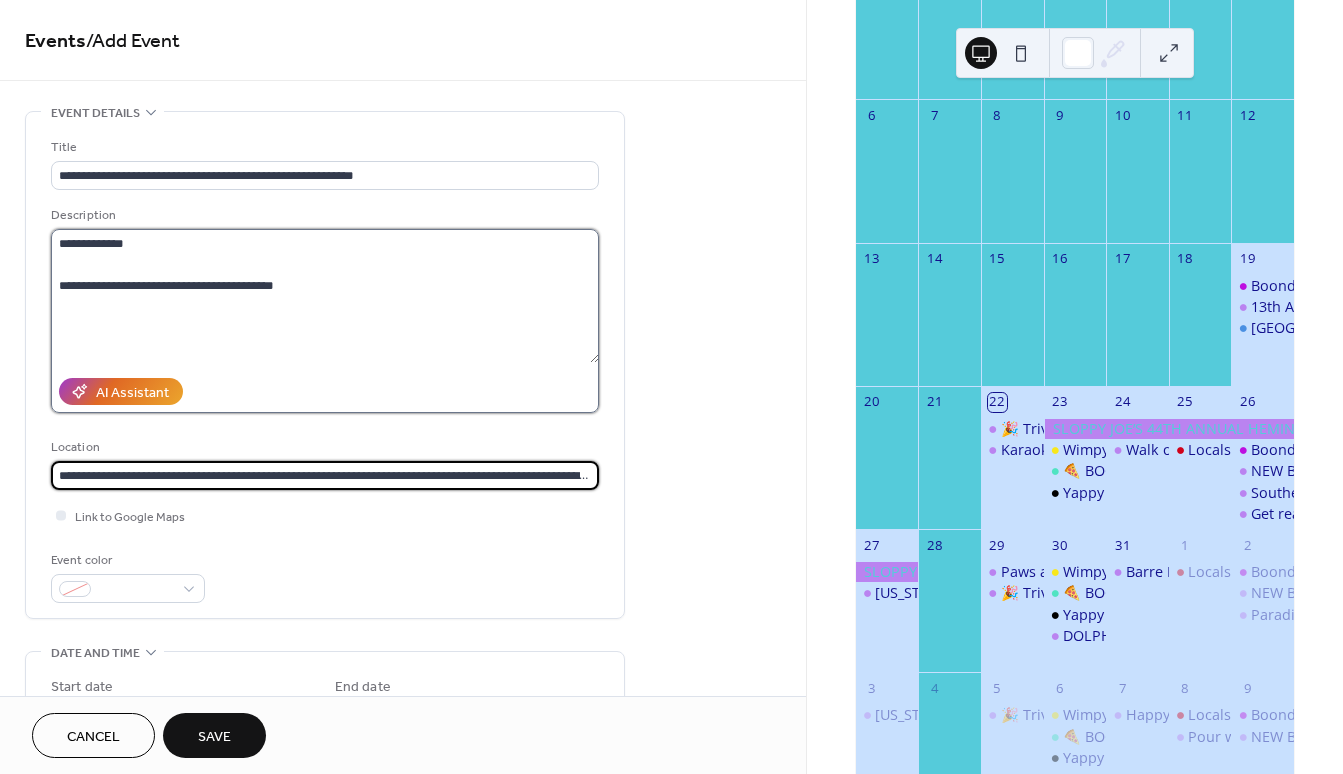 click on "**********" at bounding box center (325, 296) 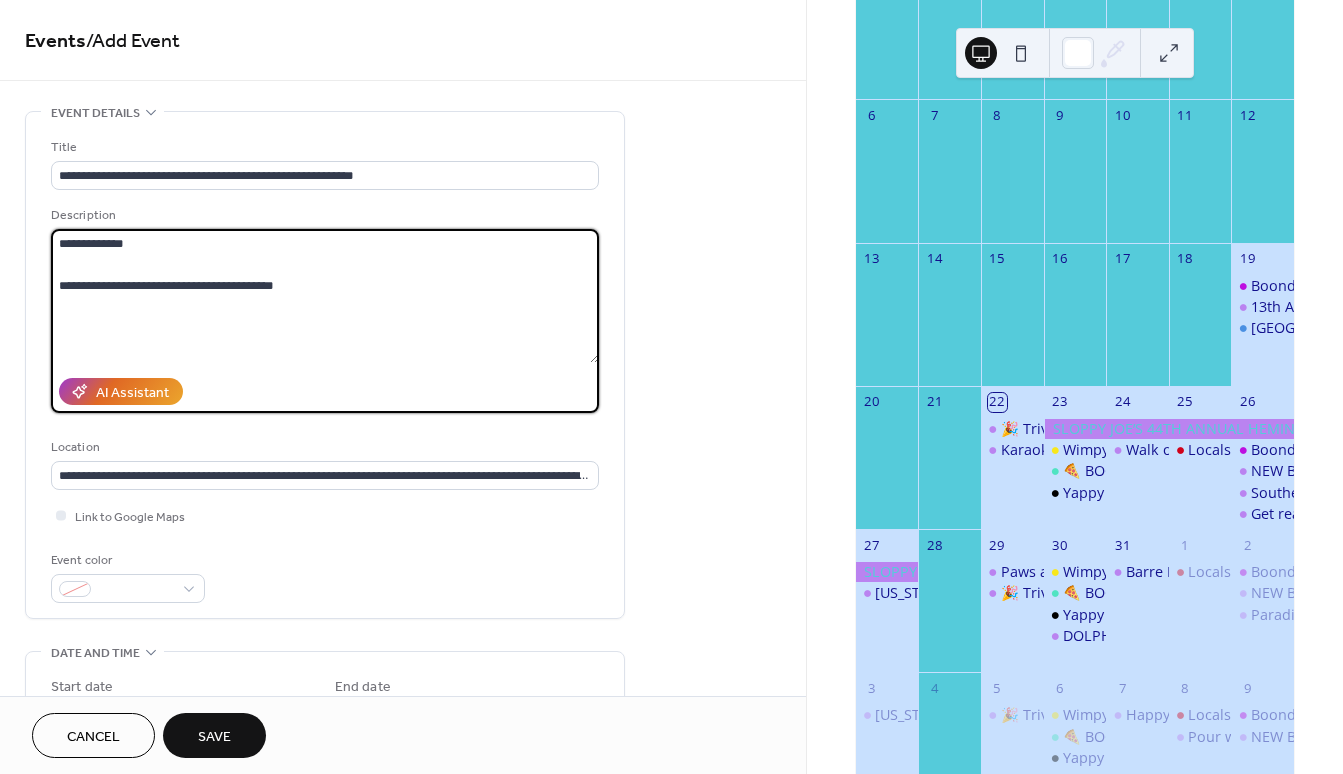 paste on "**********" 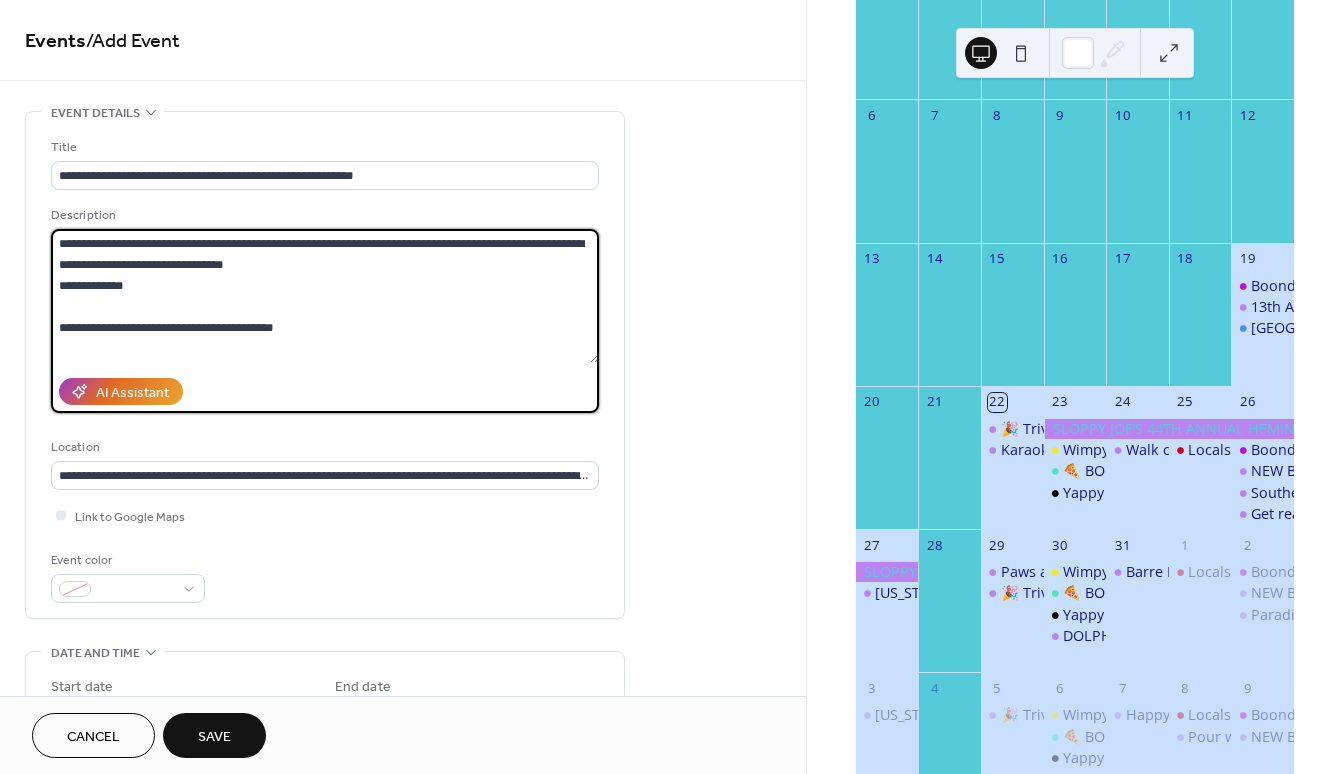 drag, startPoint x: 138, startPoint y: 289, endPoint x: -62, endPoint y: 277, distance: 200.35968 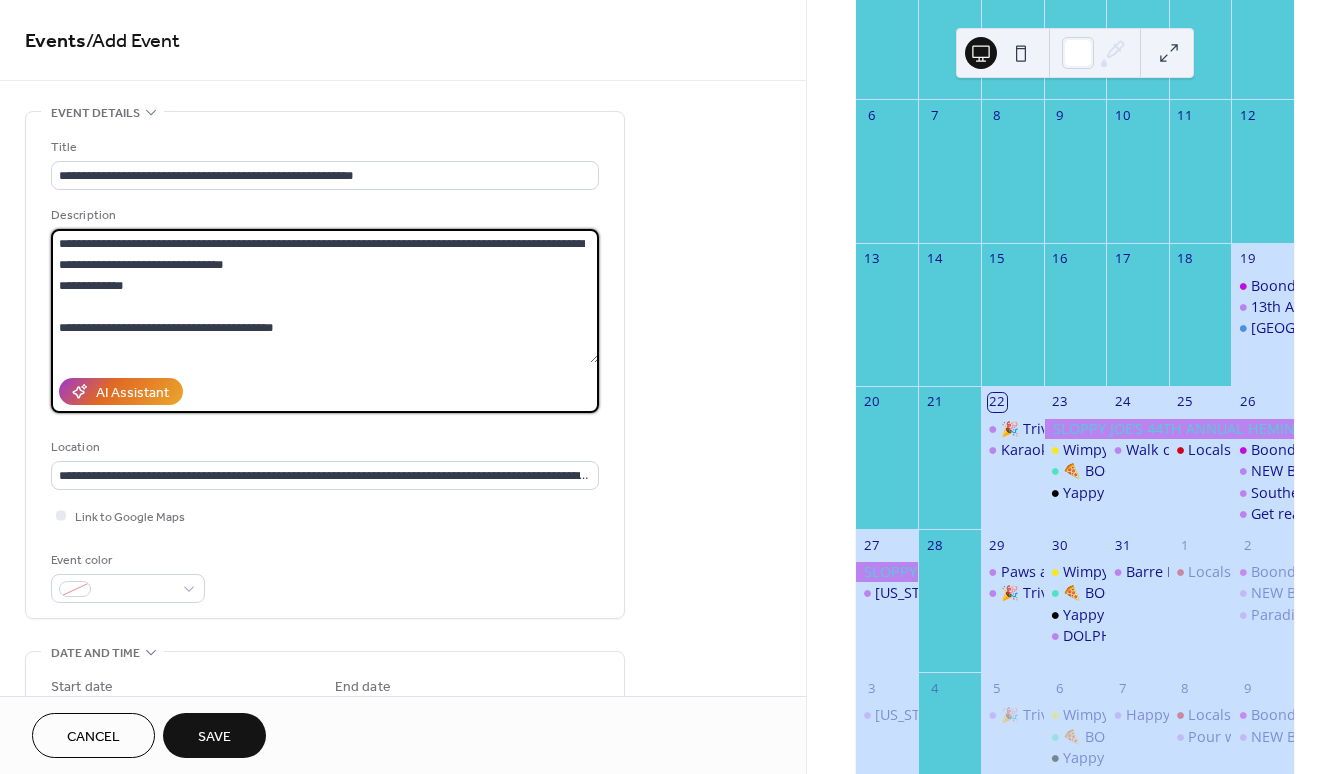 drag, startPoint x: 137, startPoint y: 287, endPoint x: 61, endPoint y: 288, distance: 76.00658 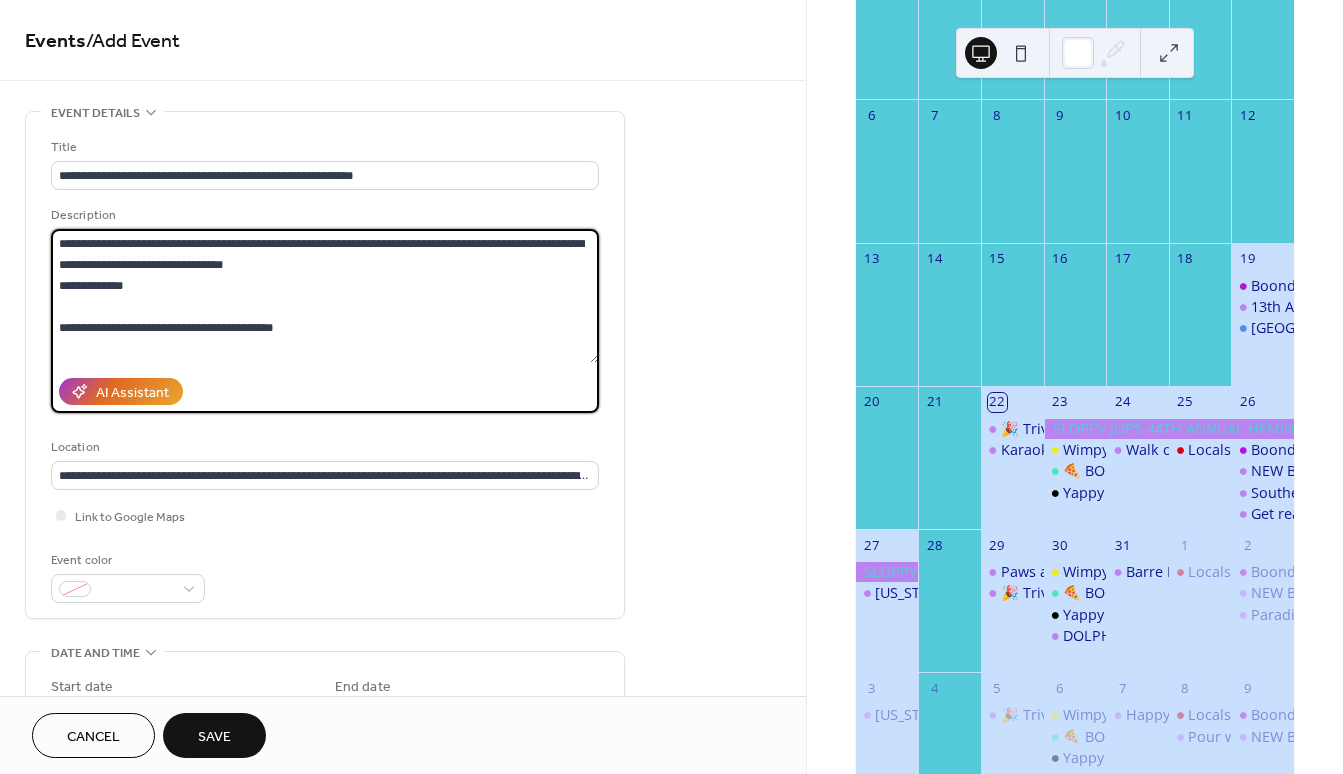 click on "**********" at bounding box center [325, 296] 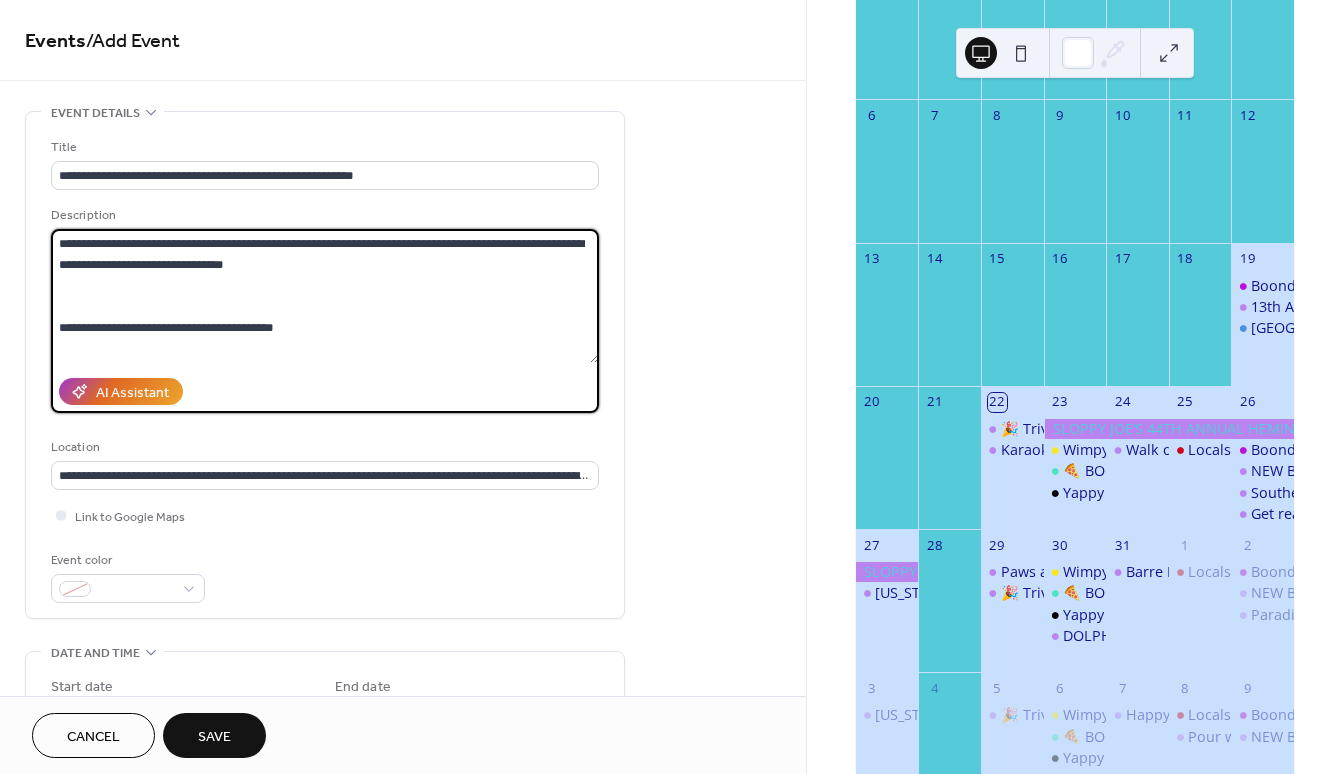 drag, startPoint x: 303, startPoint y: 328, endPoint x: 41, endPoint y: 326, distance: 262.00763 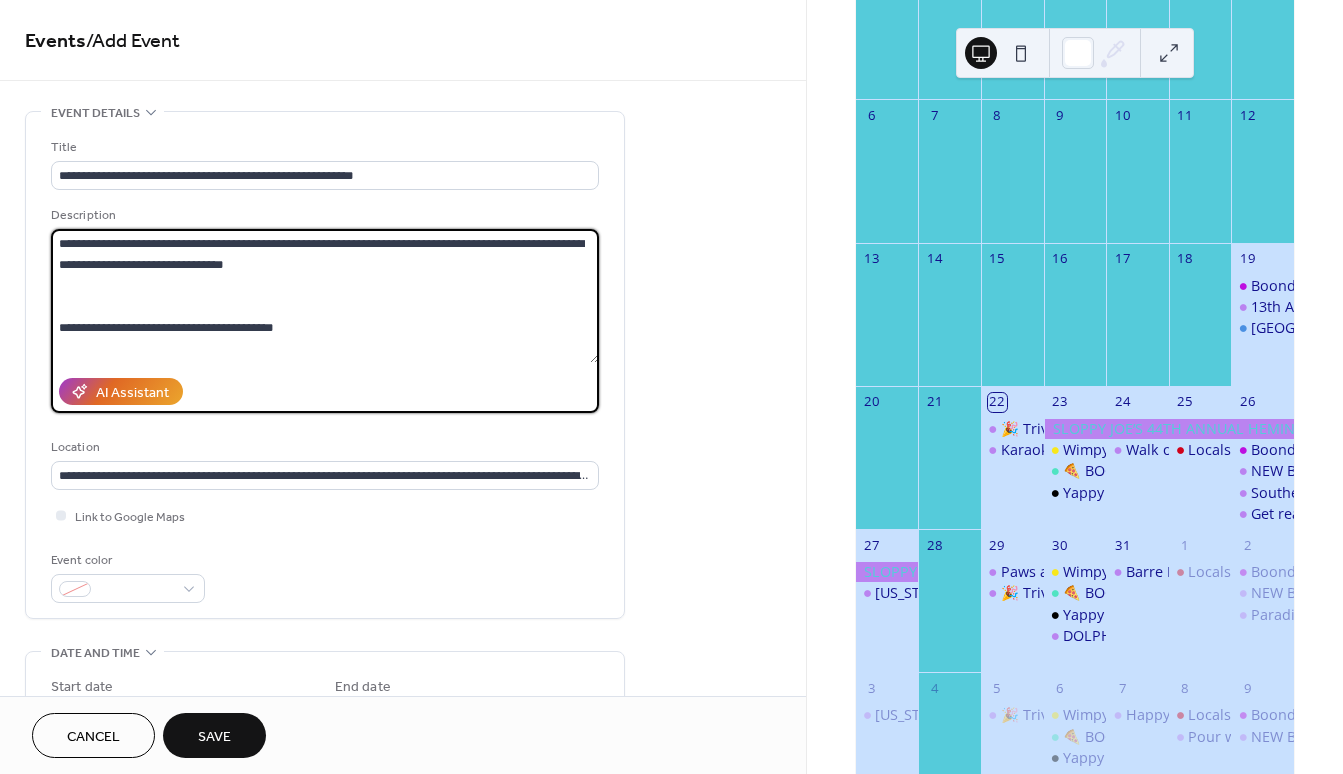 click on "**********" at bounding box center (325, 365) 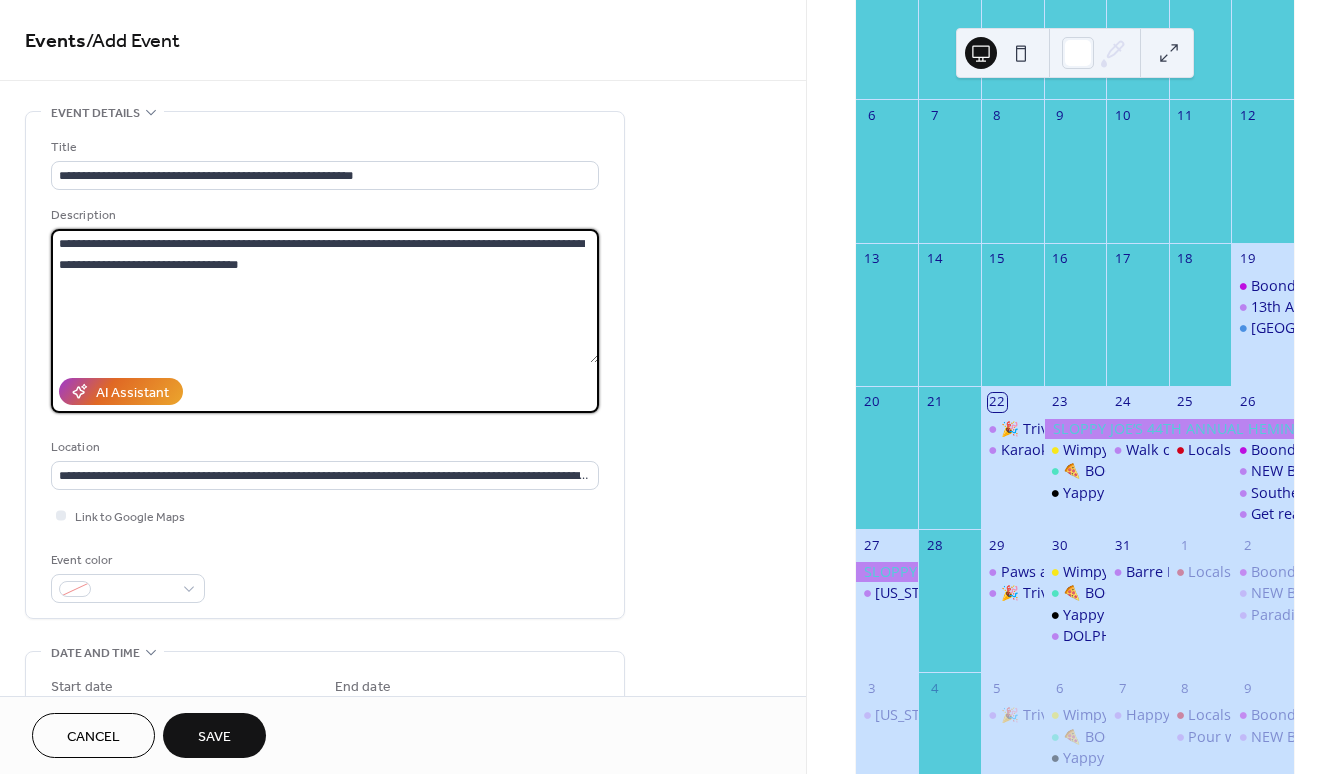 click on "**********" at bounding box center (325, 296) 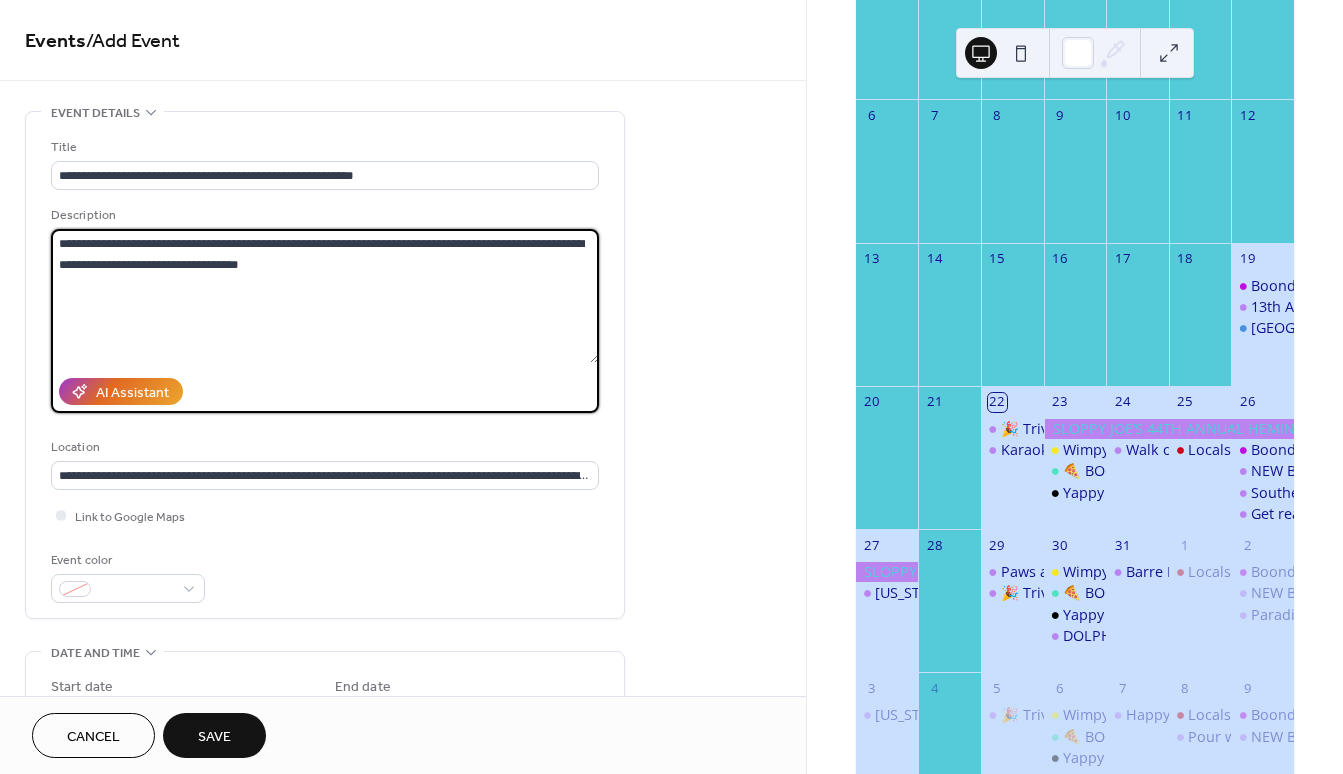 paste on "**********" 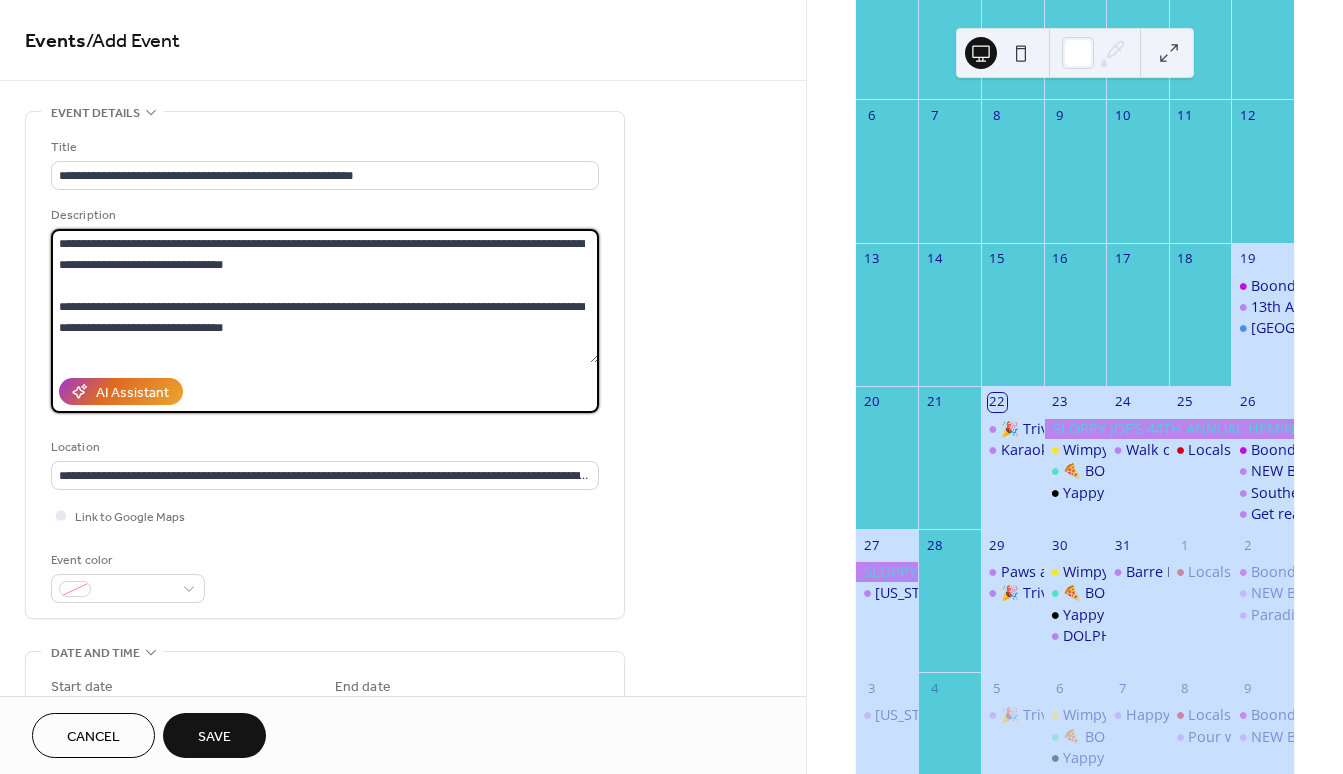 drag, startPoint x: 64, startPoint y: 307, endPoint x: 343, endPoint y: 369, distance: 285.80588 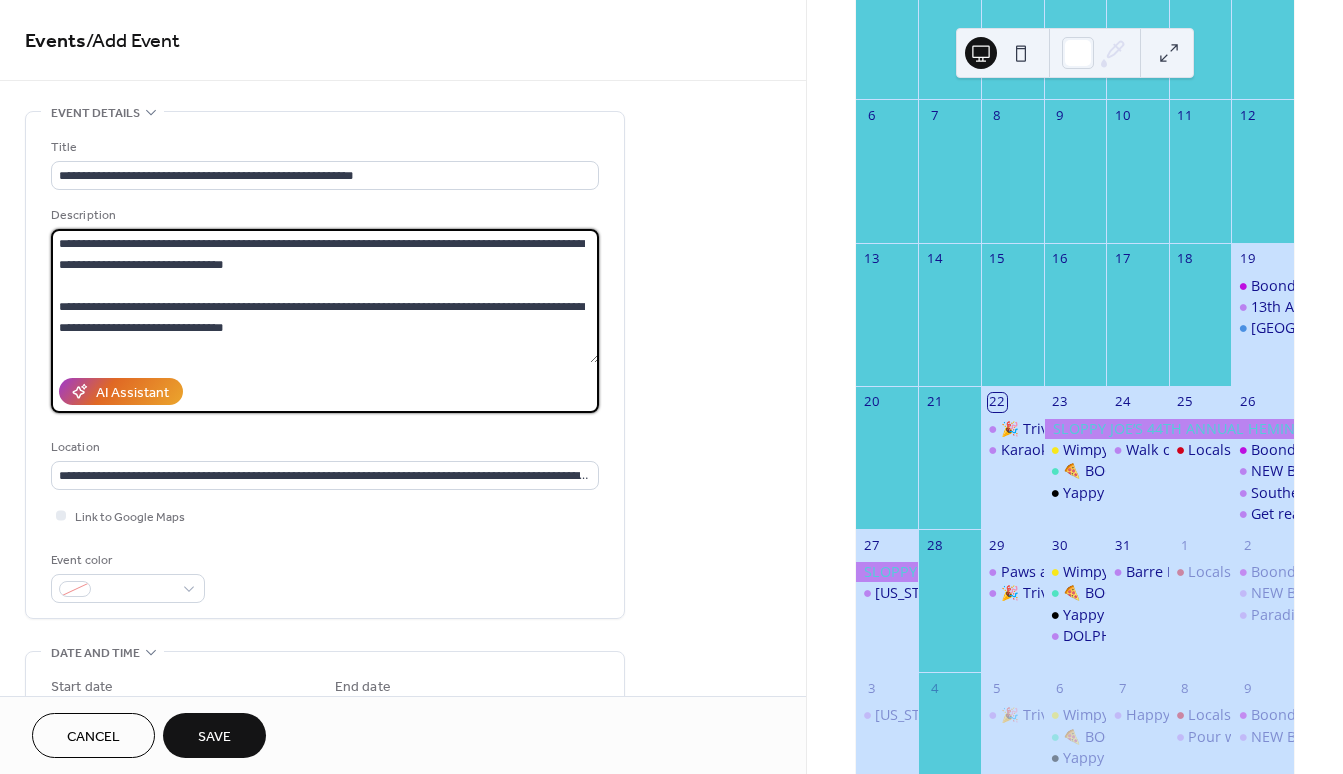click on "**********" at bounding box center [325, 309] 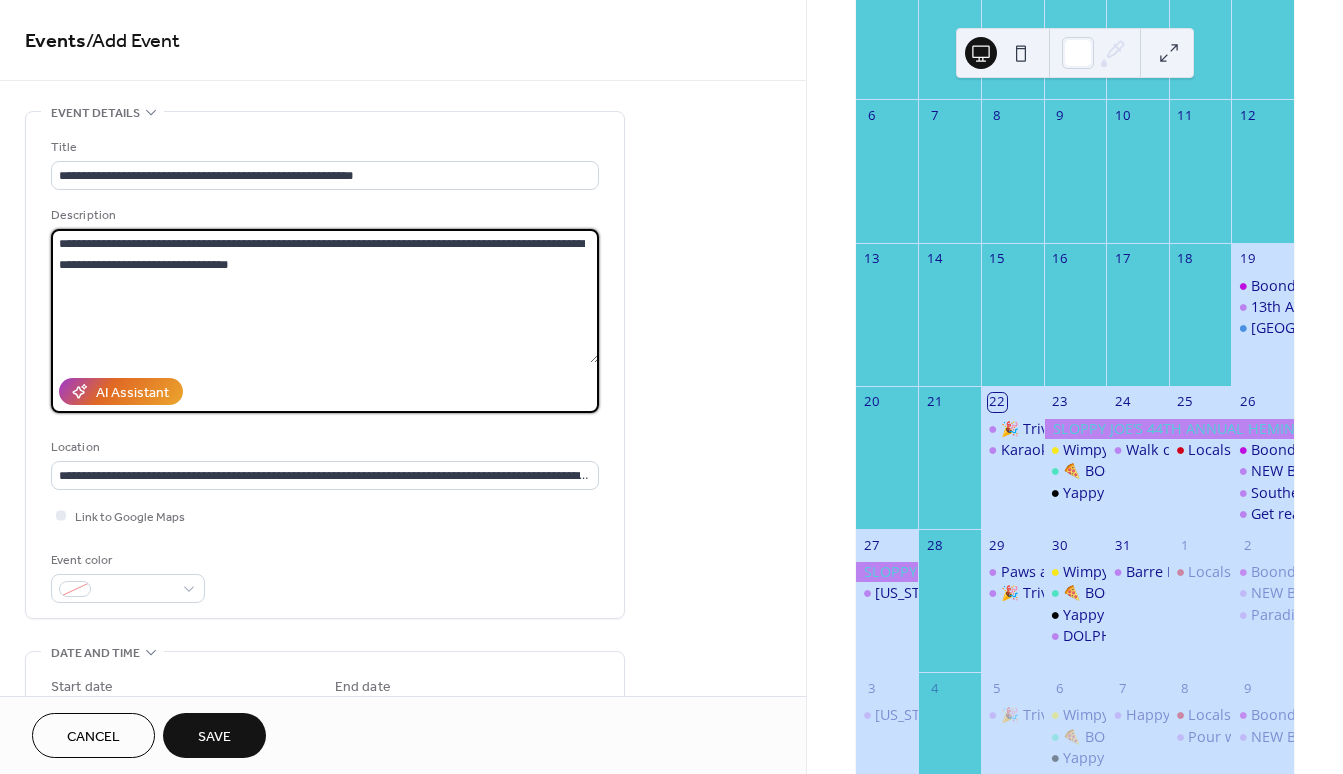 scroll, scrollTop: 195, scrollLeft: 0, axis: vertical 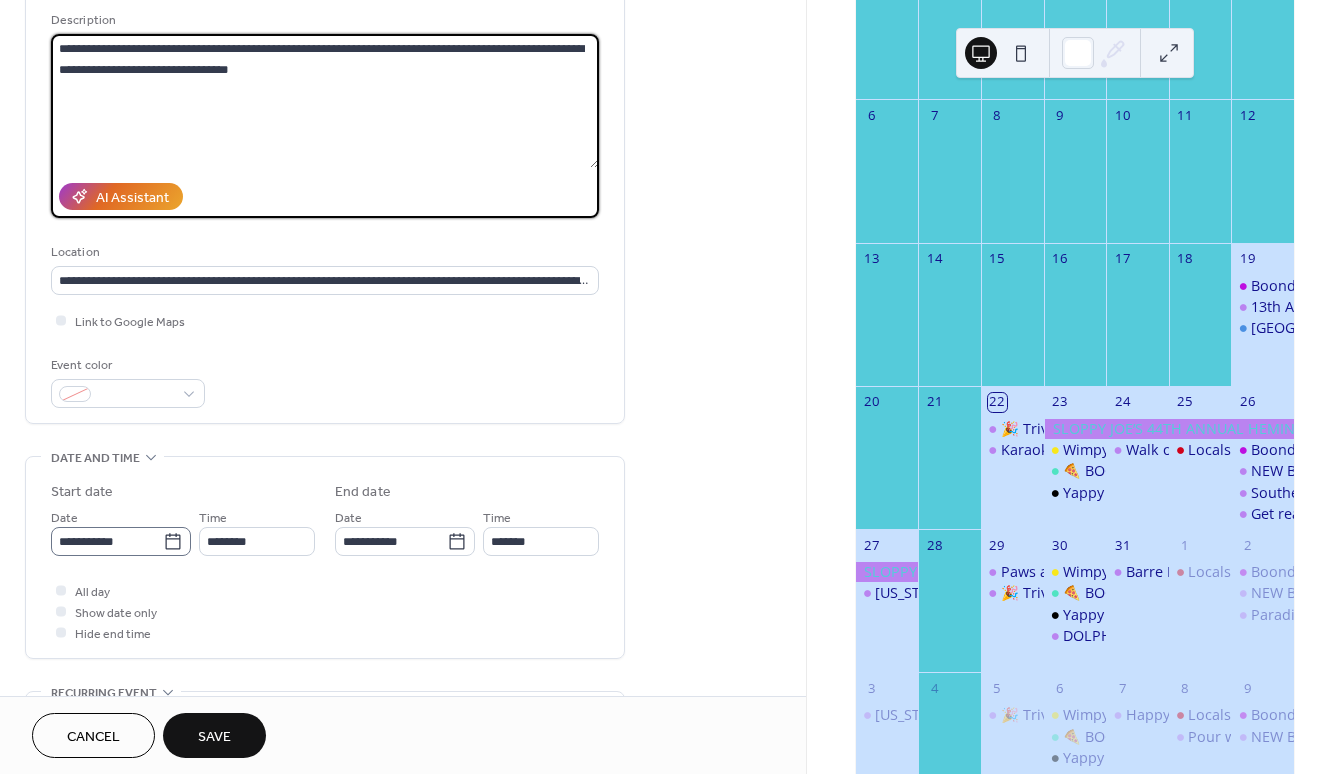 type on "**********" 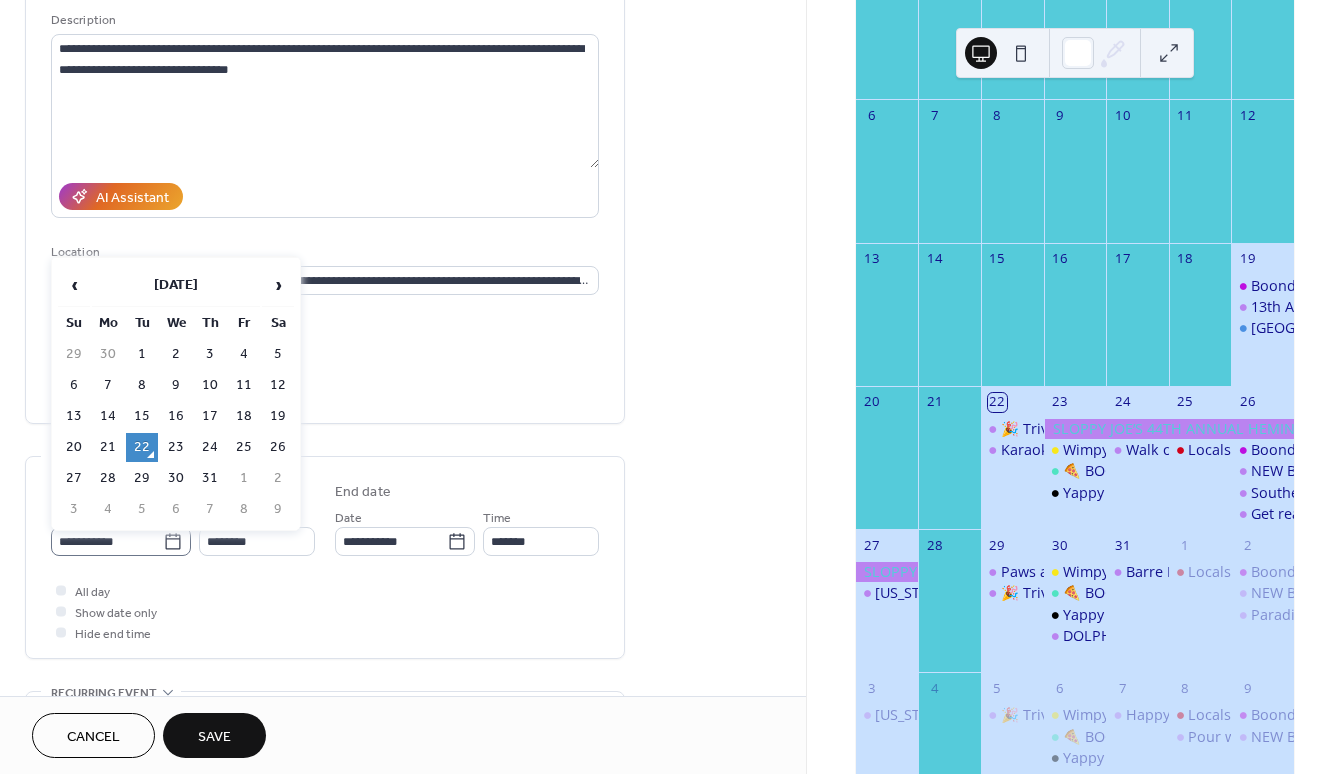 click 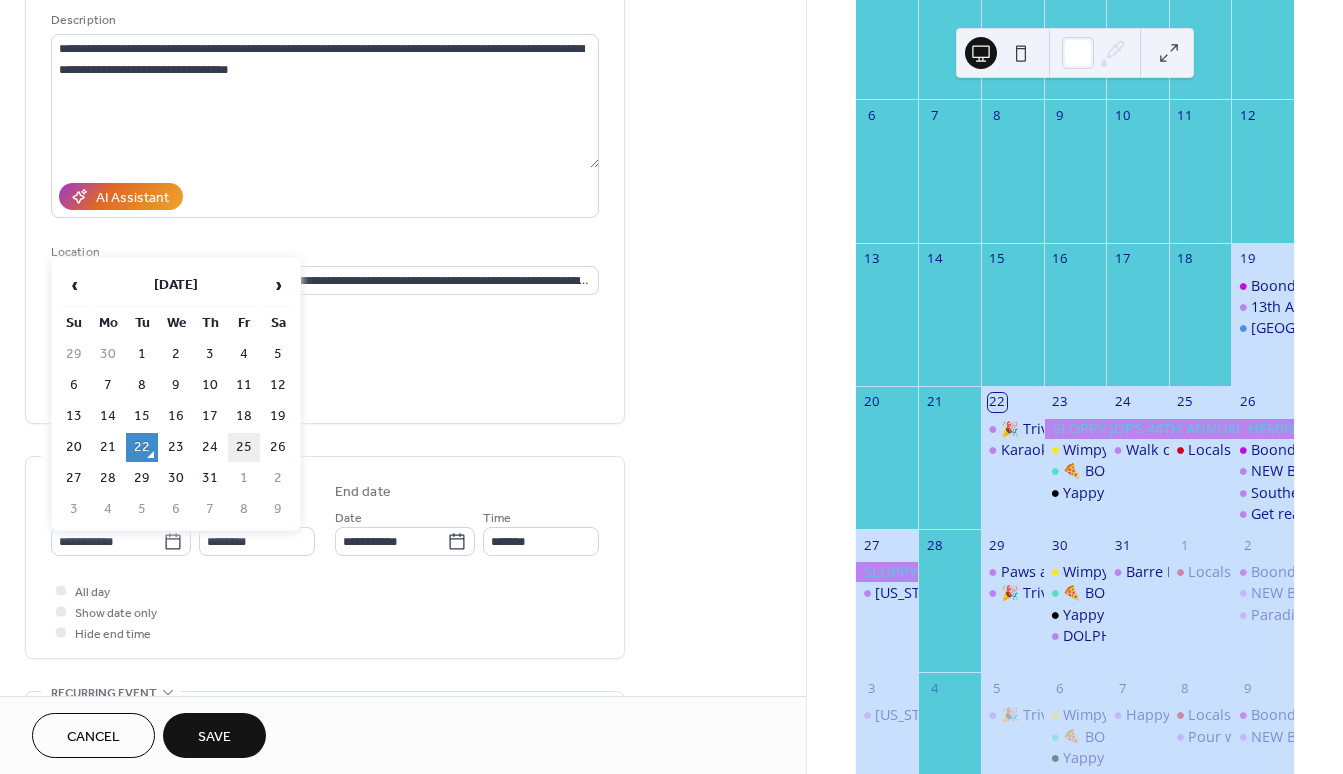 click on "25" at bounding box center (244, 447) 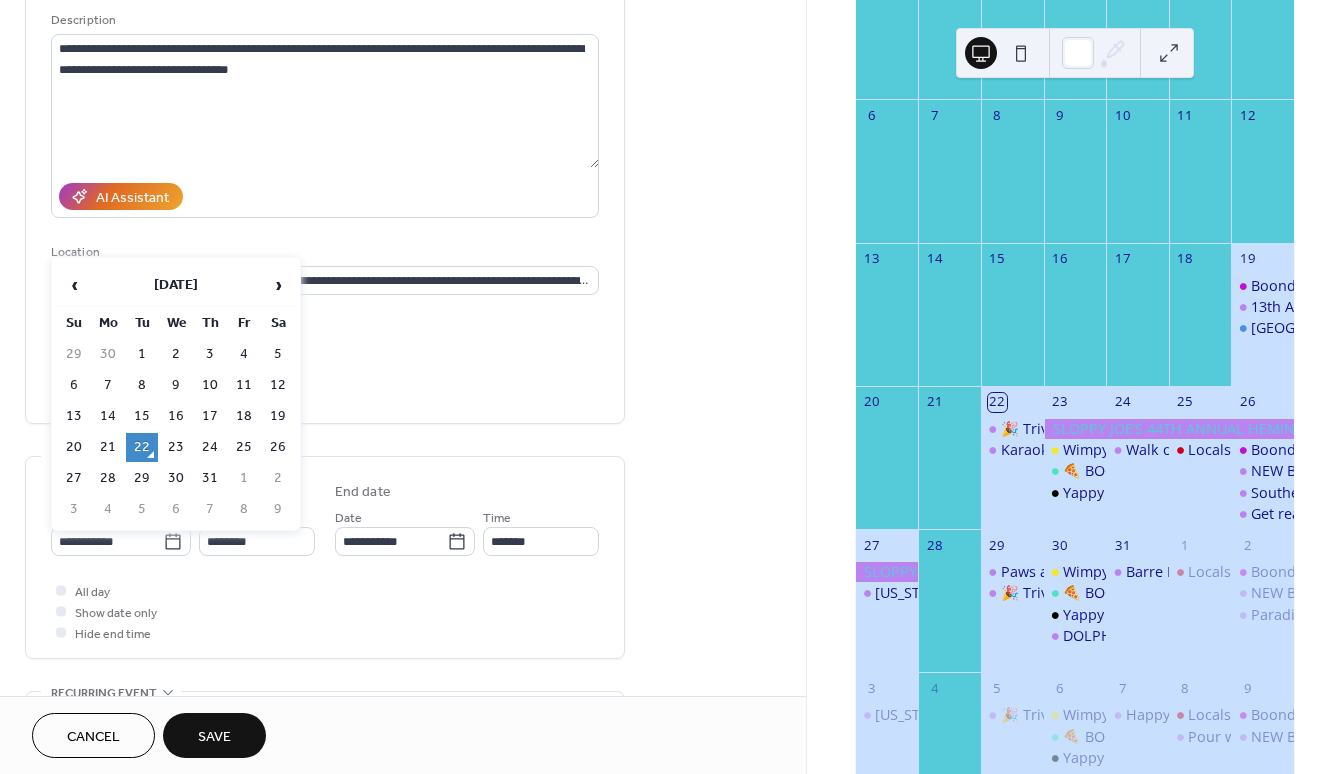 type on "**********" 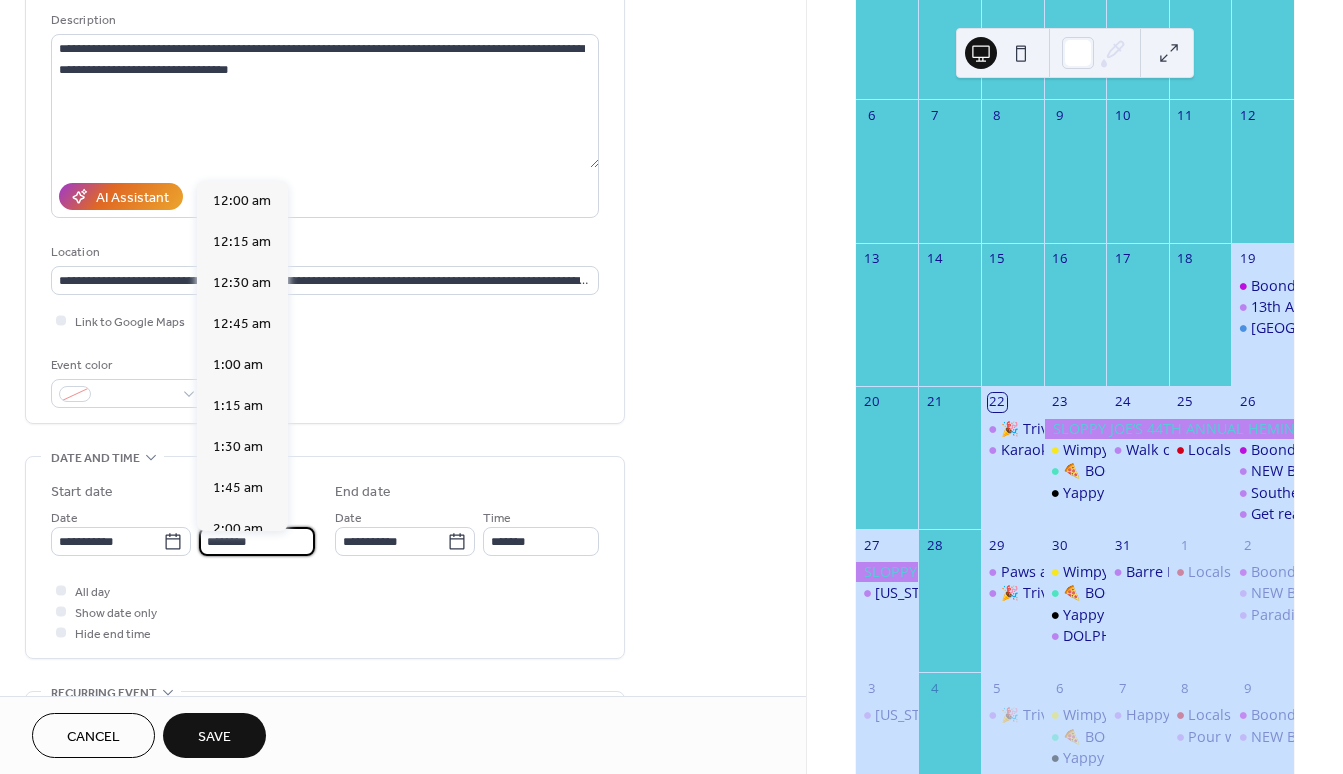 click on "********" at bounding box center (257, 541) 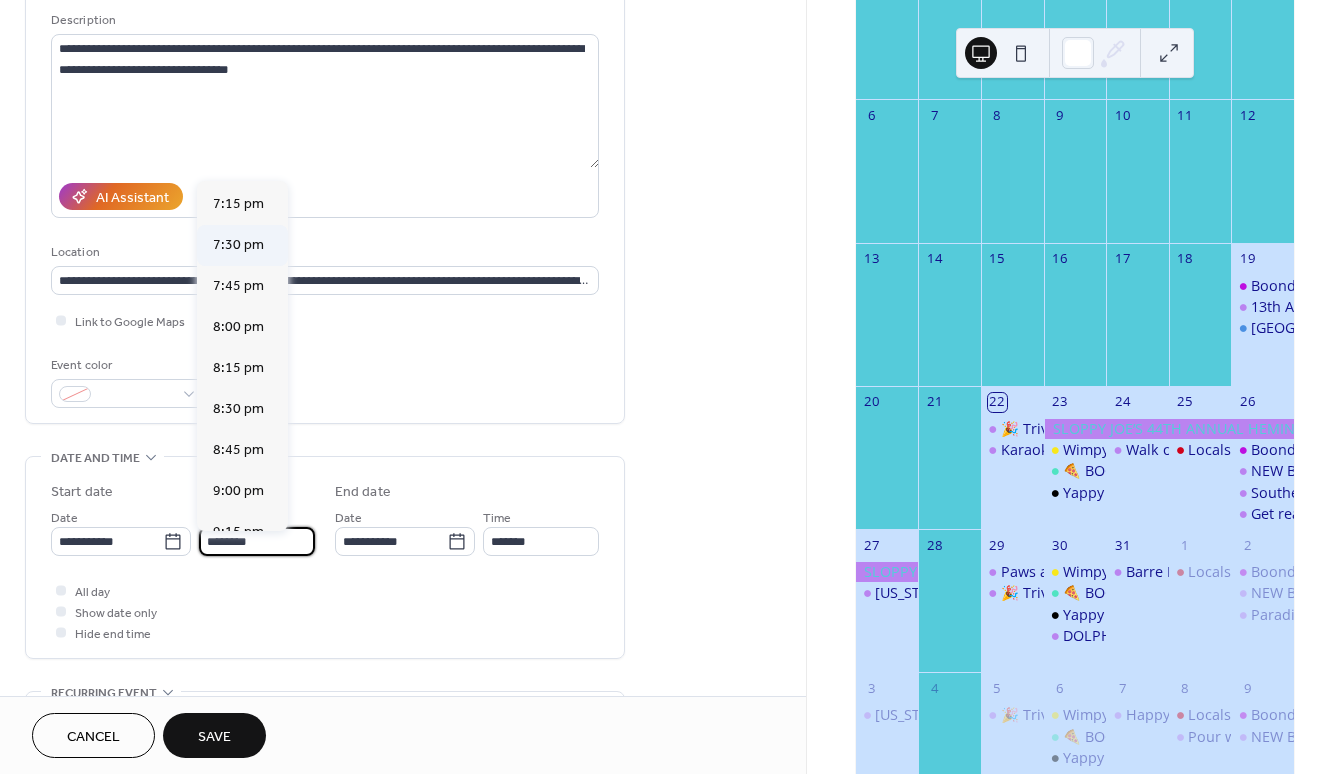 scroll, scrollTop: 3125, scrollLeft: 0, axis: vertical 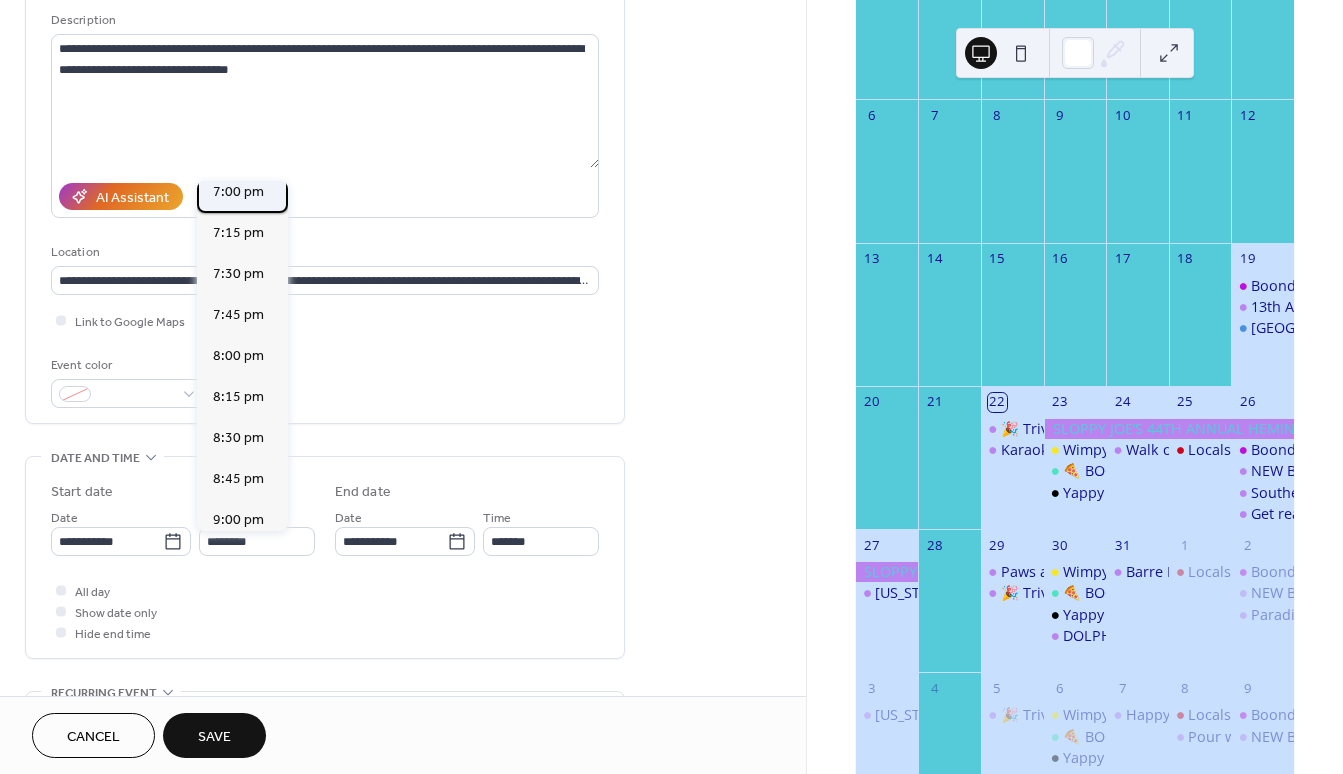click on "7:00 pm" at bounding box center (238, 192) 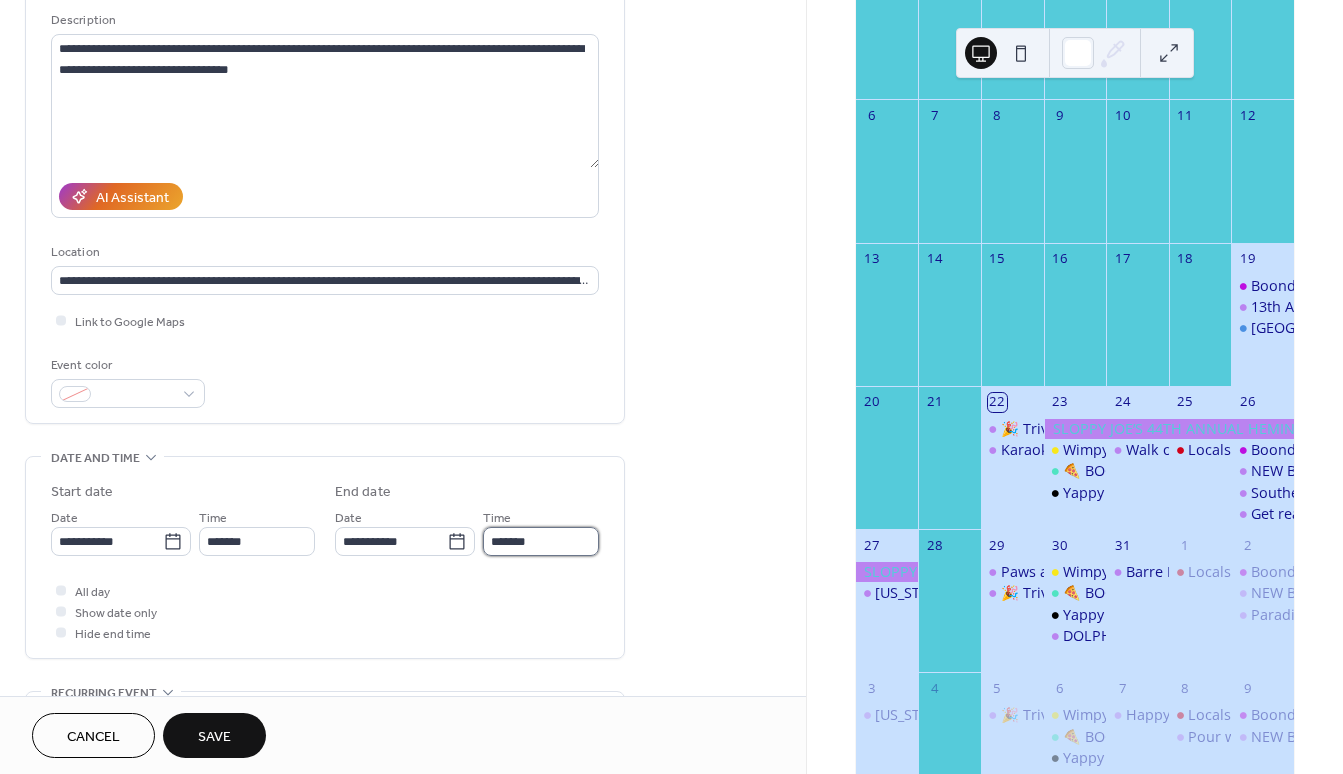 click on "*******" at bounding box center [541, 541] 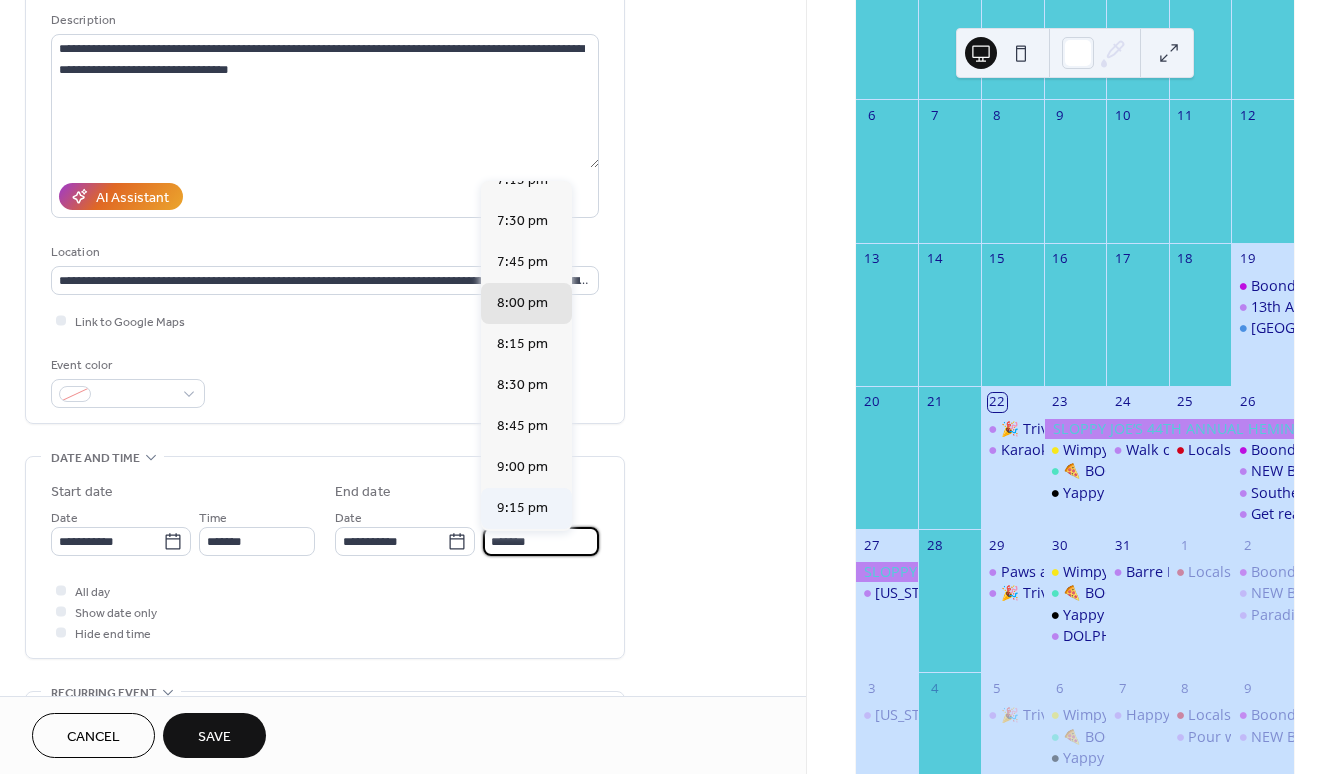 scroll, scrollTop: 48, scrollLeft: 0, axis: vertical 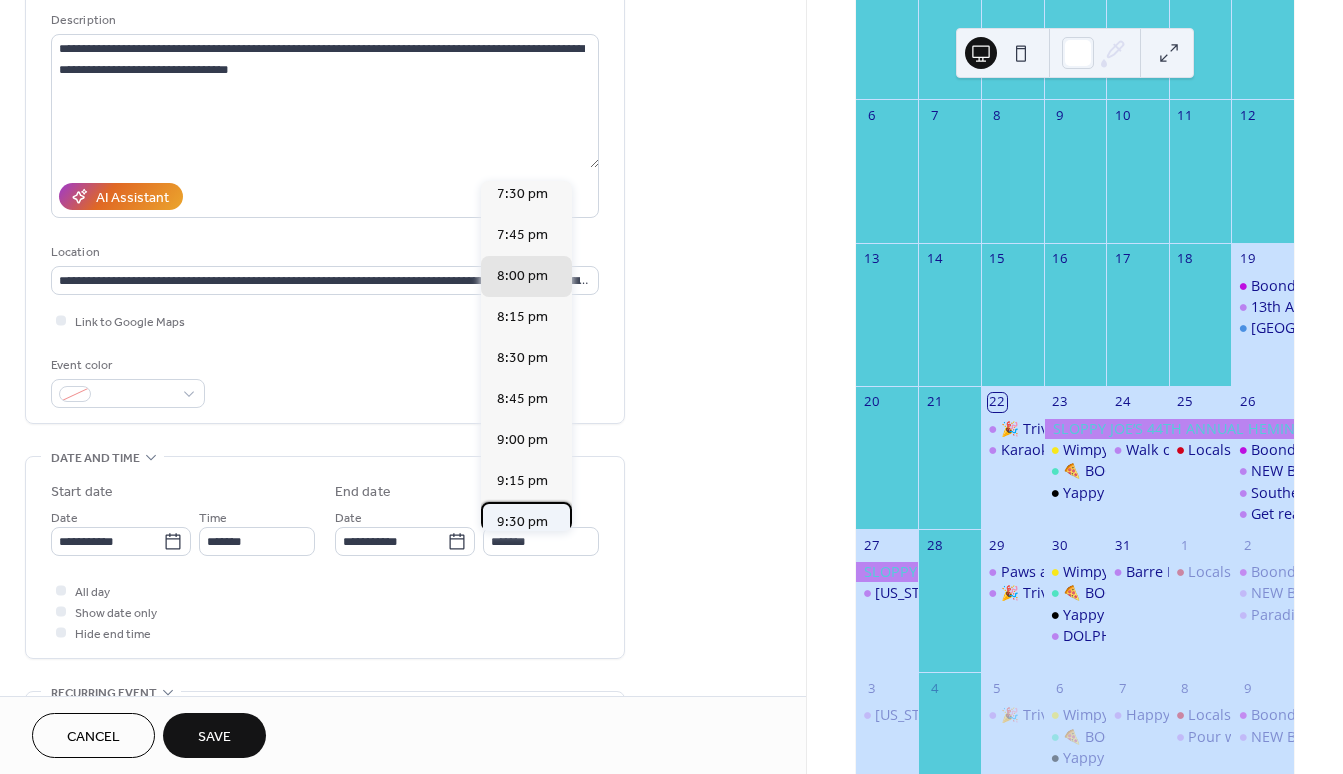 click on "9:30 pm" at bounding box center [522, 522] 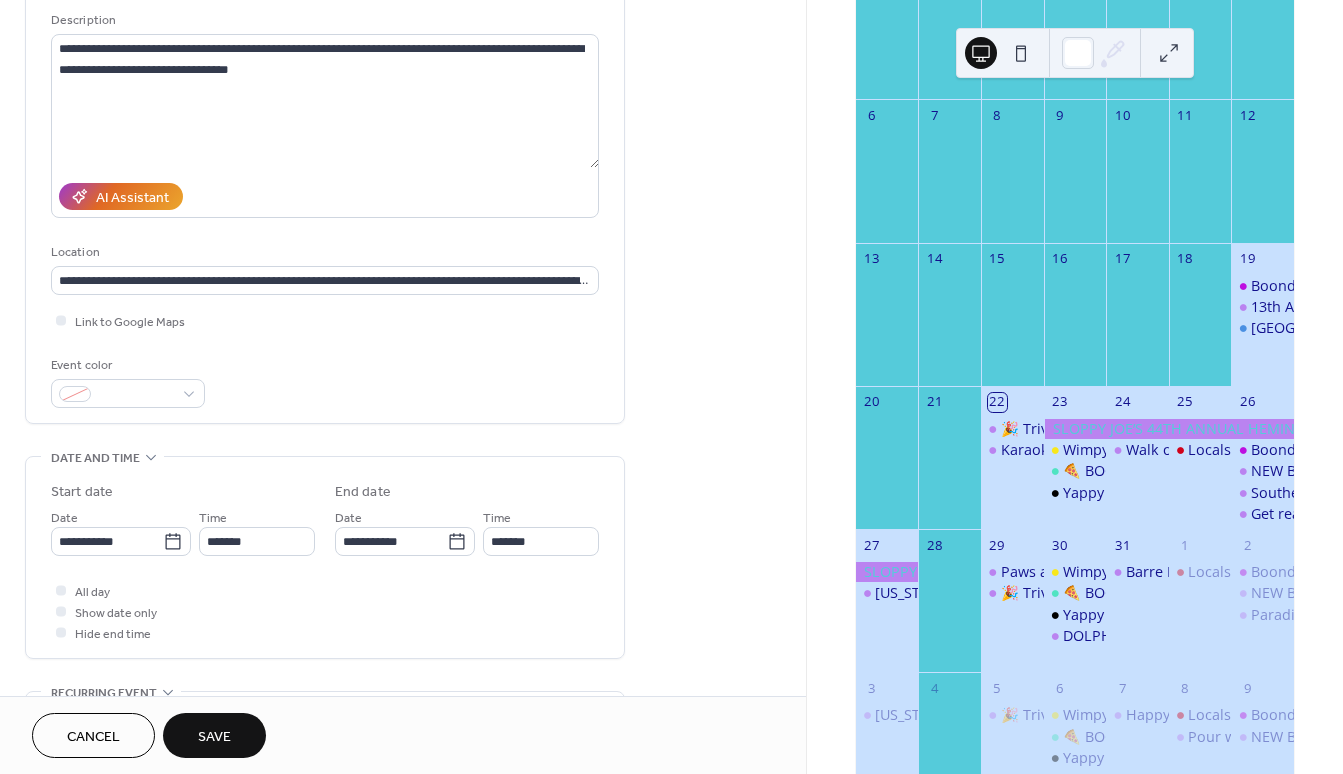 type on "*******" 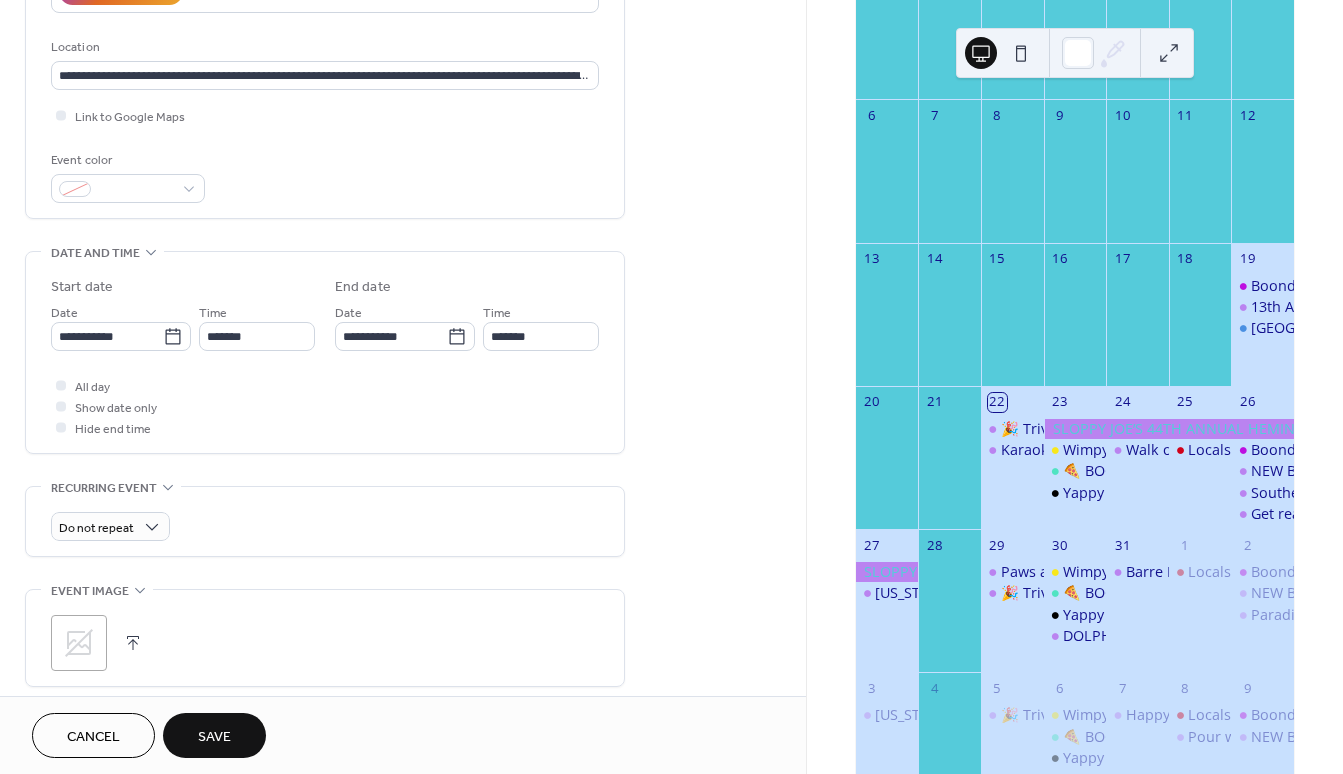 scroll, scrollTop: 449, scrollLeft: 0, axis: vertical 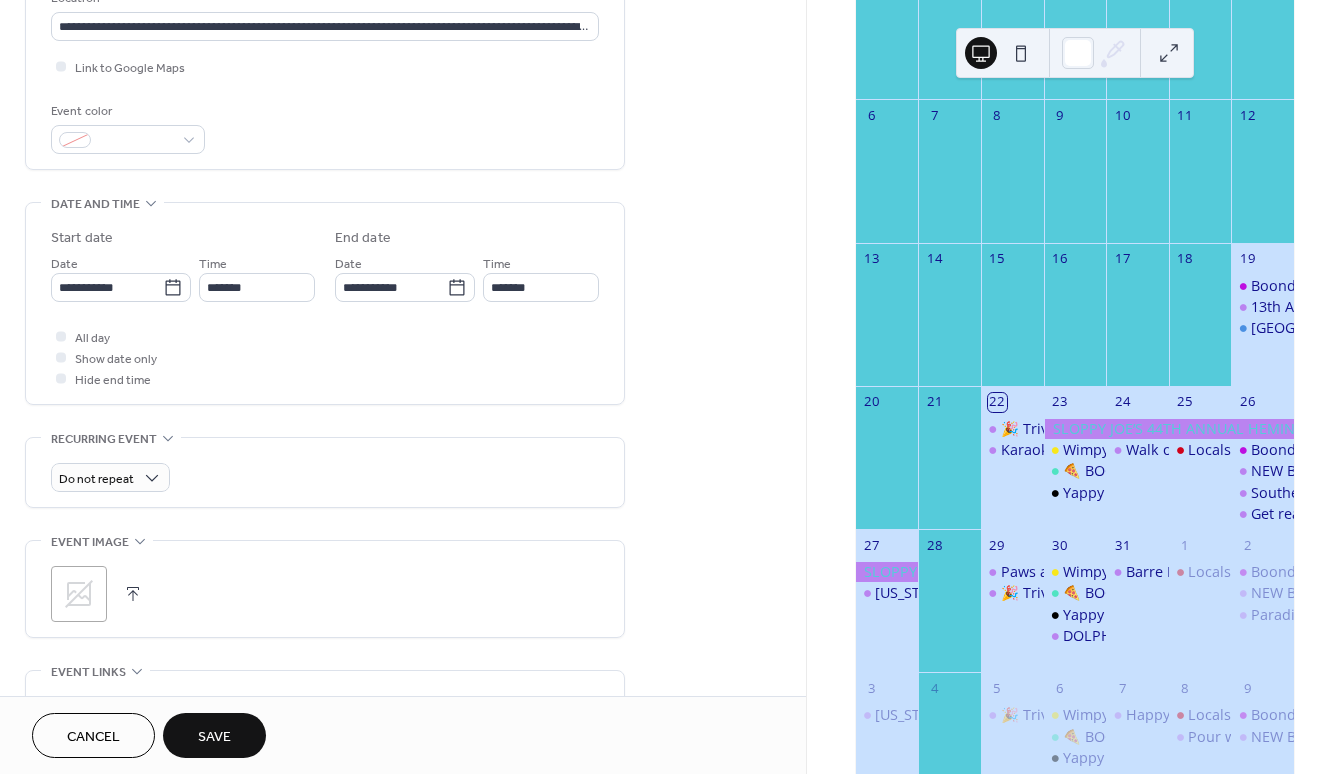 click at bounding box center [133, 594] 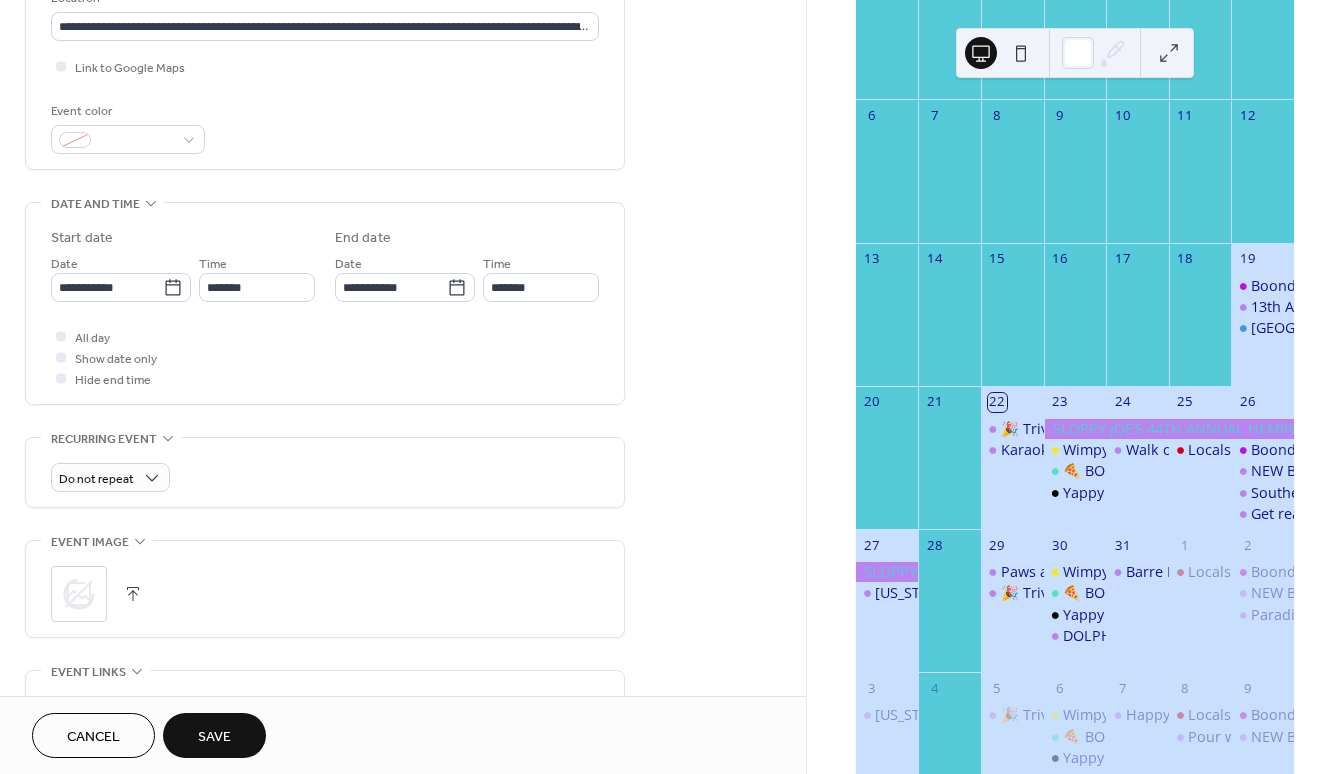 click on "NEW BOGO Sundays at [GEOGRAPHIC_DATA] Palm Cabana!" at bounding box center [1450, 737] 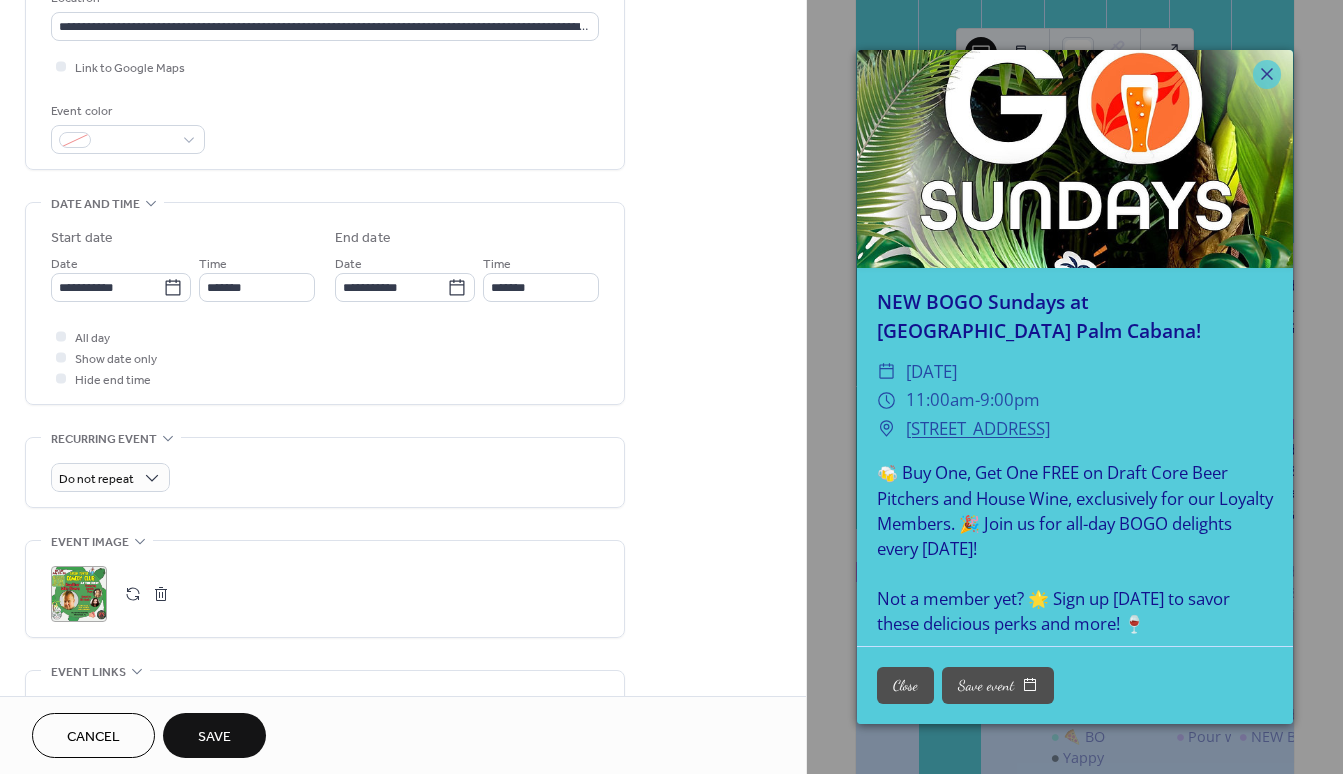click on ";" at bounding box center [79, 594] 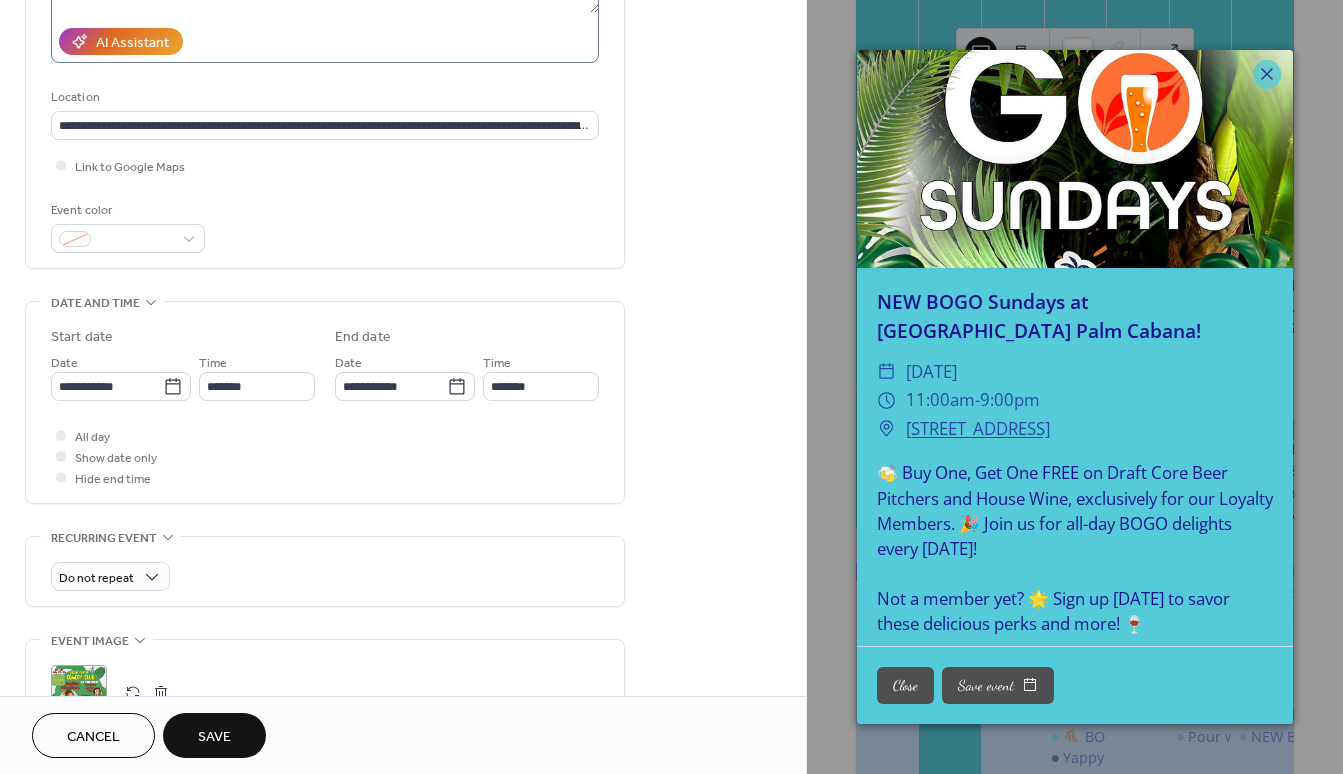 scroll, scrollTop: 109, scrollLeft: 0, axis: vertical 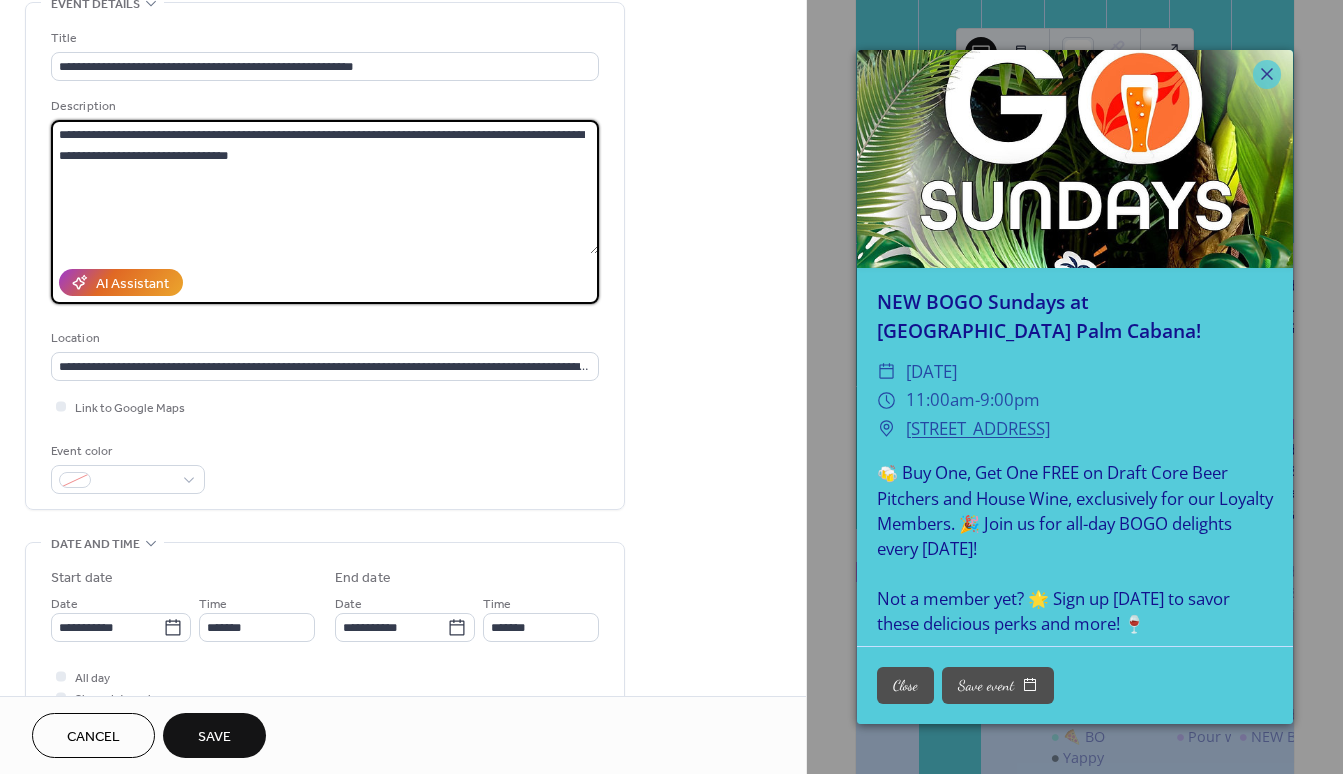 drag, startPoint x: 58, startPoint y: 134, endPoint x: 233, endPoint y: 231, distance: 200.08498 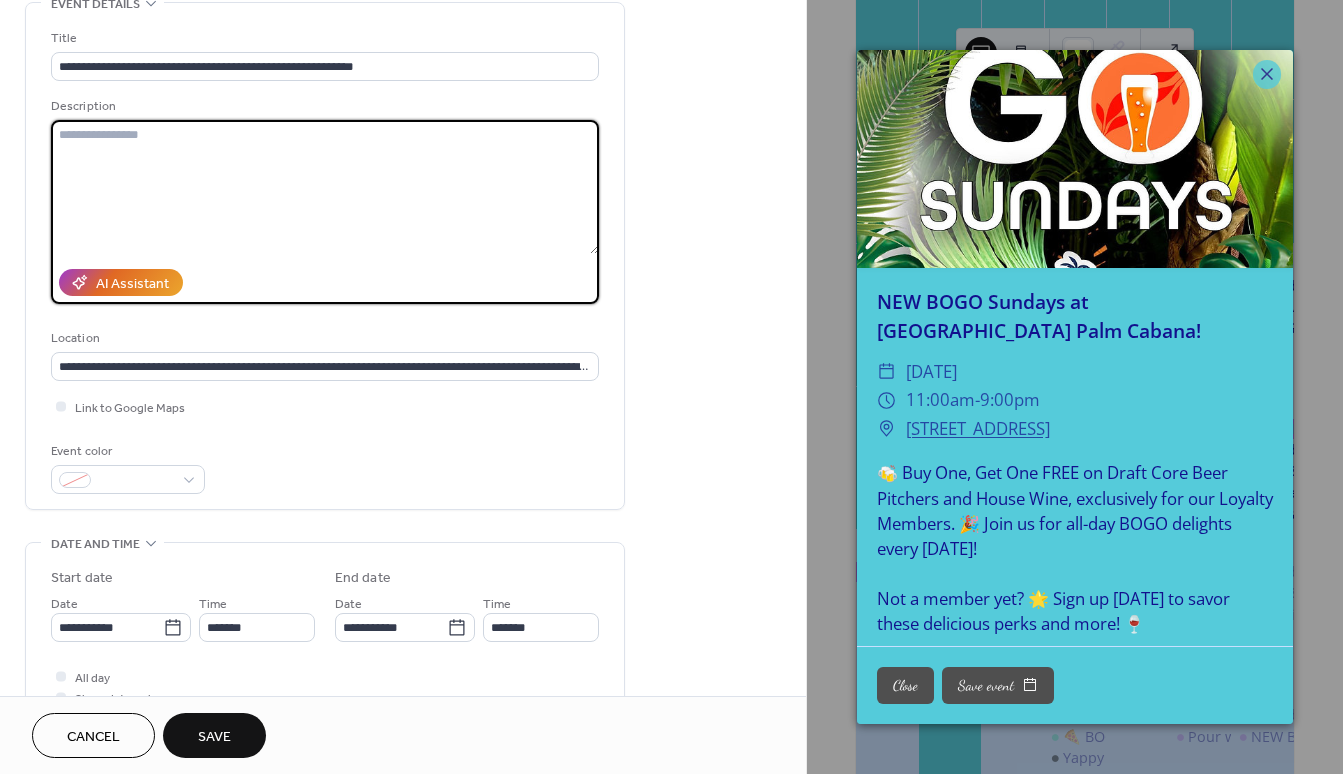 click at bounding box center (325, 187) 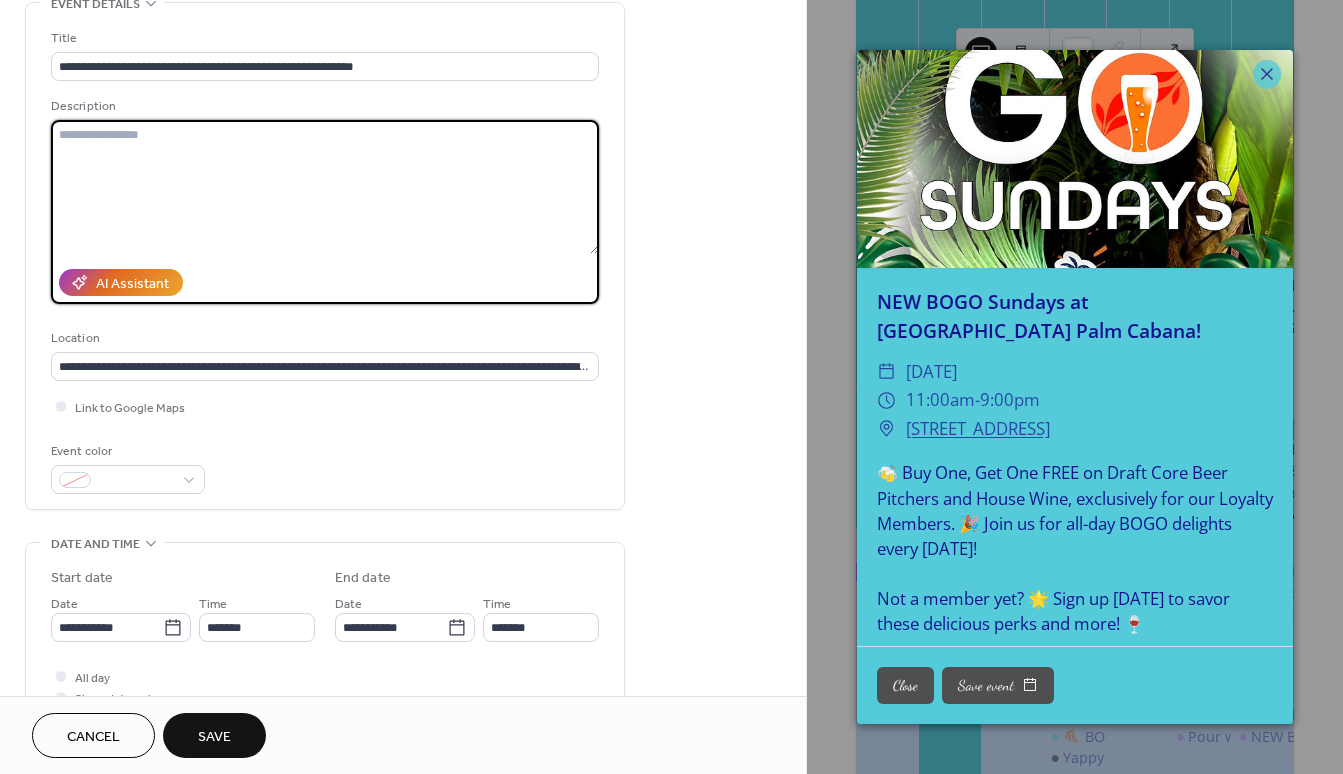 paste on "**********" 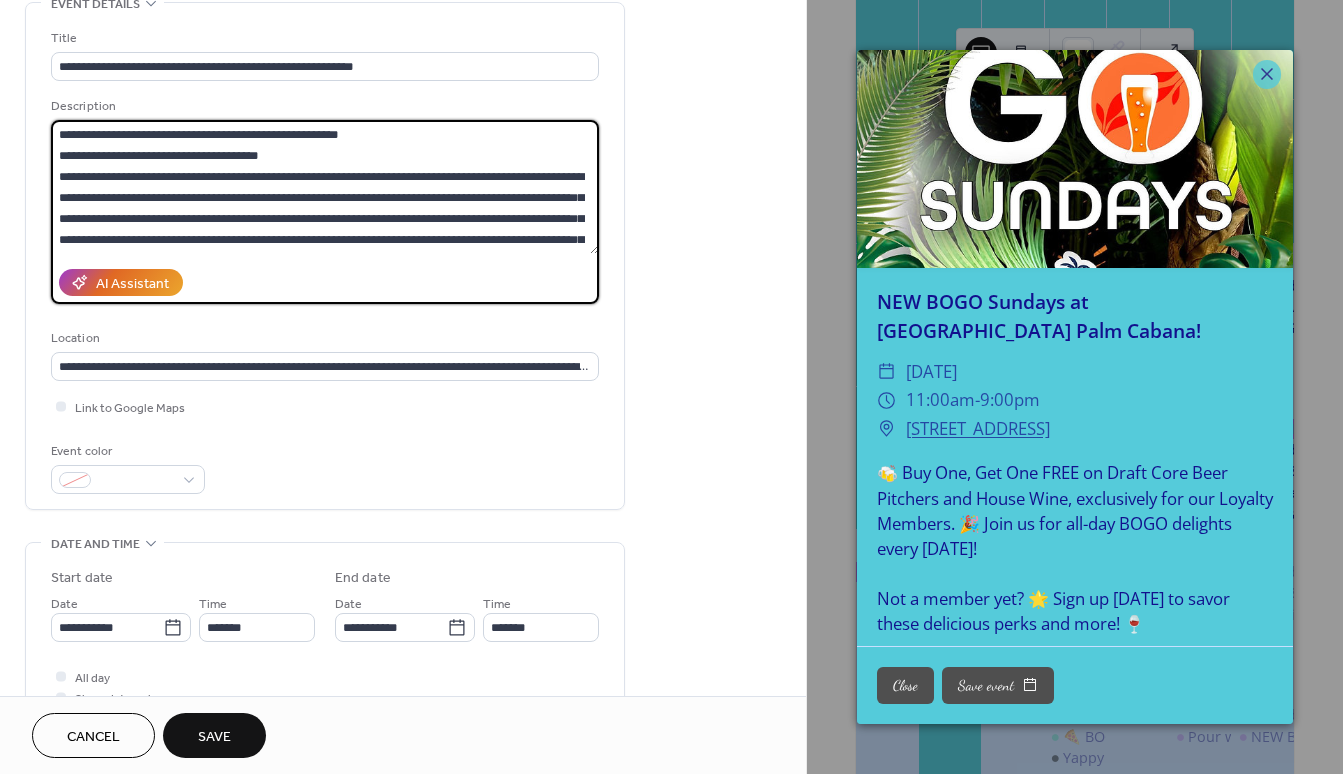 scroll, scrollTop: 84, scrollLeft: 0, axis: vertical 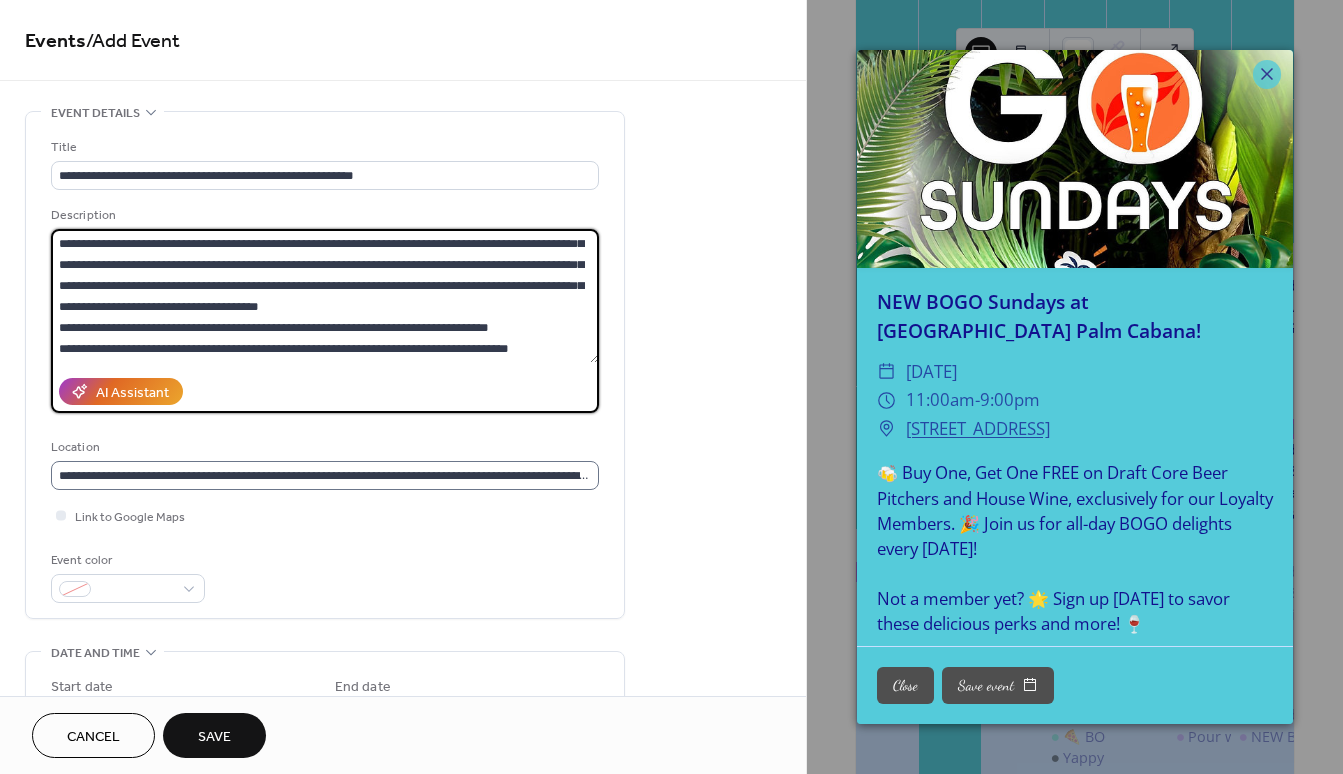 type on "**********" 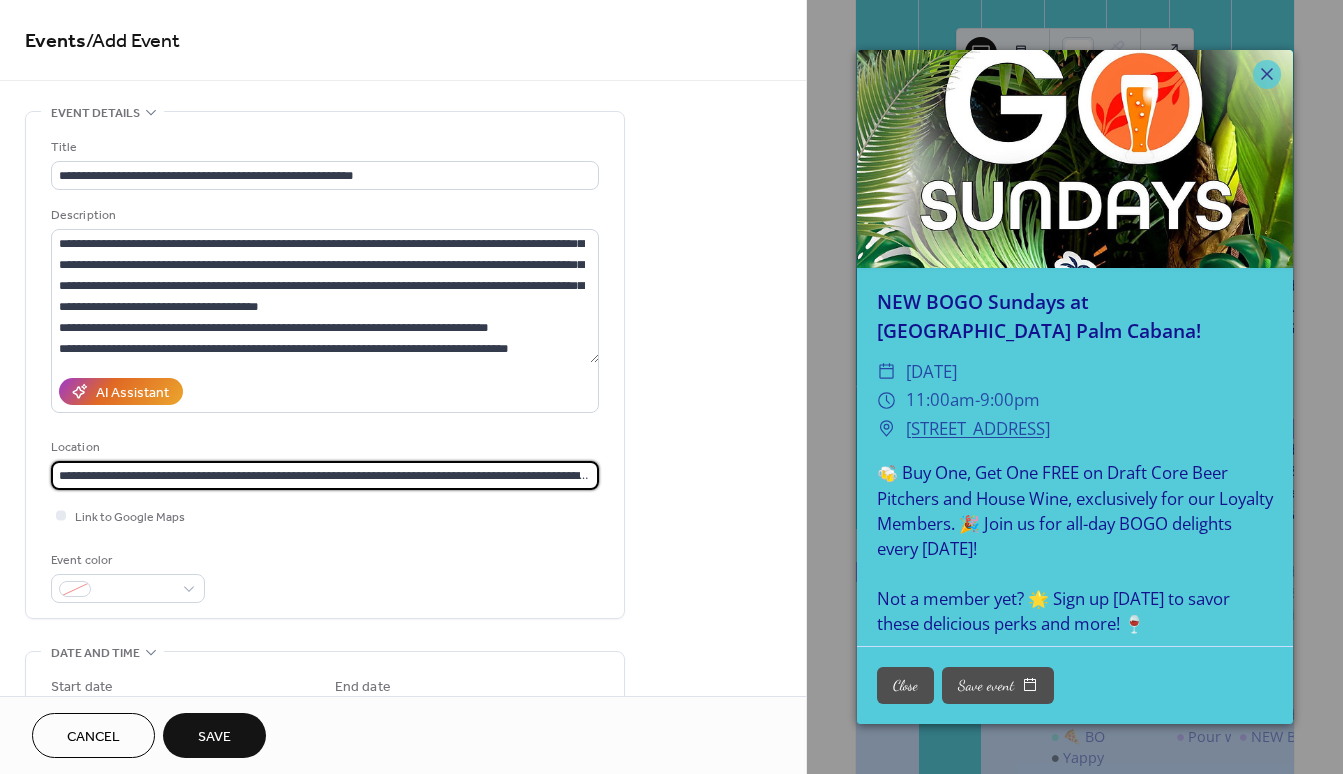click on "**********" at bounding box center (325, 475) 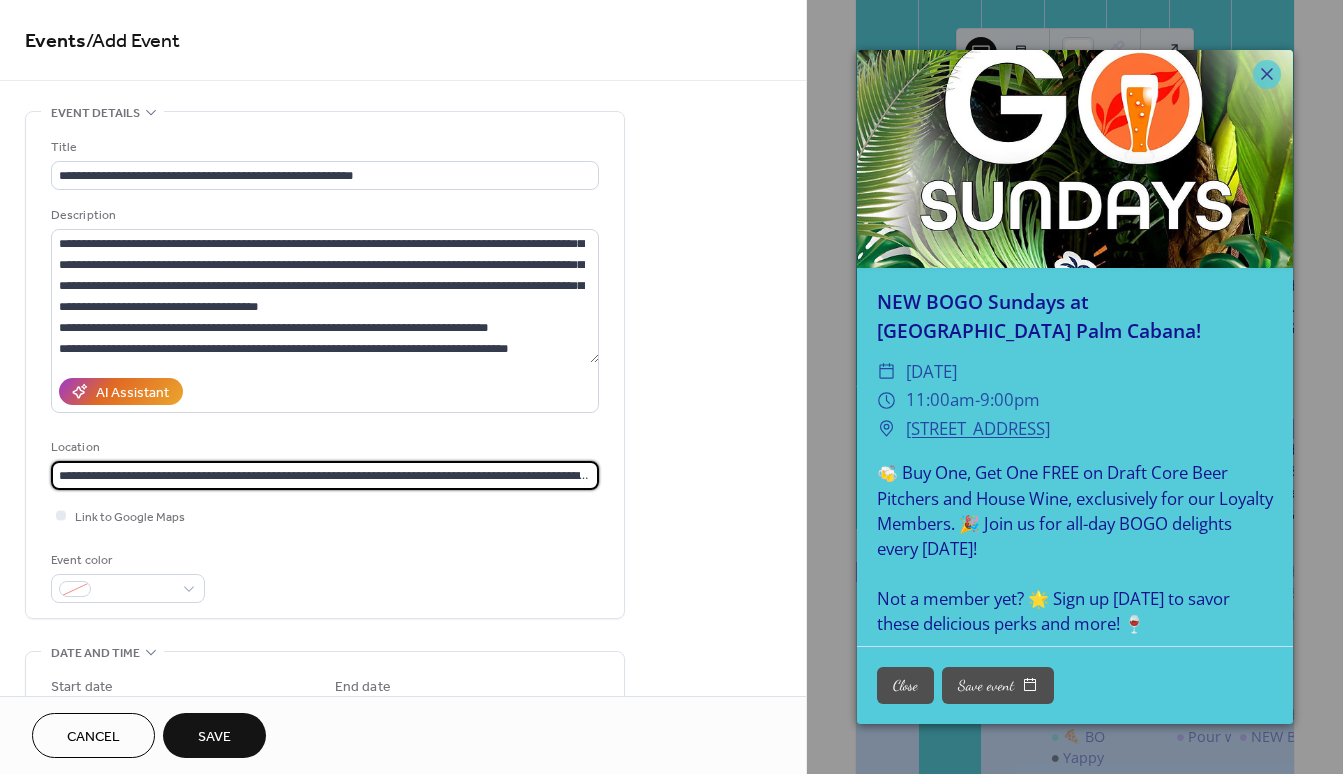 drag, startPoint x: 427, startPoint y: 480, endPoint x: 34, endPoint y: 497, distance: 393.36752 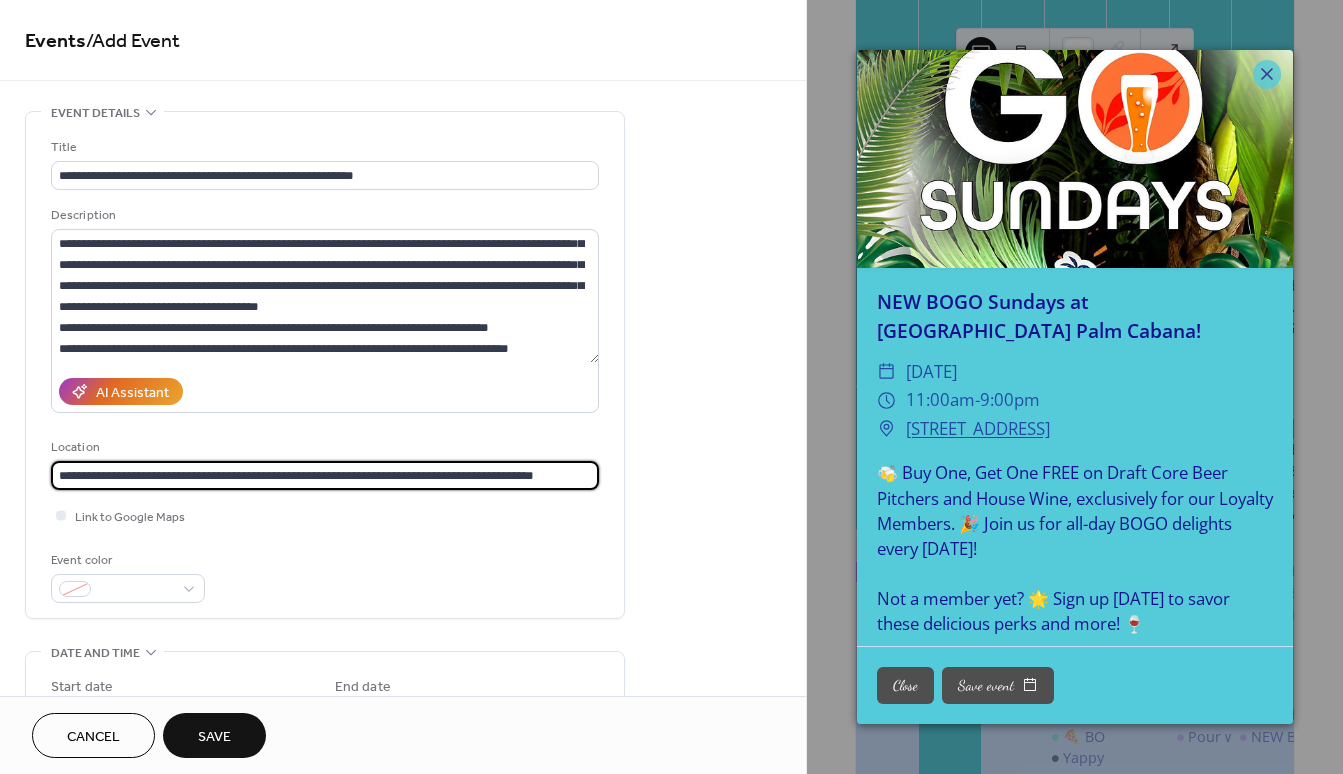 drag, startPoint x: 588, startPoint y: 477, endPoint x: 164, endPoint y: 458, distance: 424.4255 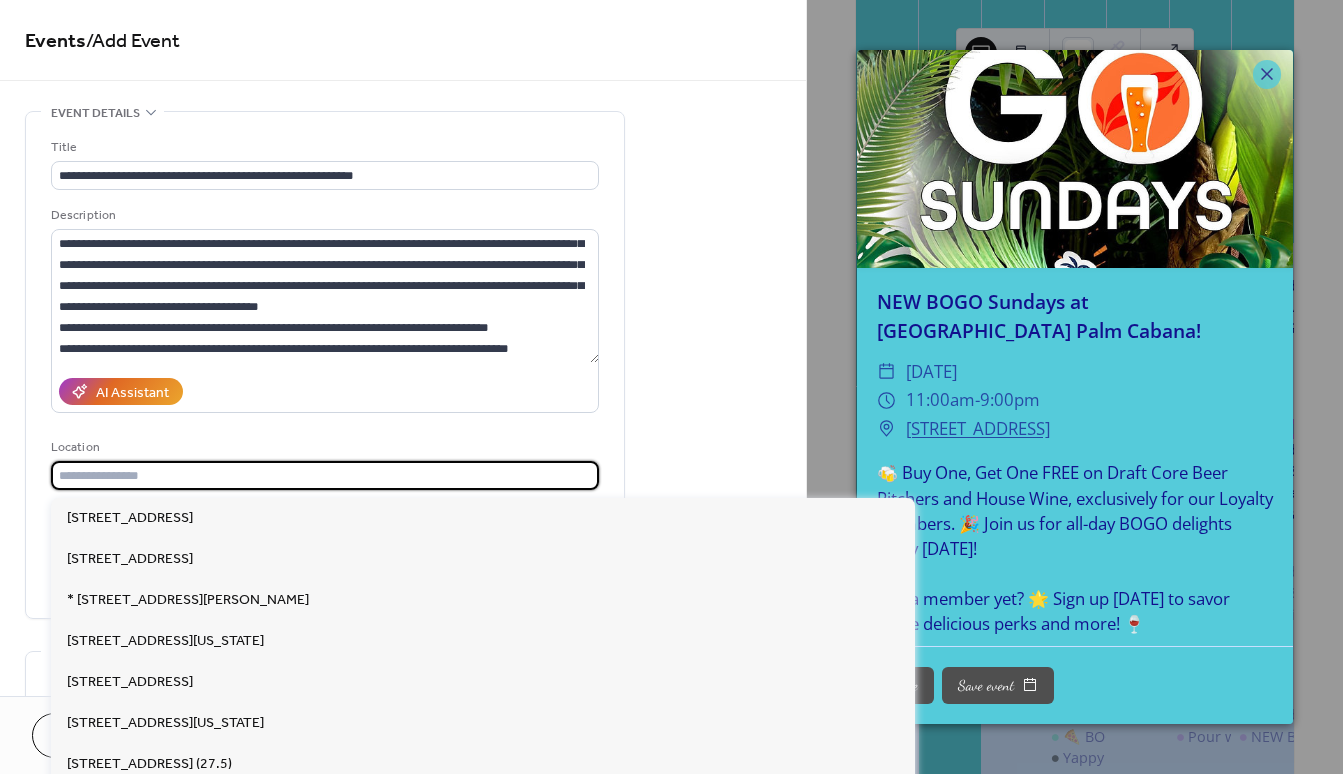 click at bounding box center [325, 475] 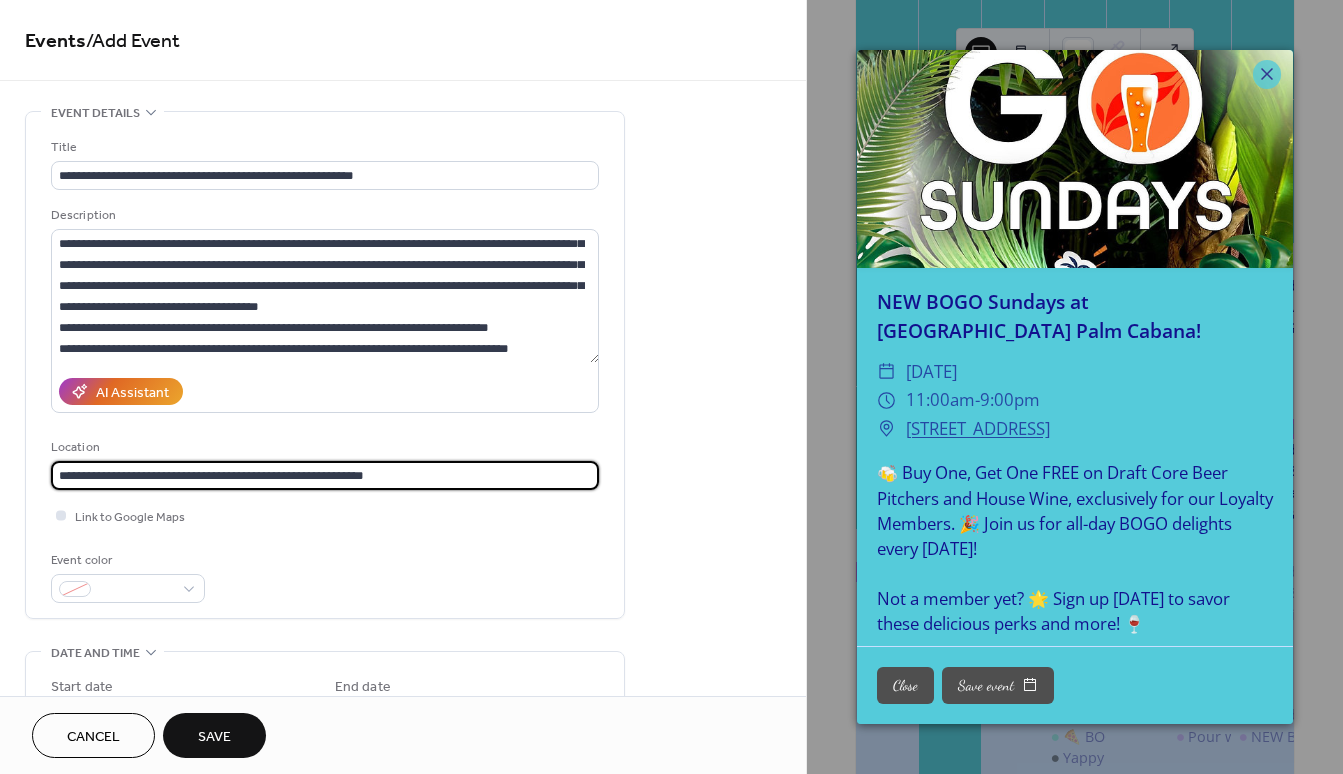 type on "**********" 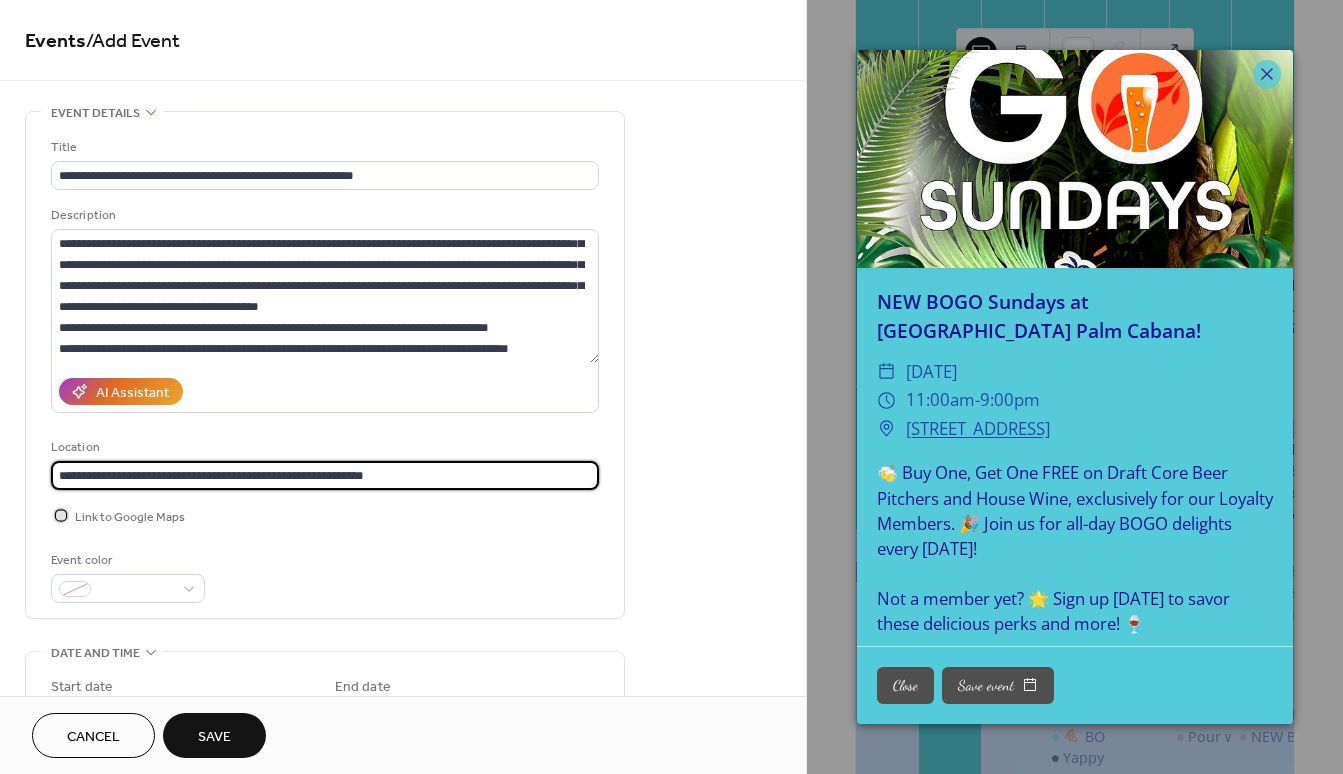 click at bounding box center (61, 515) 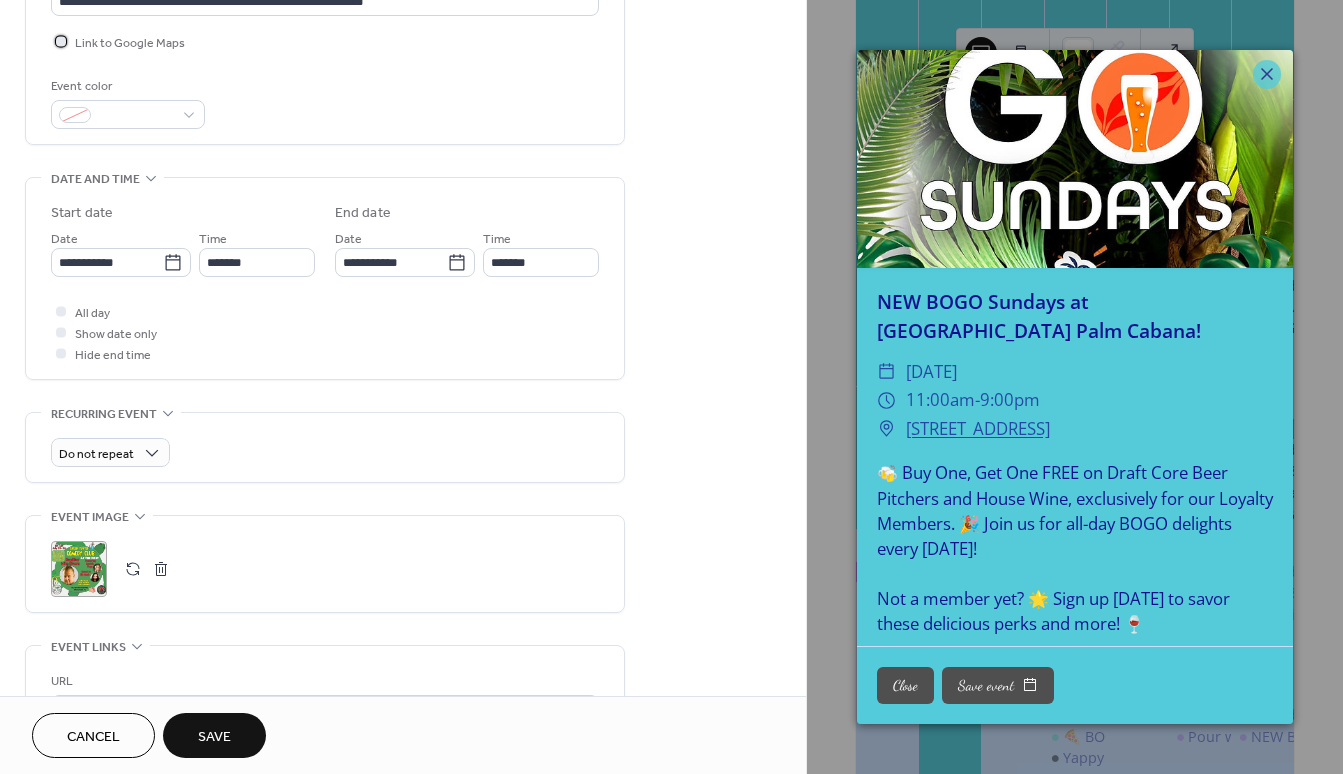 scroll, scrollTop: 599, scrollLeft: 0, axis: vertical 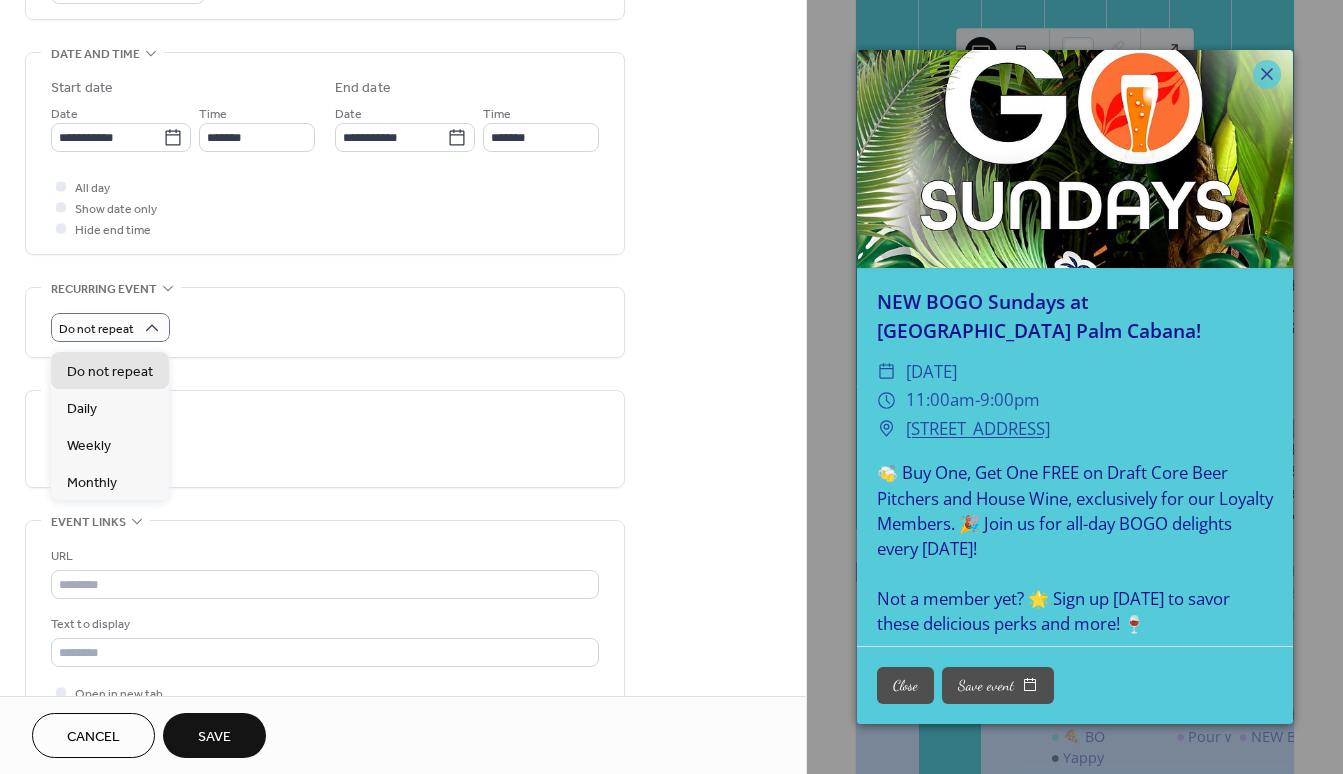 click on "Do not repeat" at bounding box center [325, 327] 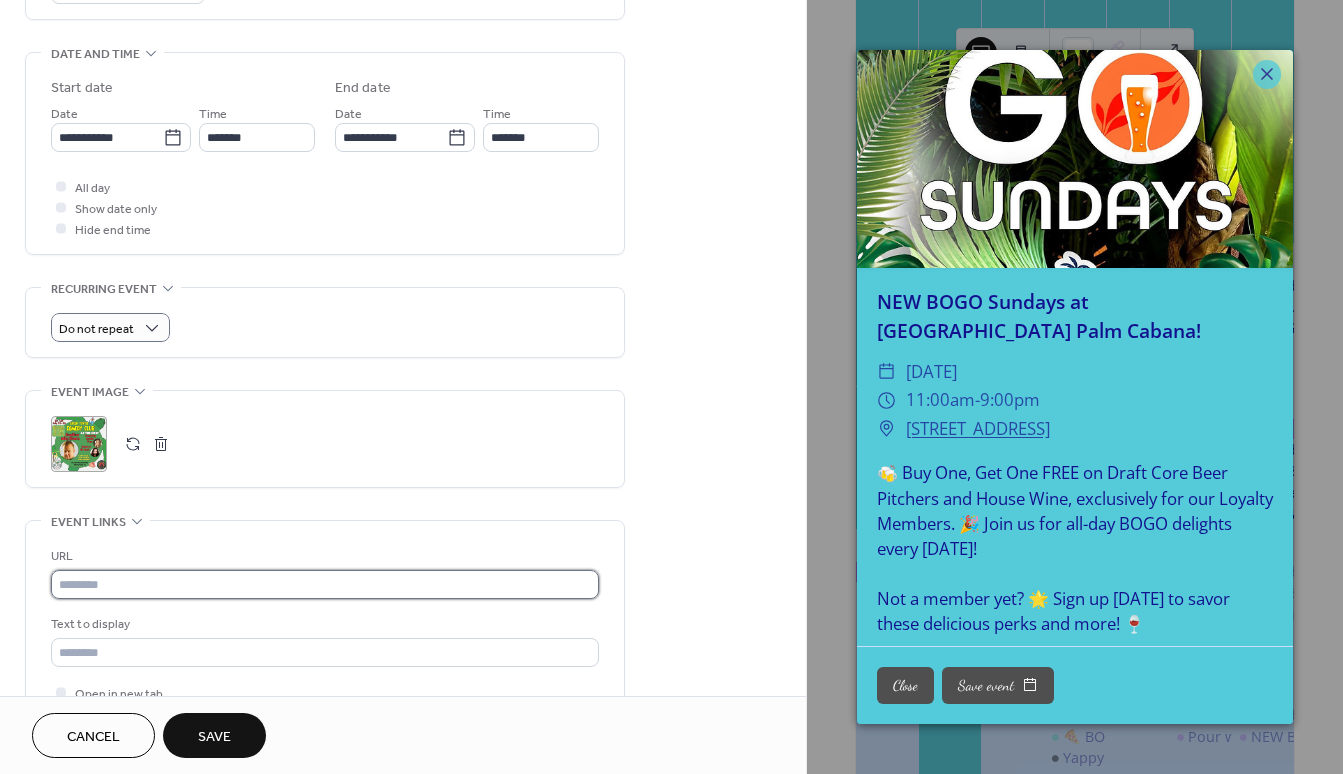 click at bounding box center (325, 584) 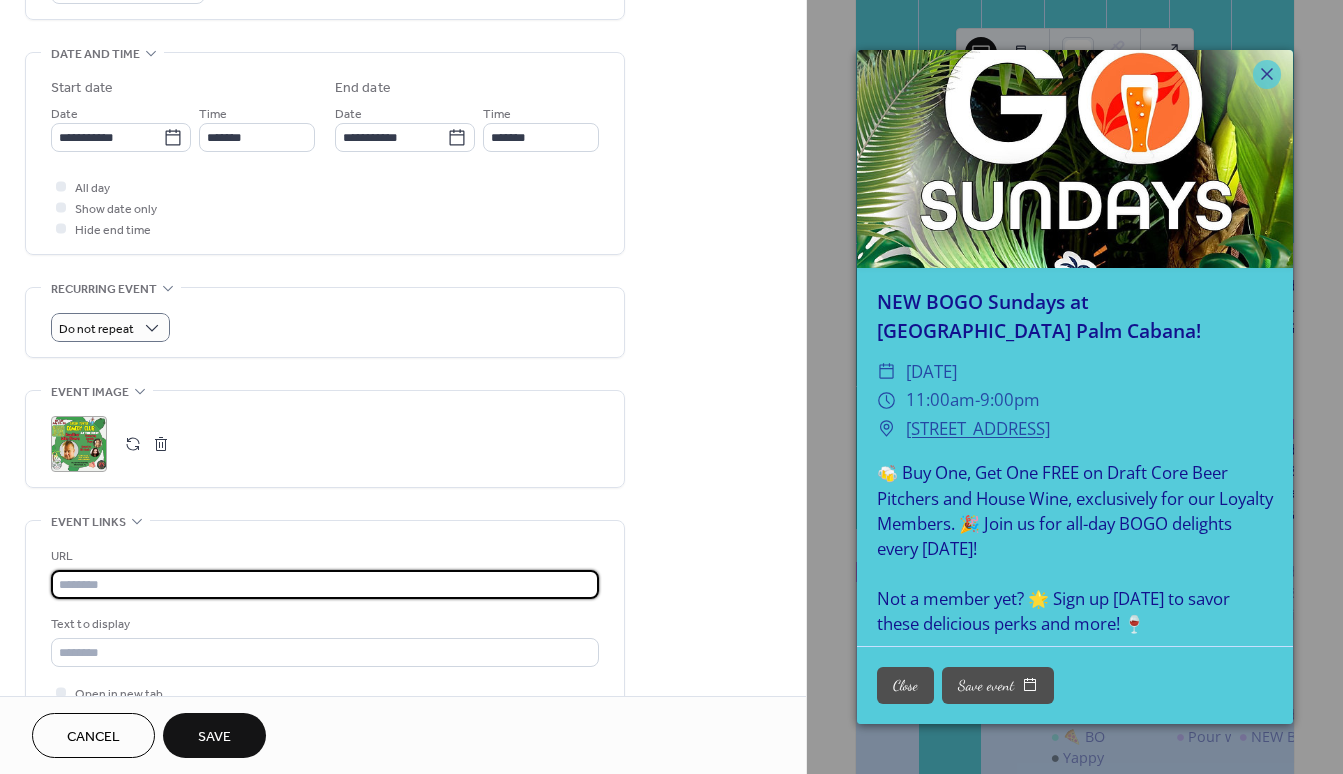 paste on "**********" 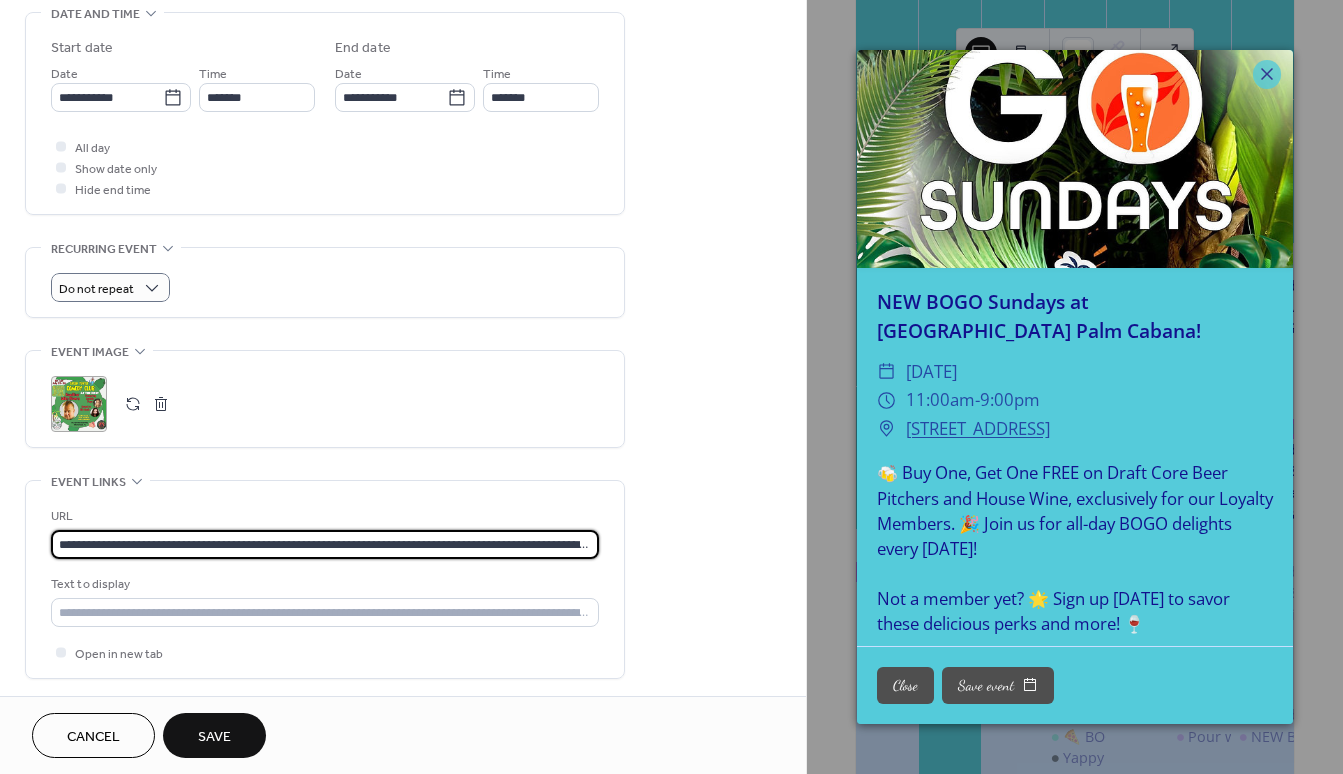 scroll, scrollTop: 800, scrollLeft: 0, axis: vertical 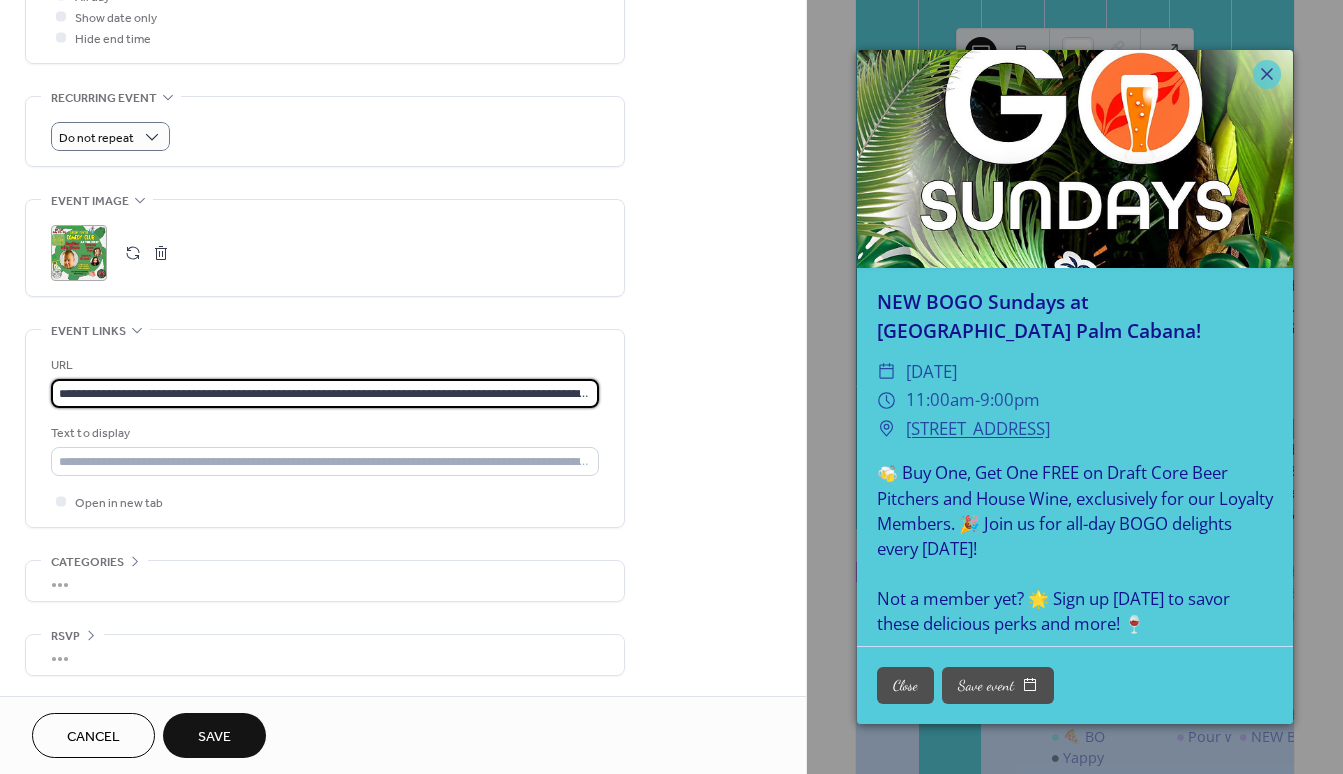 type on "**********" 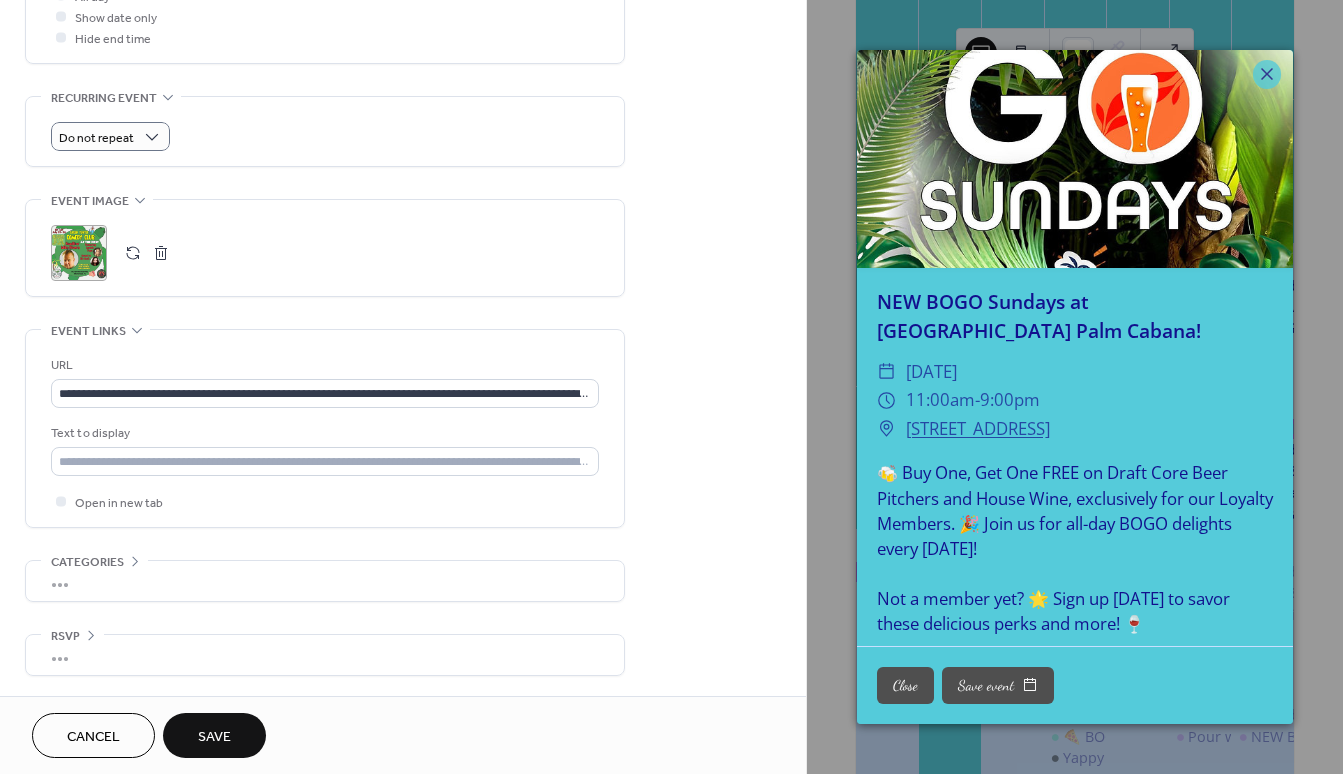 click on "Save" at bounding box center [214, 737] 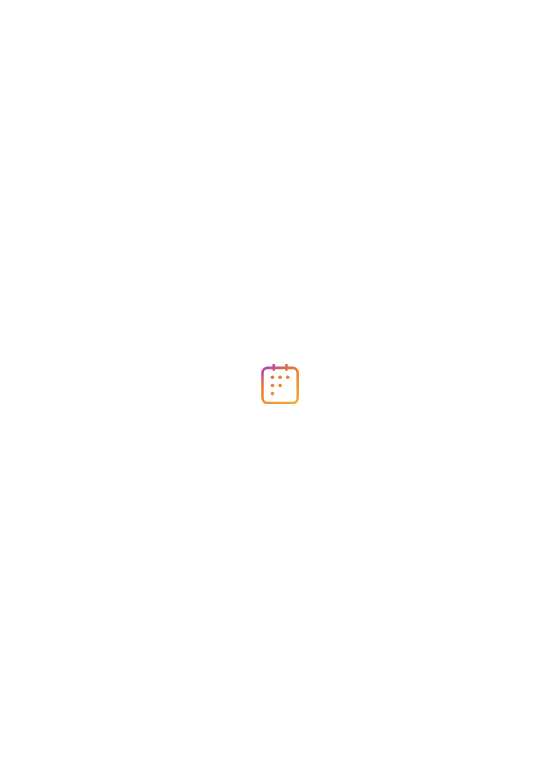 scroll, scrollTop: 0, scrollLeft: 0, axis: both 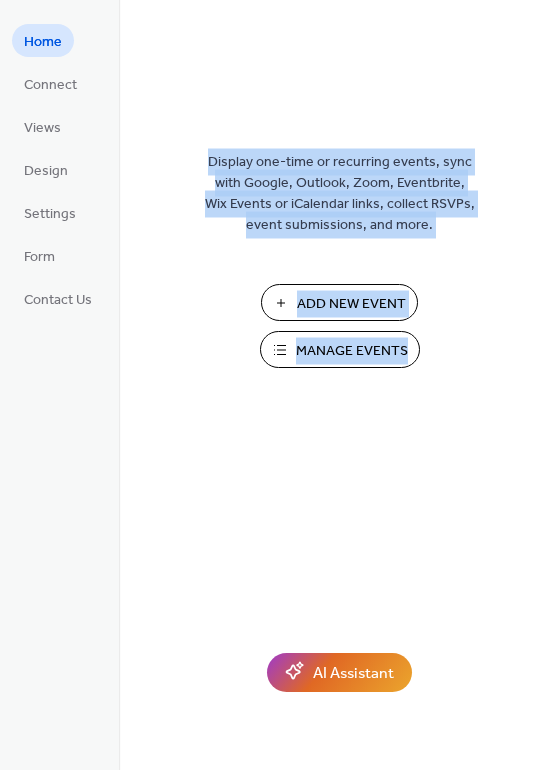 drag, startPoint x: 76, startPoint y: 607, endPoint x: 102, endPoint y: 1063, distance: 456.74063 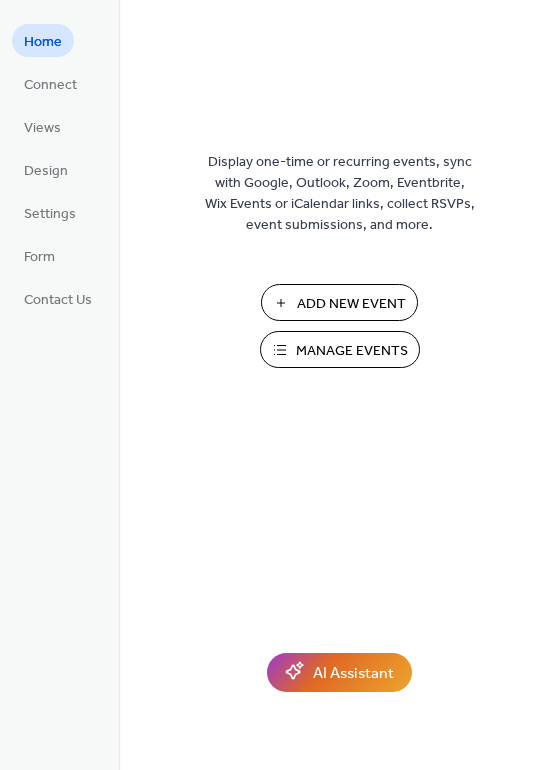 drag, startPoint x: 191, startPoint y: 733, endPoint x: 233, endPoint y: 976, distance: 246.60292 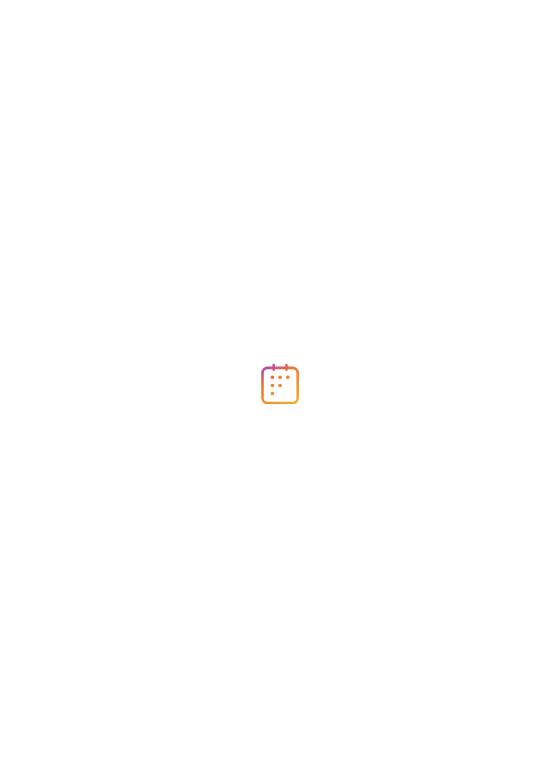 scroll, scrollTop: 0, scrollLeft: 0, axis: both 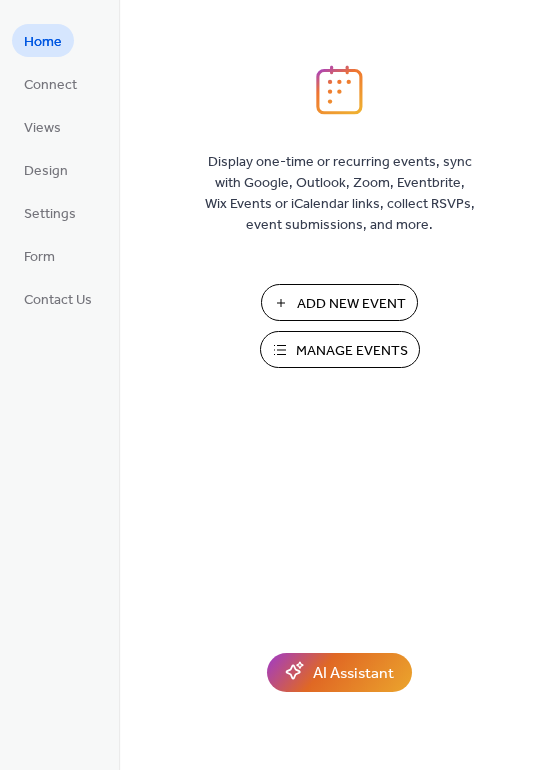 click on "Manage Events" at bounding box center [352, 351] 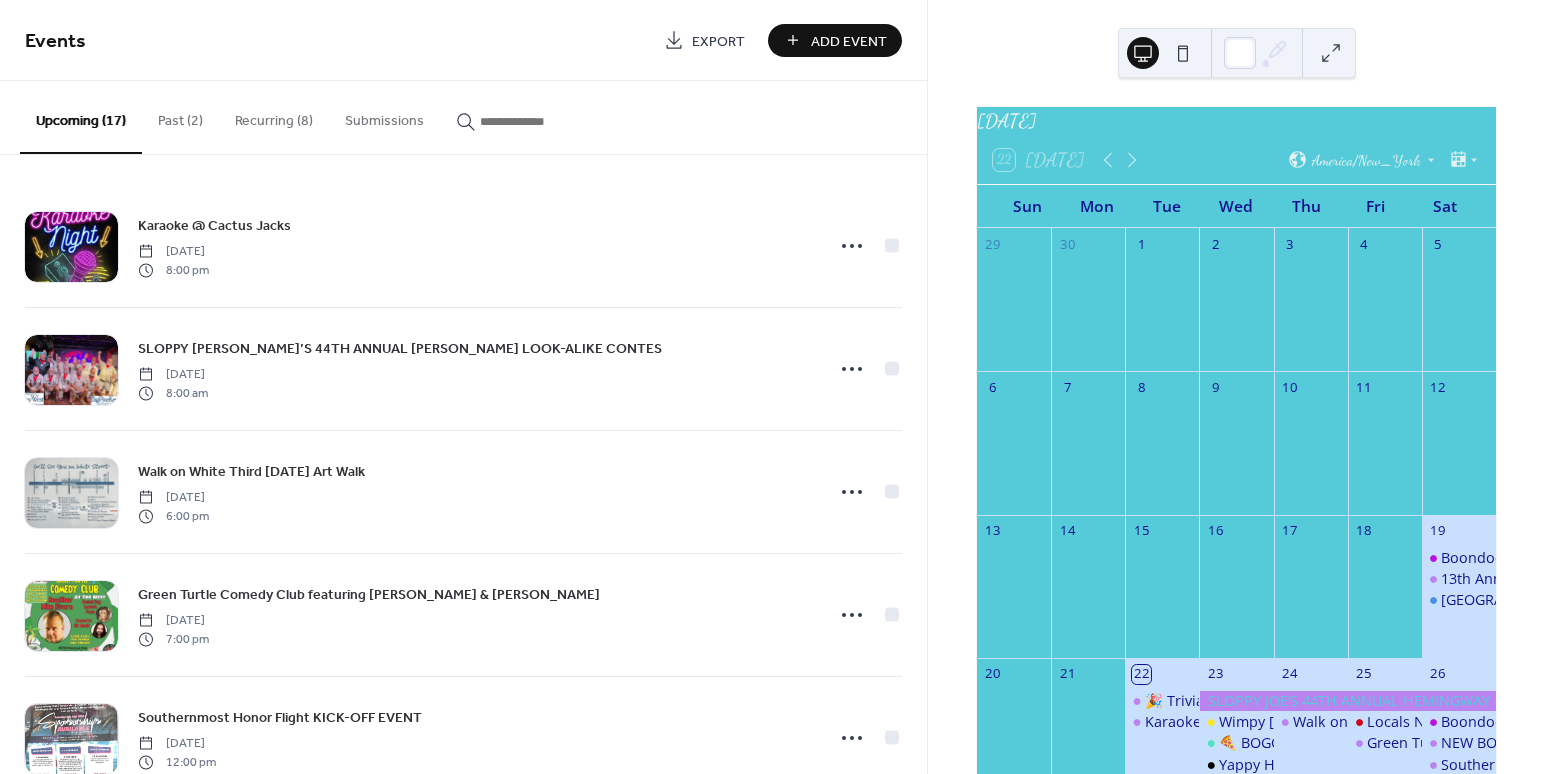 scroll, scrollTop: 0, scrollLeft: 0, axis: both 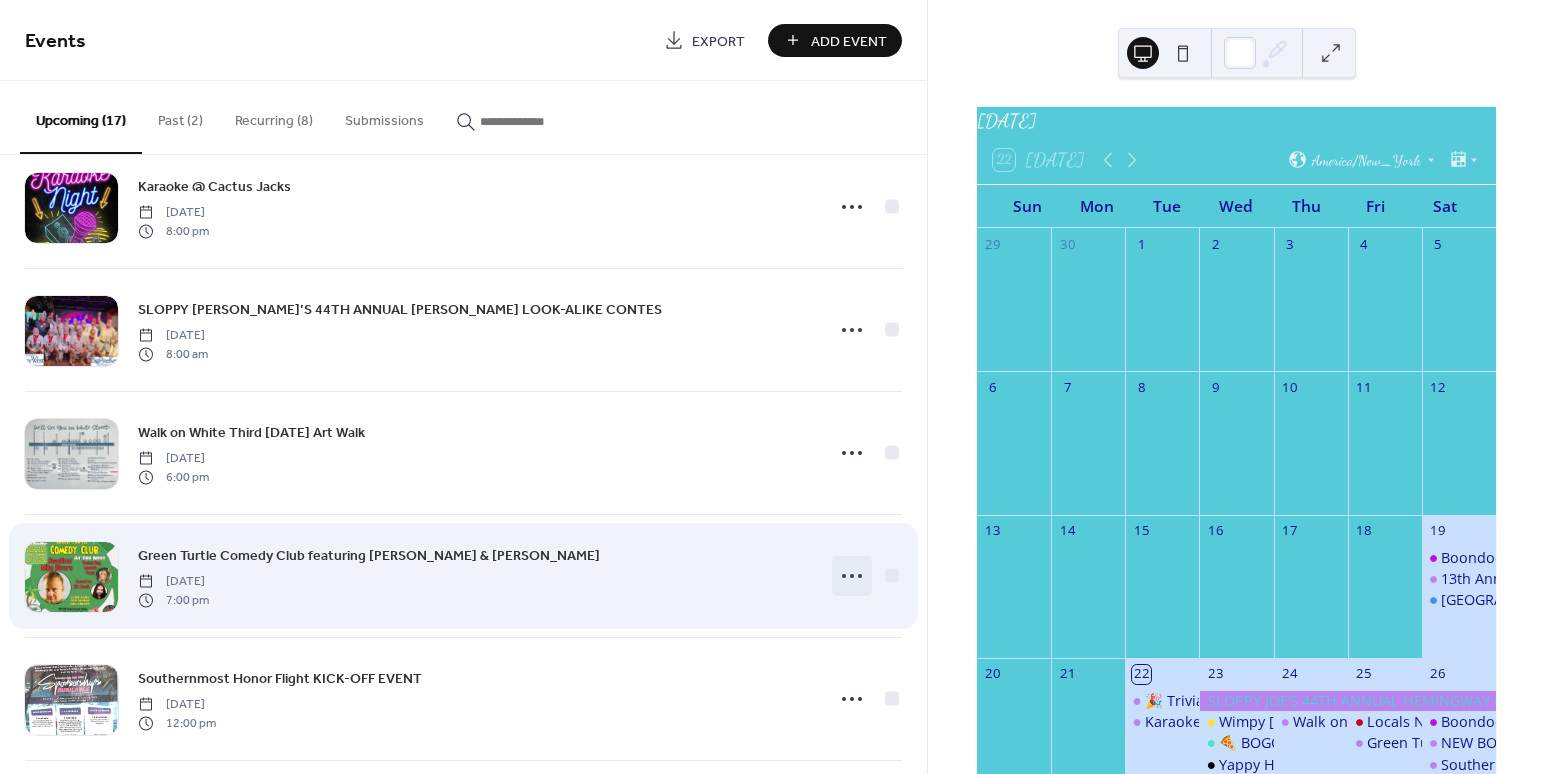 click 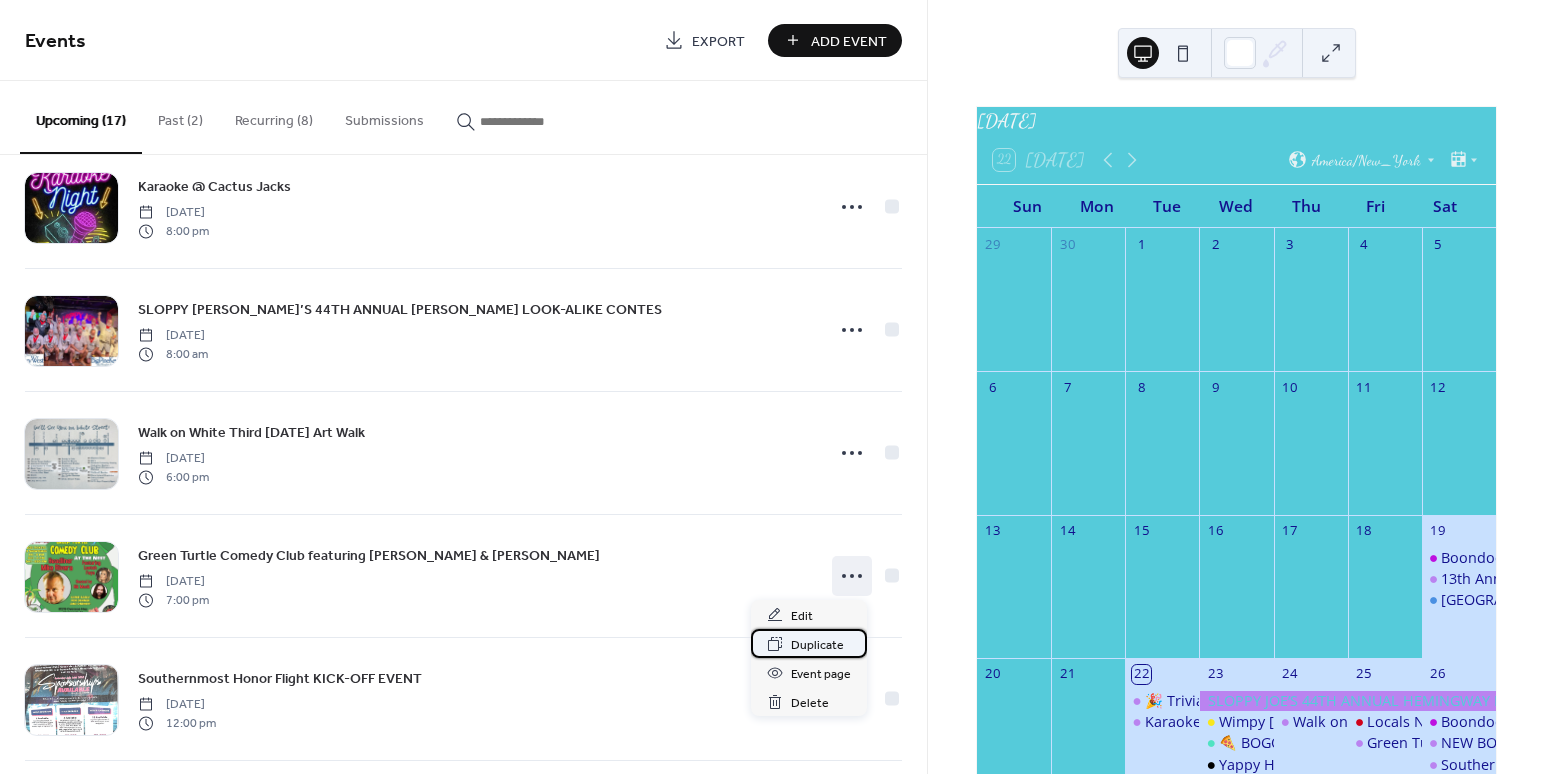 click on "Duplicate" at bounding box center [817, 645] 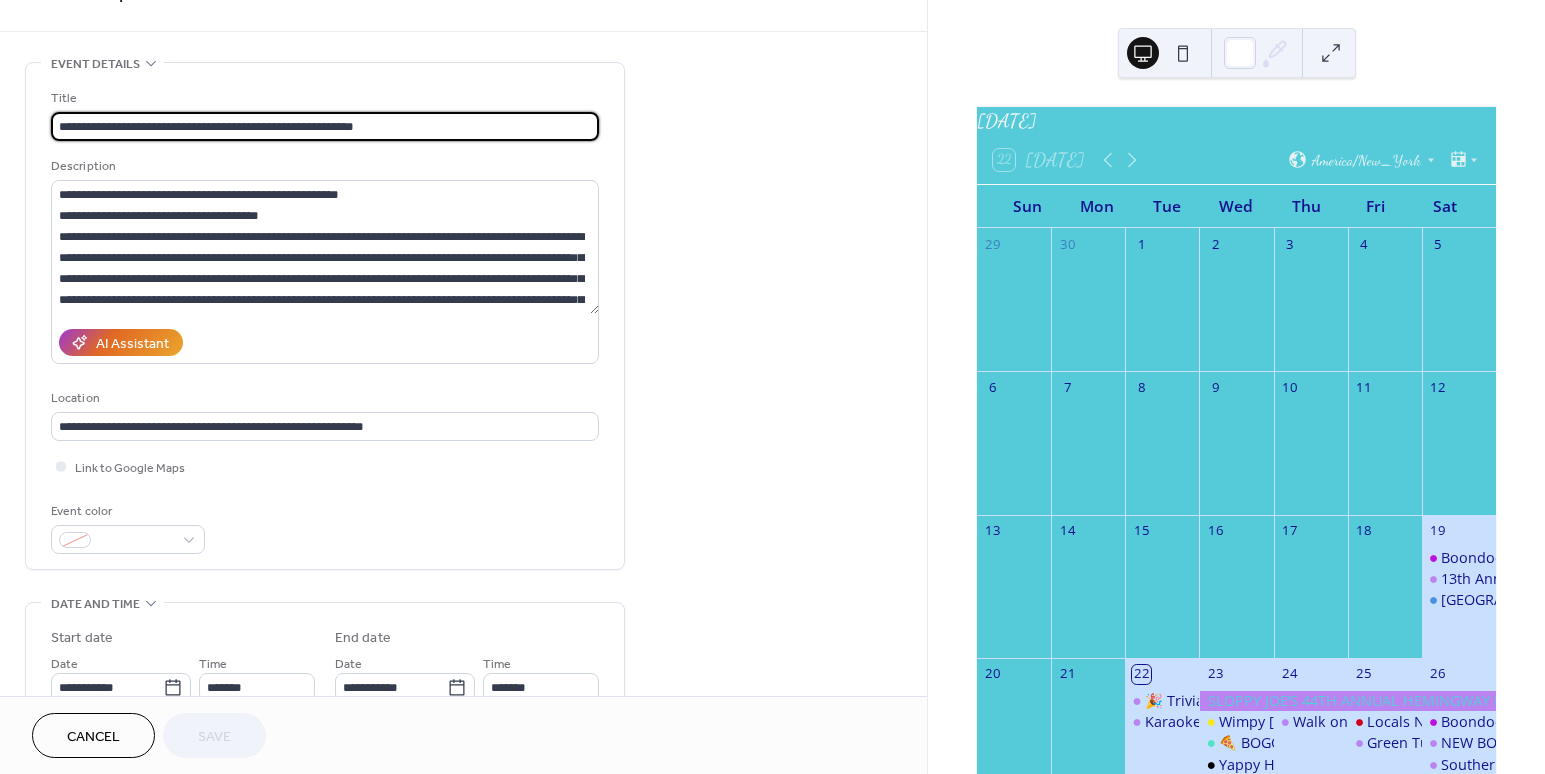 scroll, scrollTop: 154, scrollLeft: 0, axis: vertical 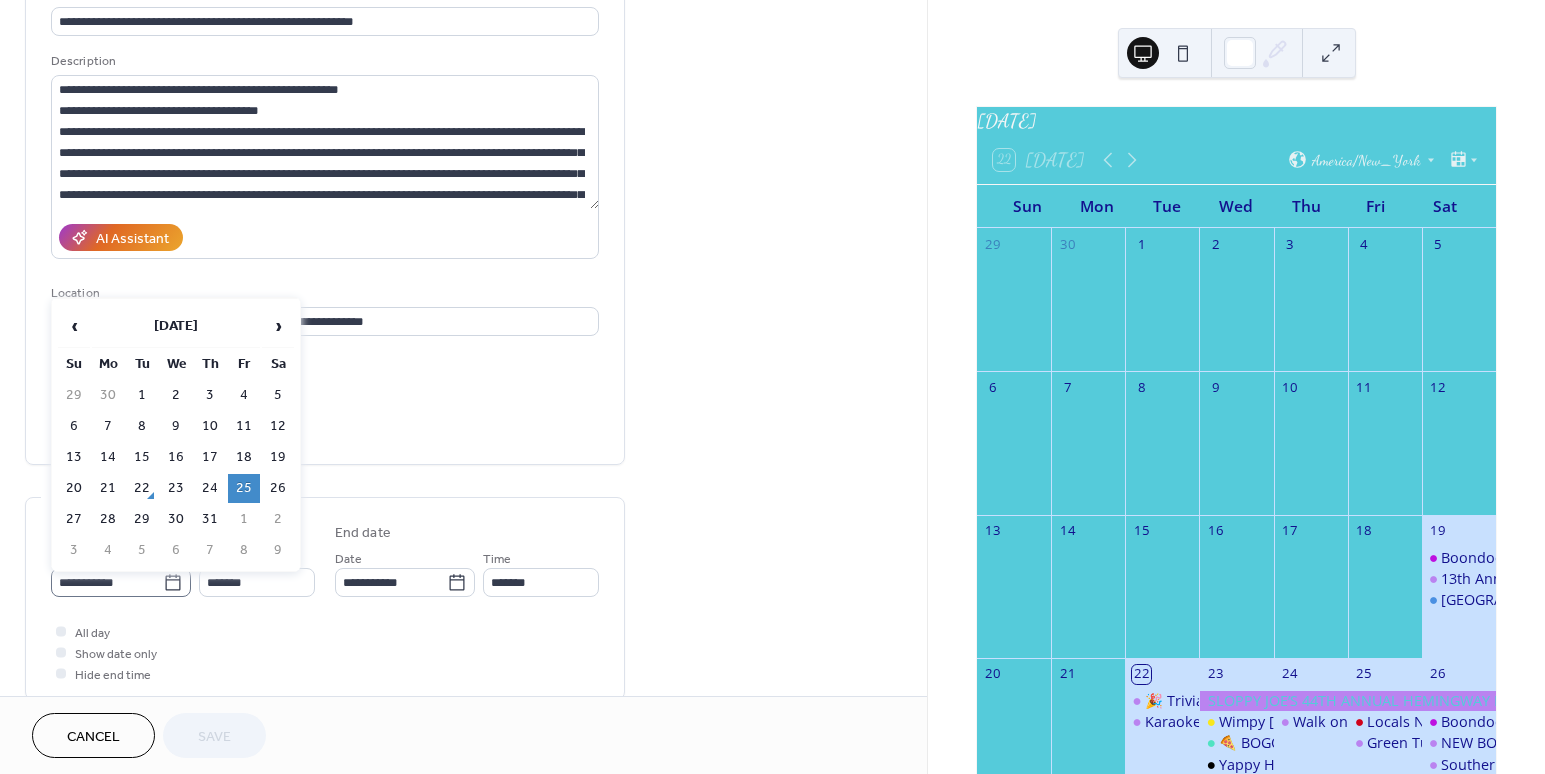 click 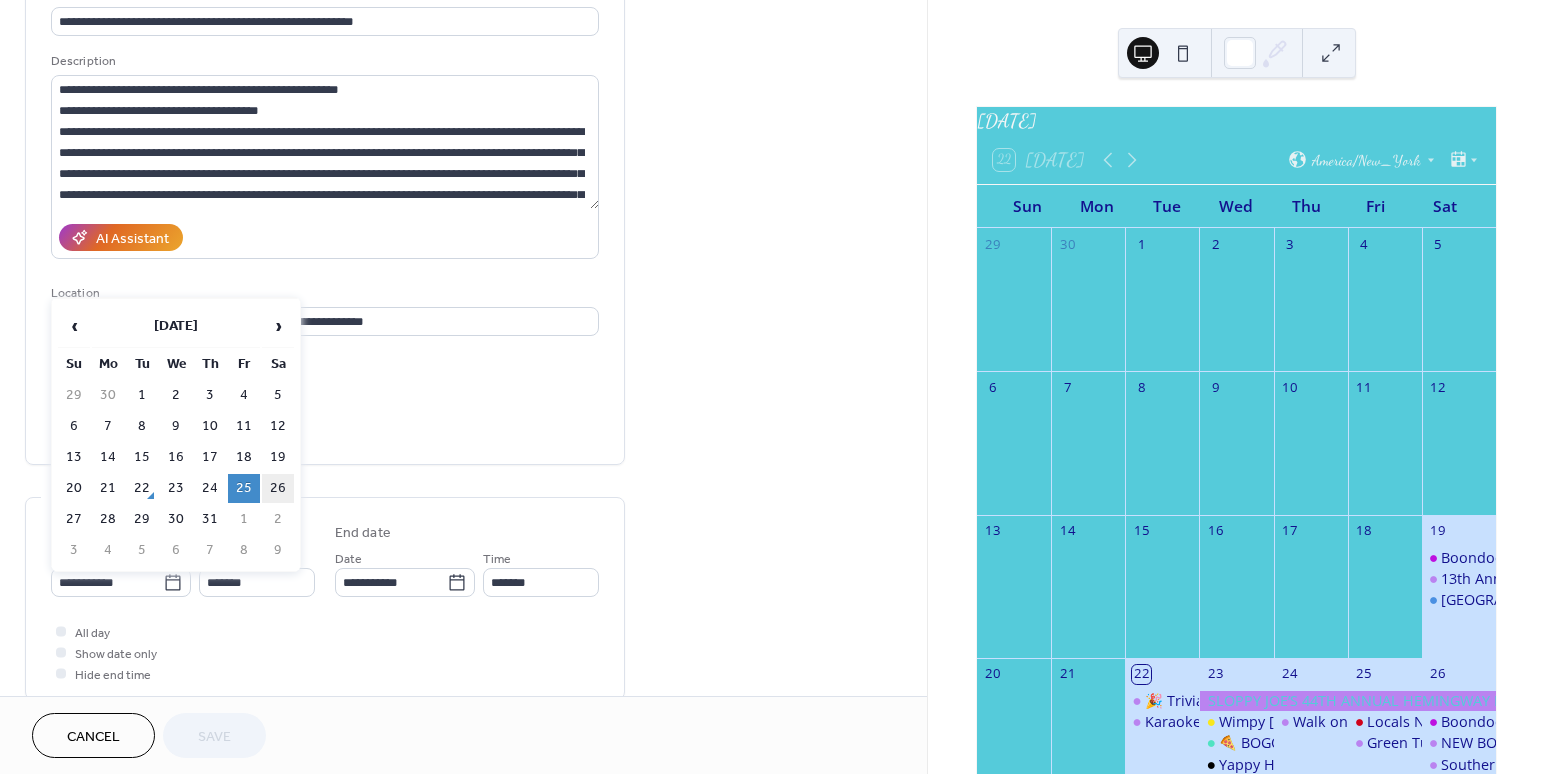 click on "26" at bounding box center [278, 488] 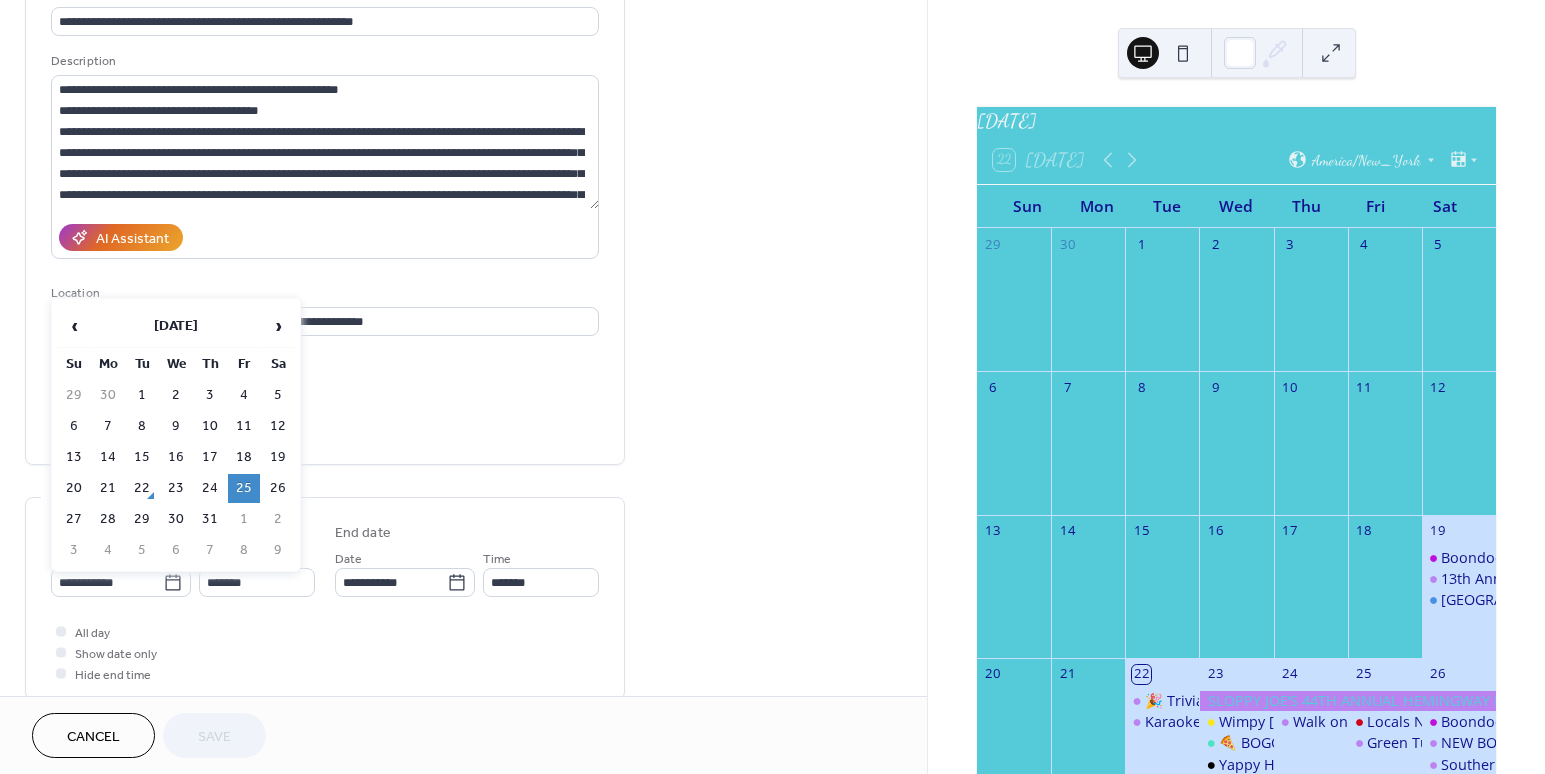 type on "**********" 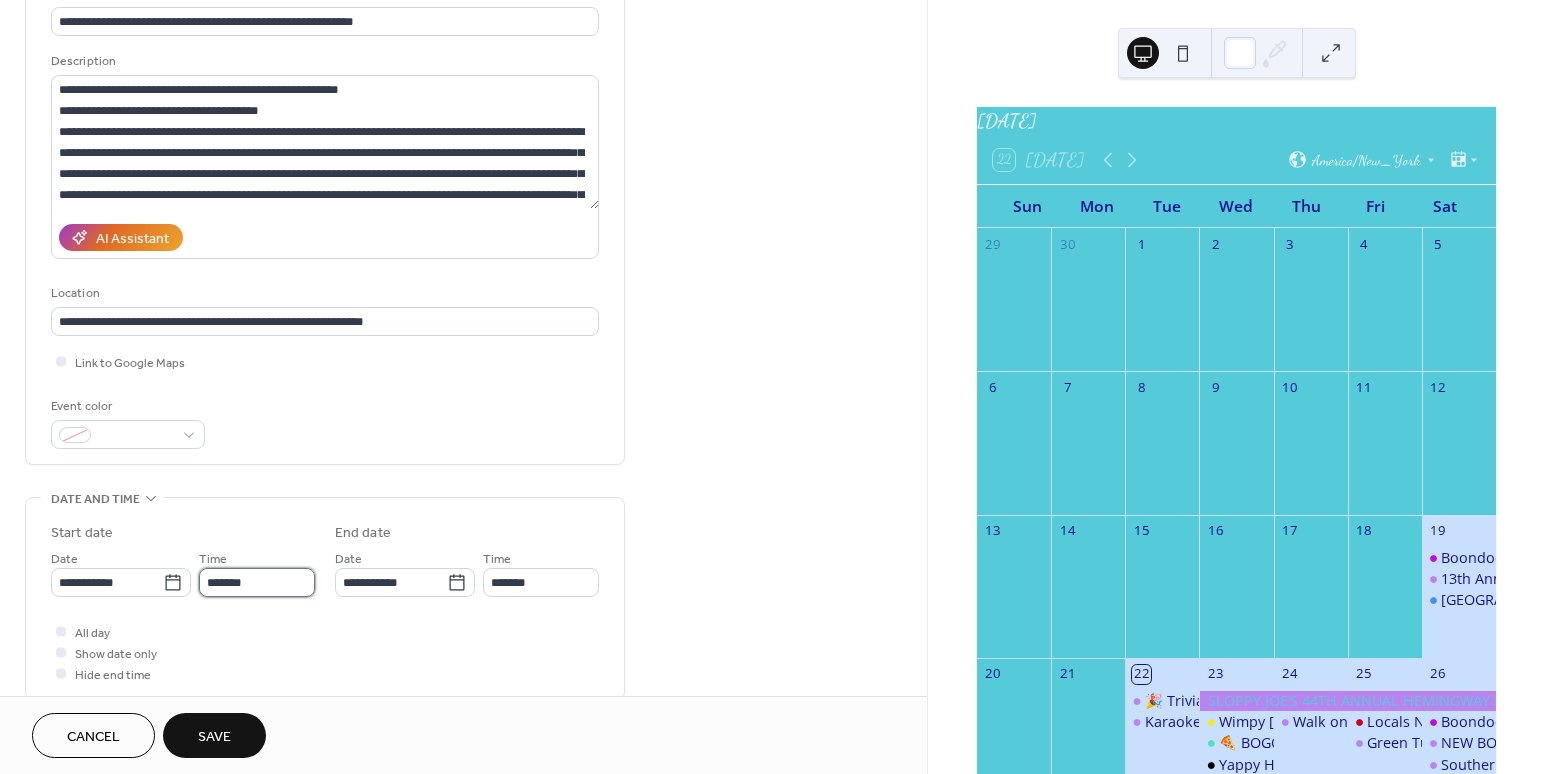 click on "*******" at bounding box center (257, 582) 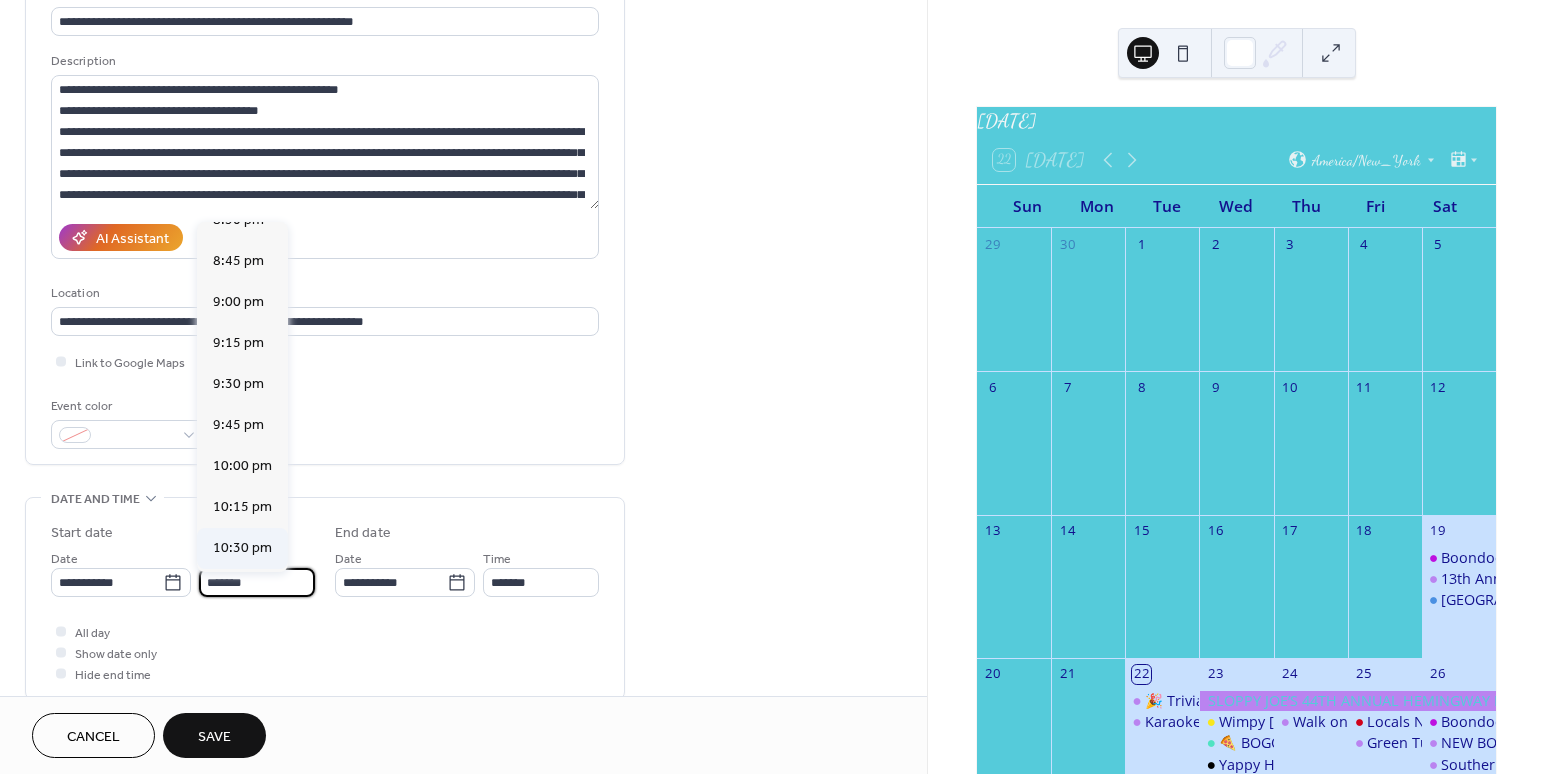 scroll, scrollTop: 3537, scrollLeft: 0, axis: vertical 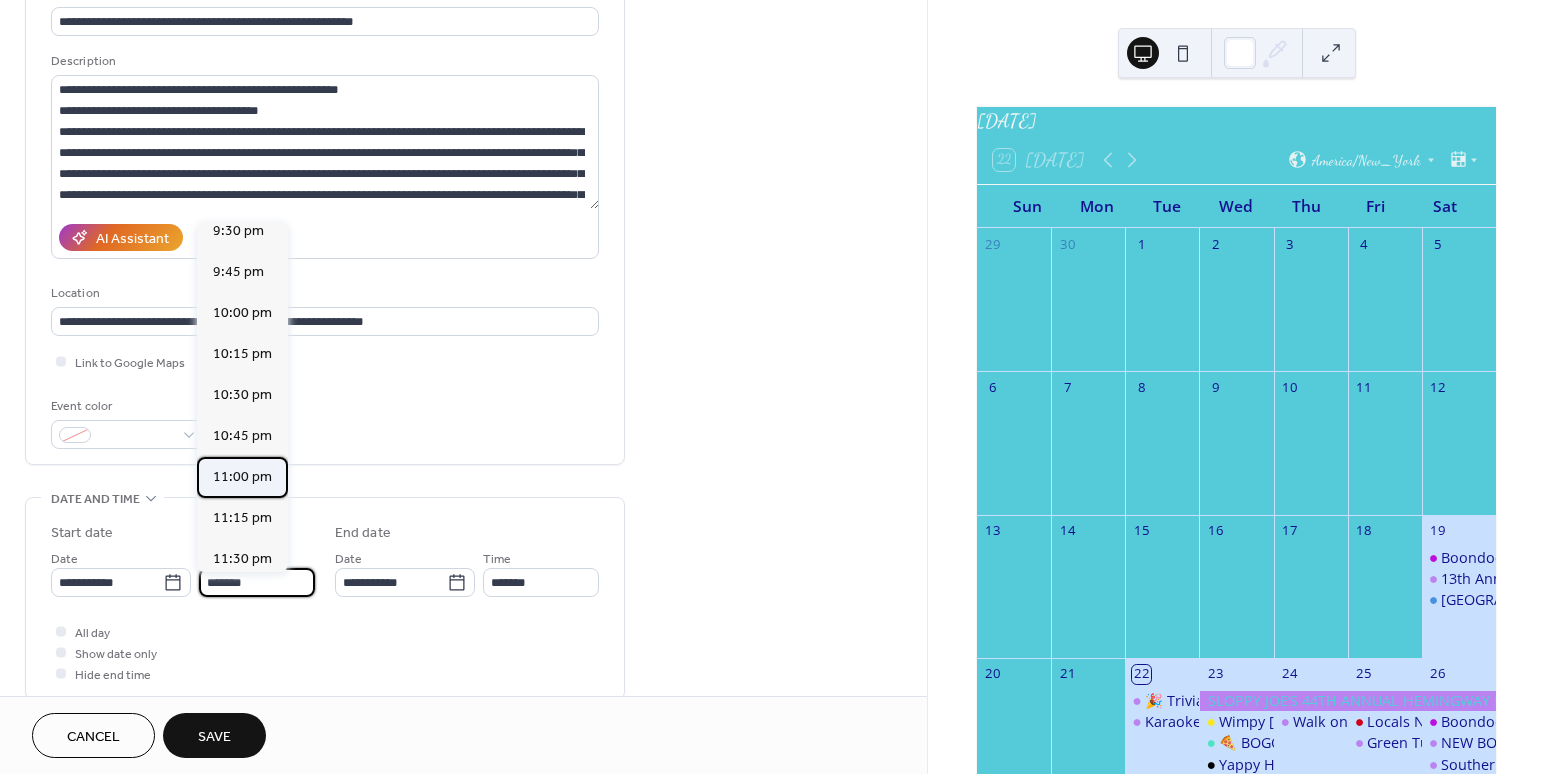 click on "11:00 pm" at bounding box center (242, 477) 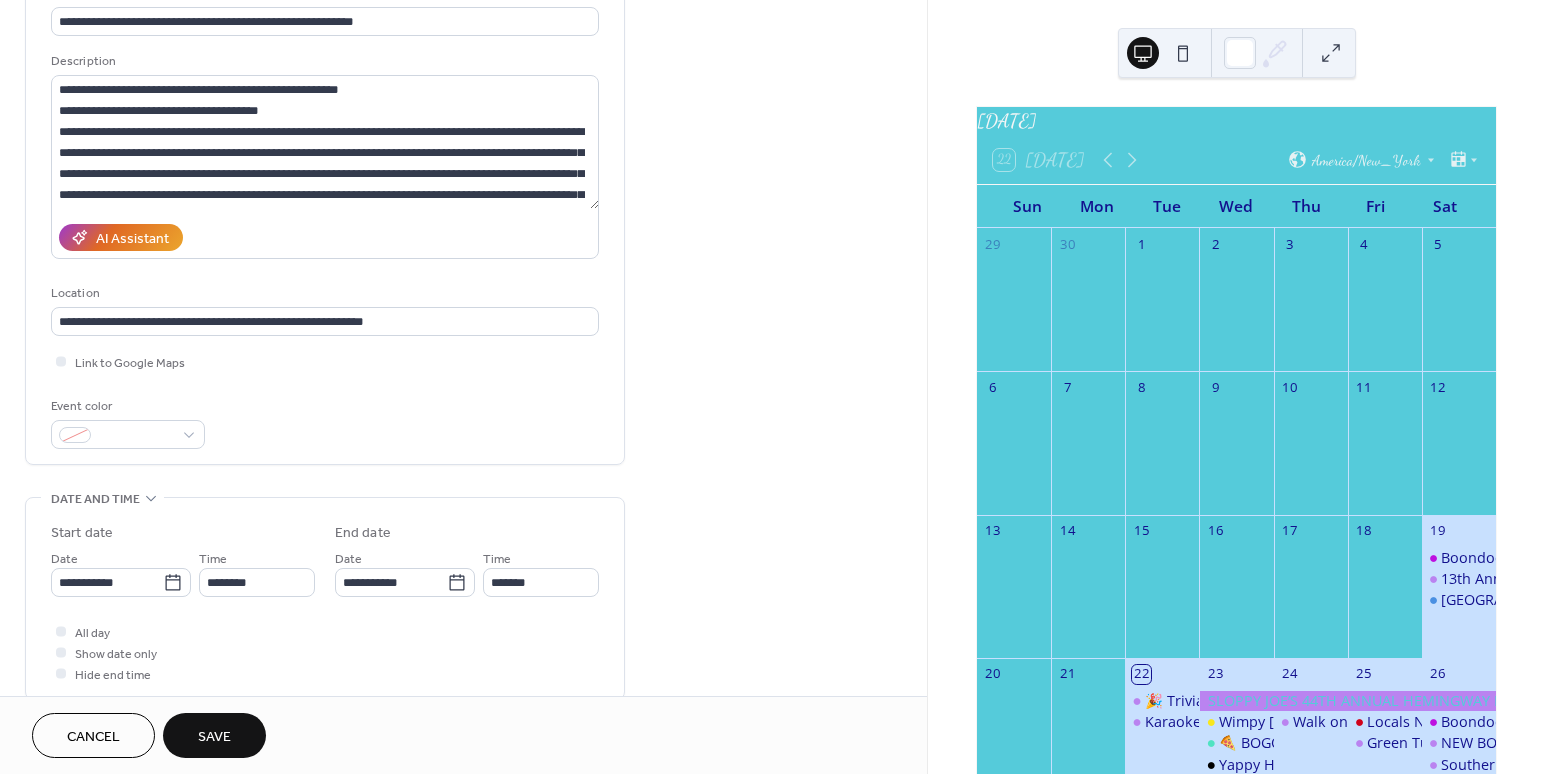 type on "********" 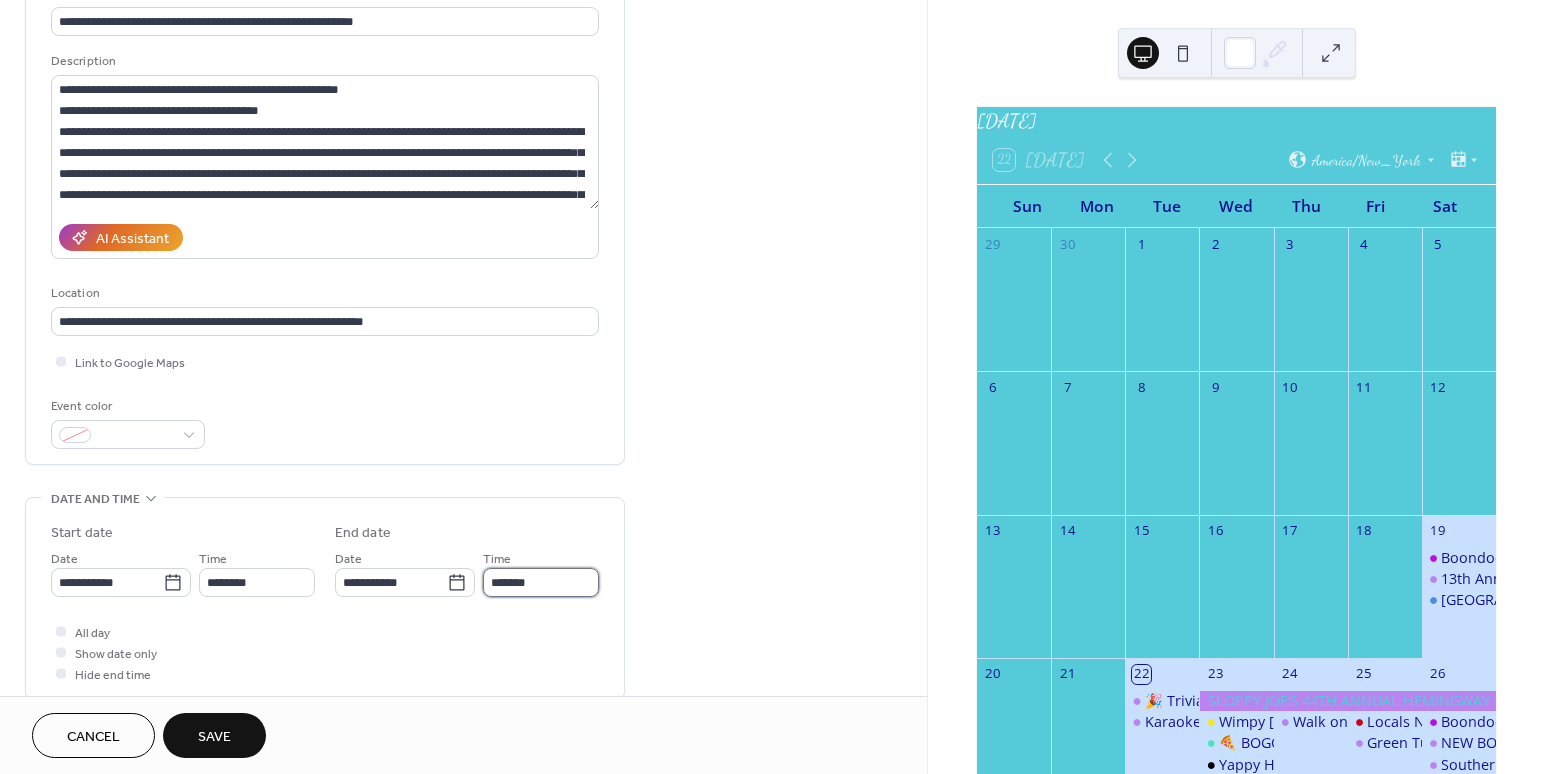 click on "*******" at bounding box center (541, 582) 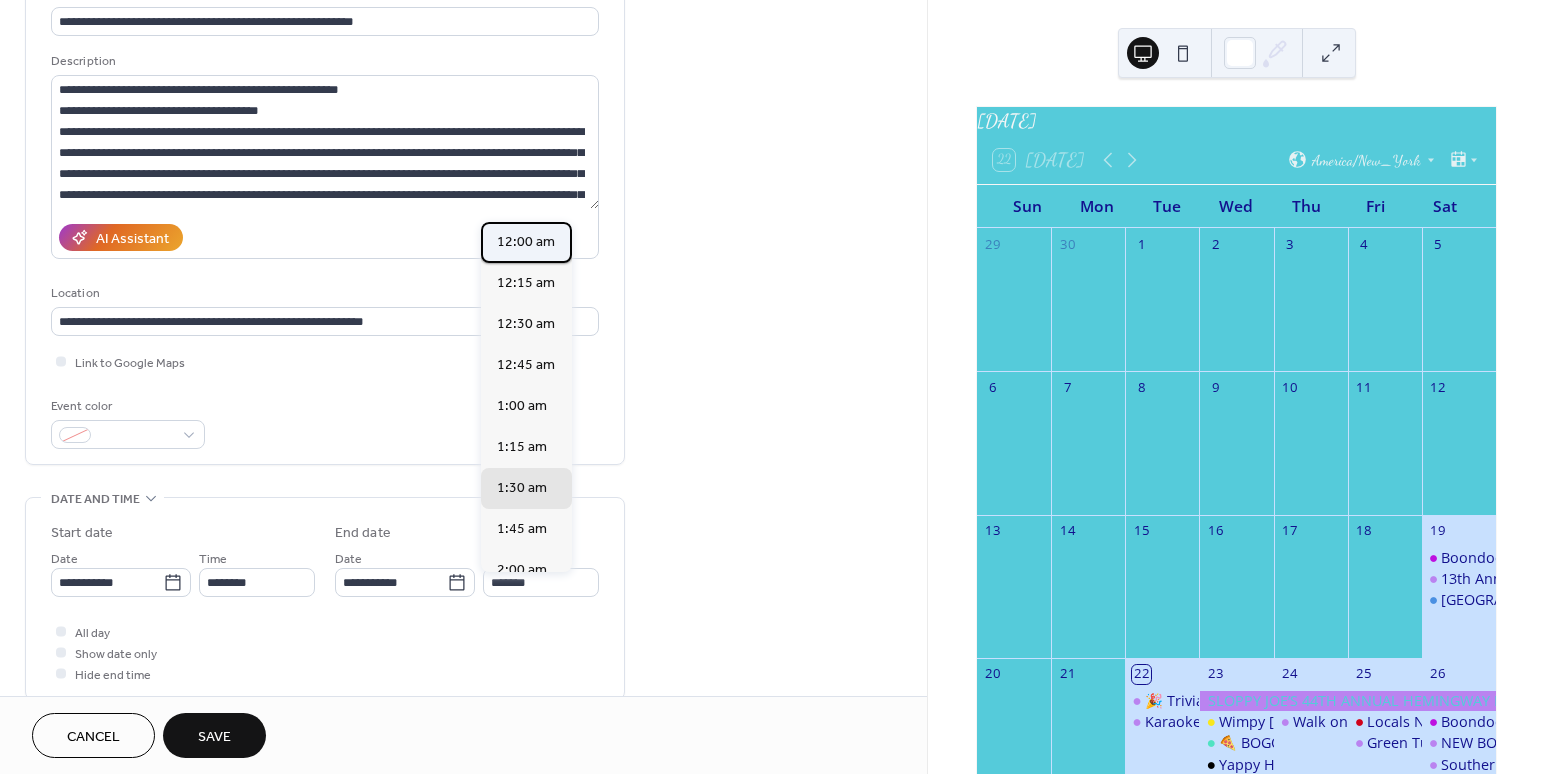 click on "12:00 am" at bounding box center (526, 242) 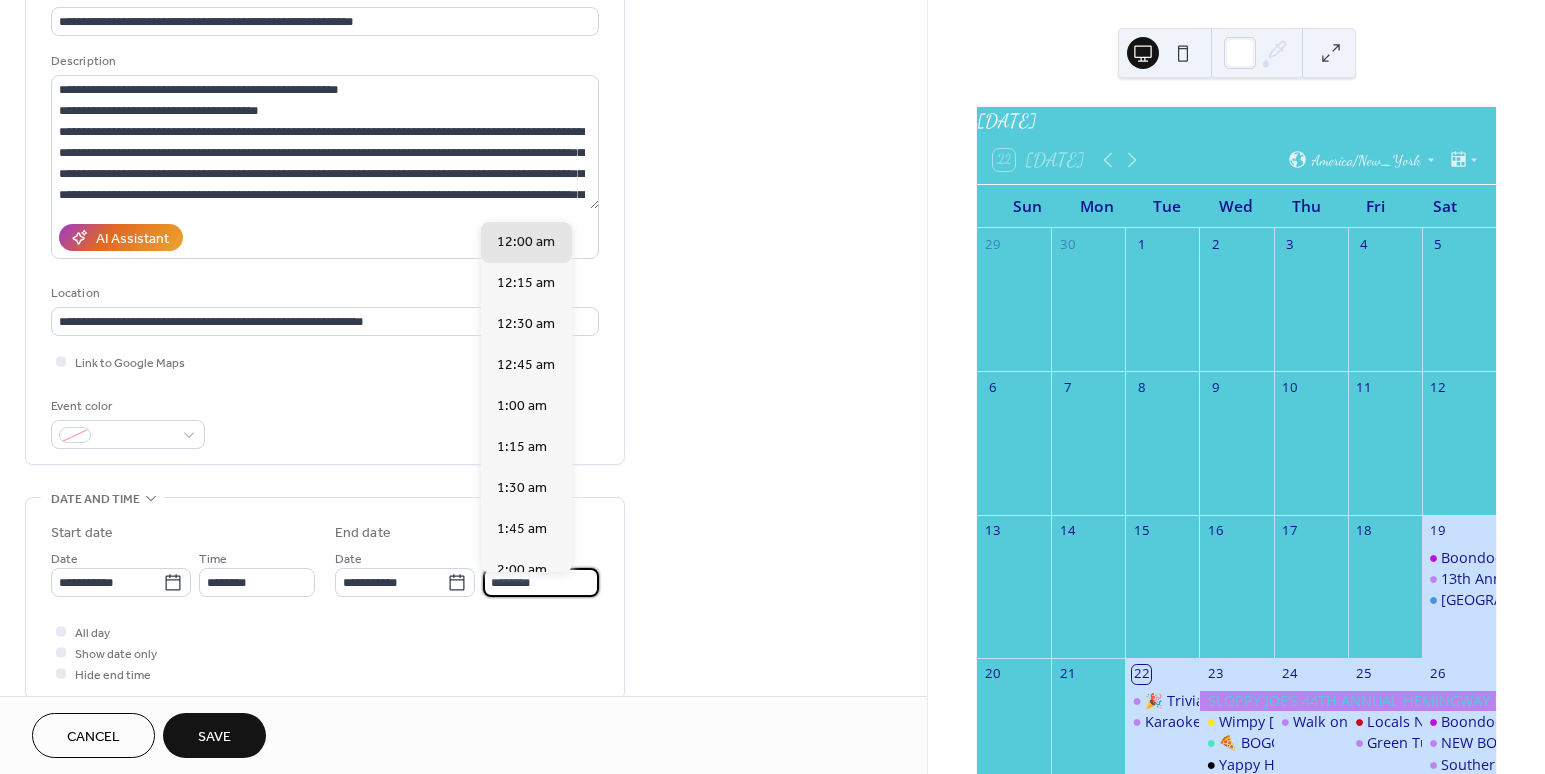 click on "********" at bounding box center (541, 582) 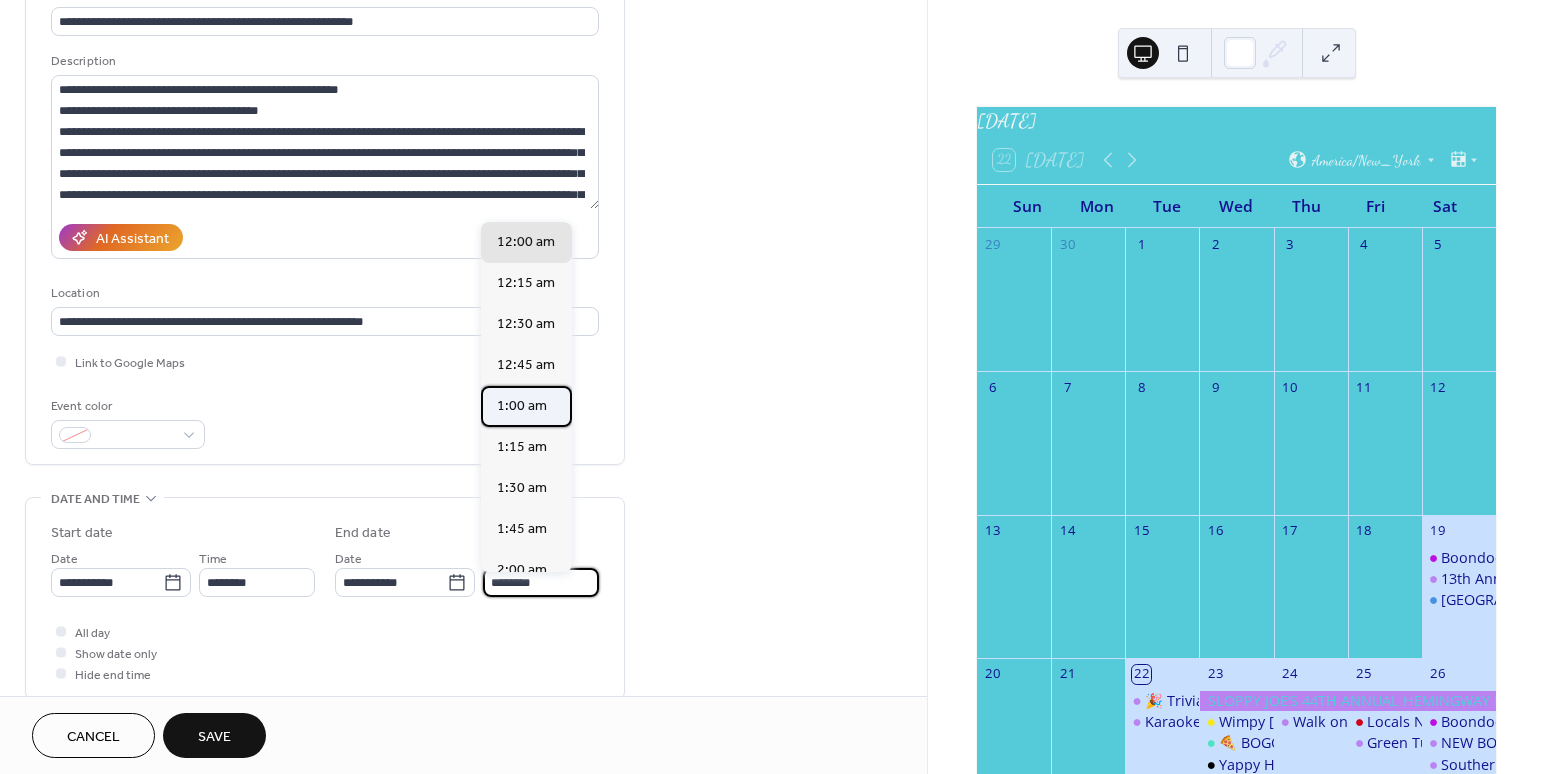 click on "1:00 am" at bounding box center [522, 406] 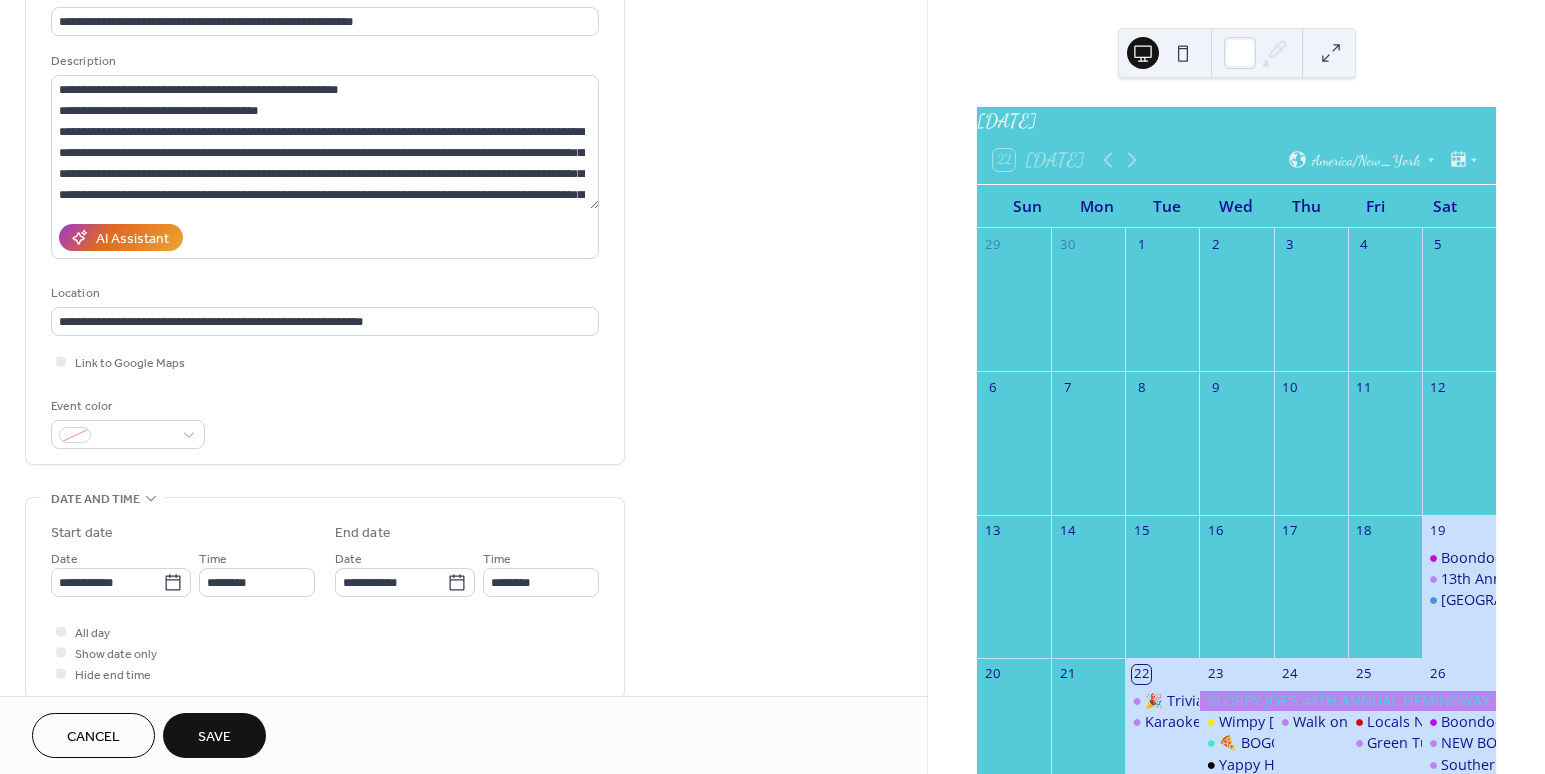 type on "*******" 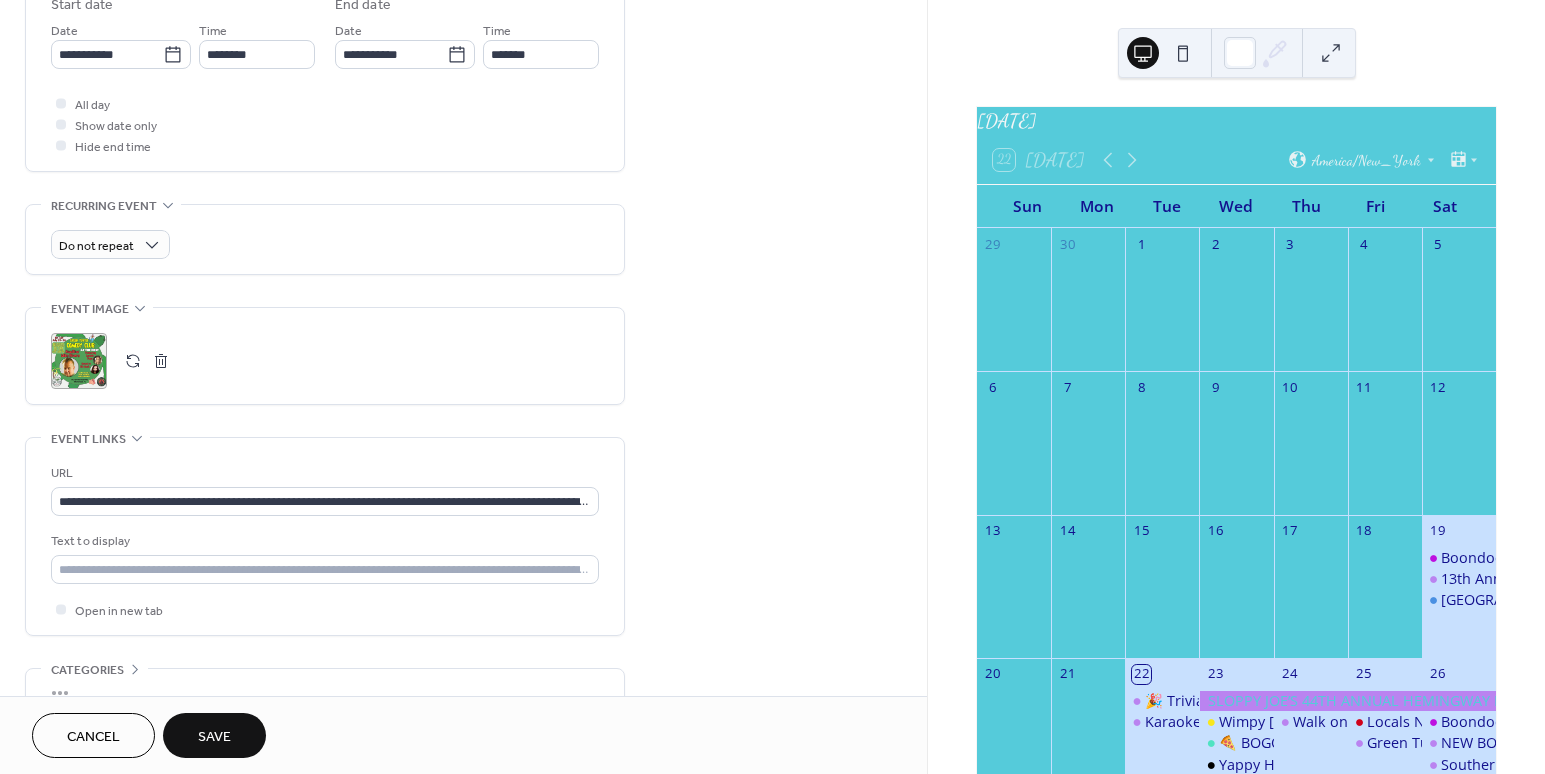 scroll, scrollTop: 800, scrollLeft: 0, axis: vertical 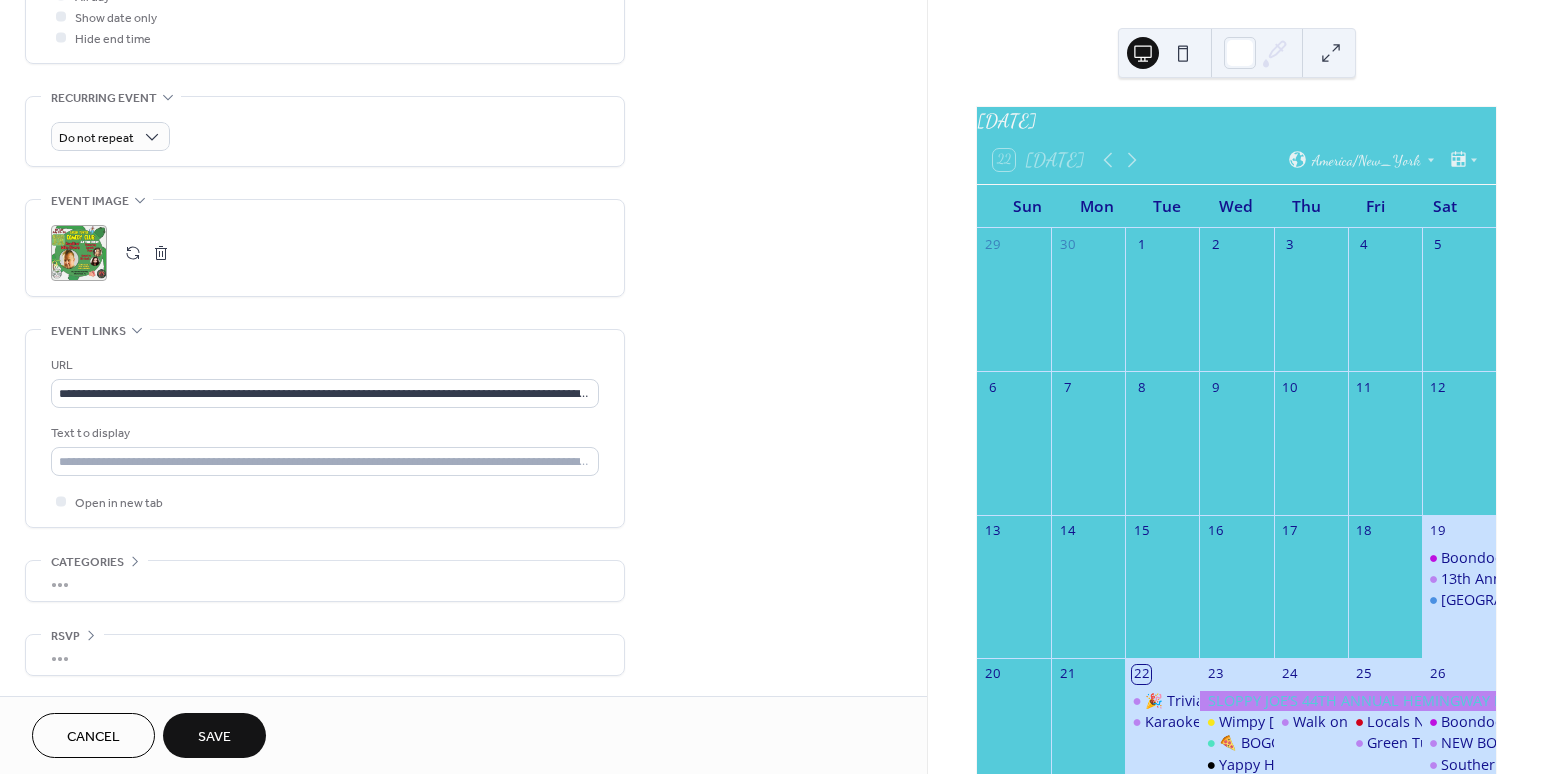 click on "Save" at bounding box center (214, 737) 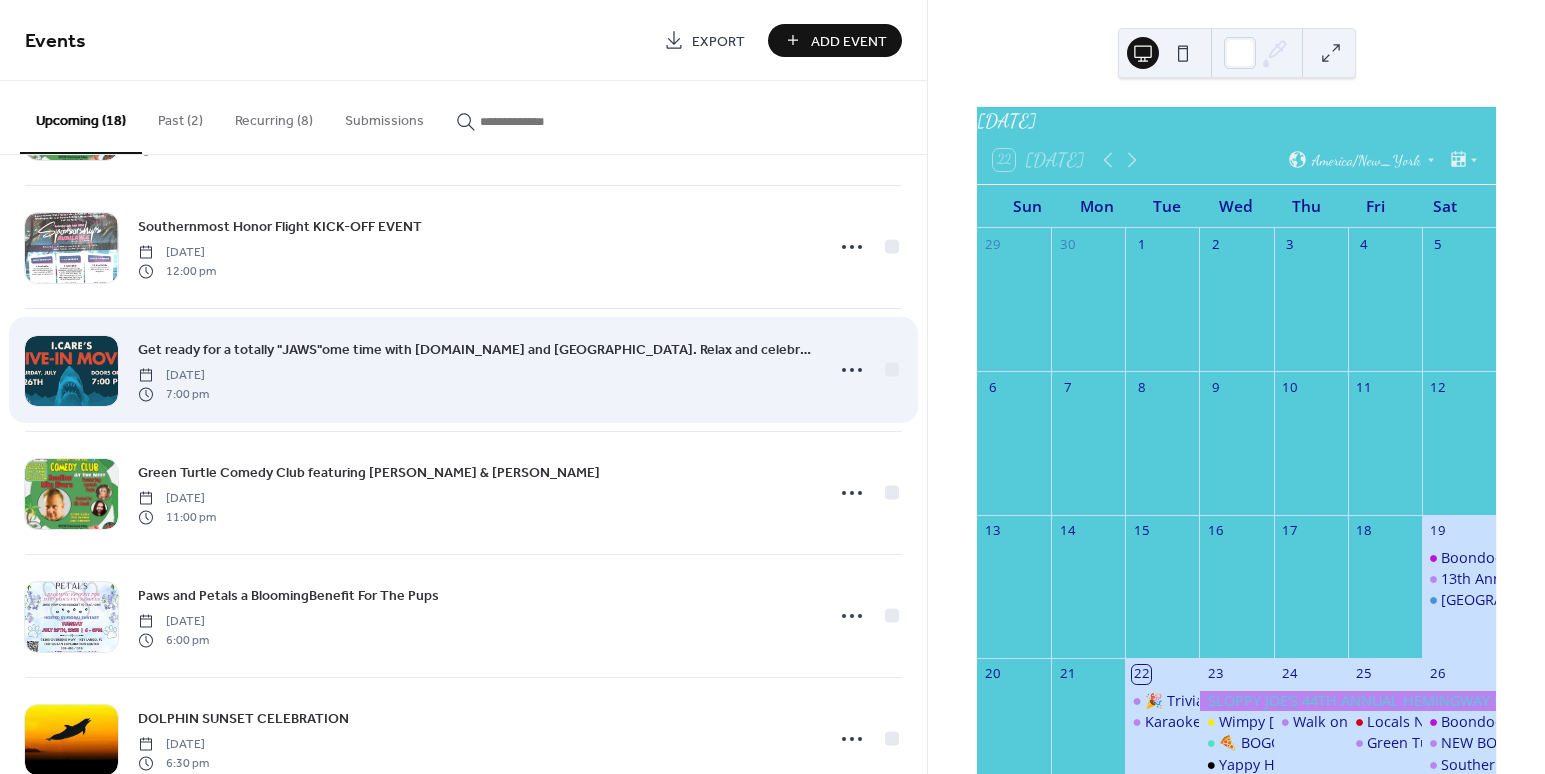 scroll, scrollTop: 495, scrollLeft: 0, axis: vertical 